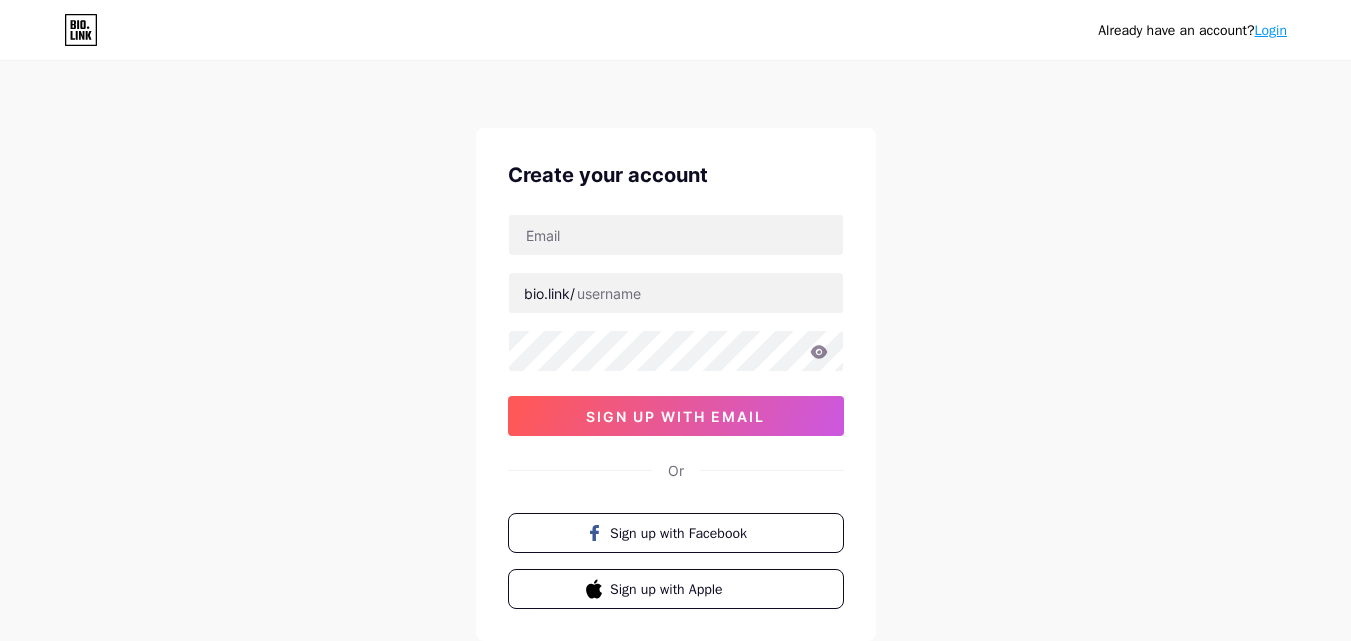 scroll, scrollTop: 0, scrollLeft: 0, axis: both 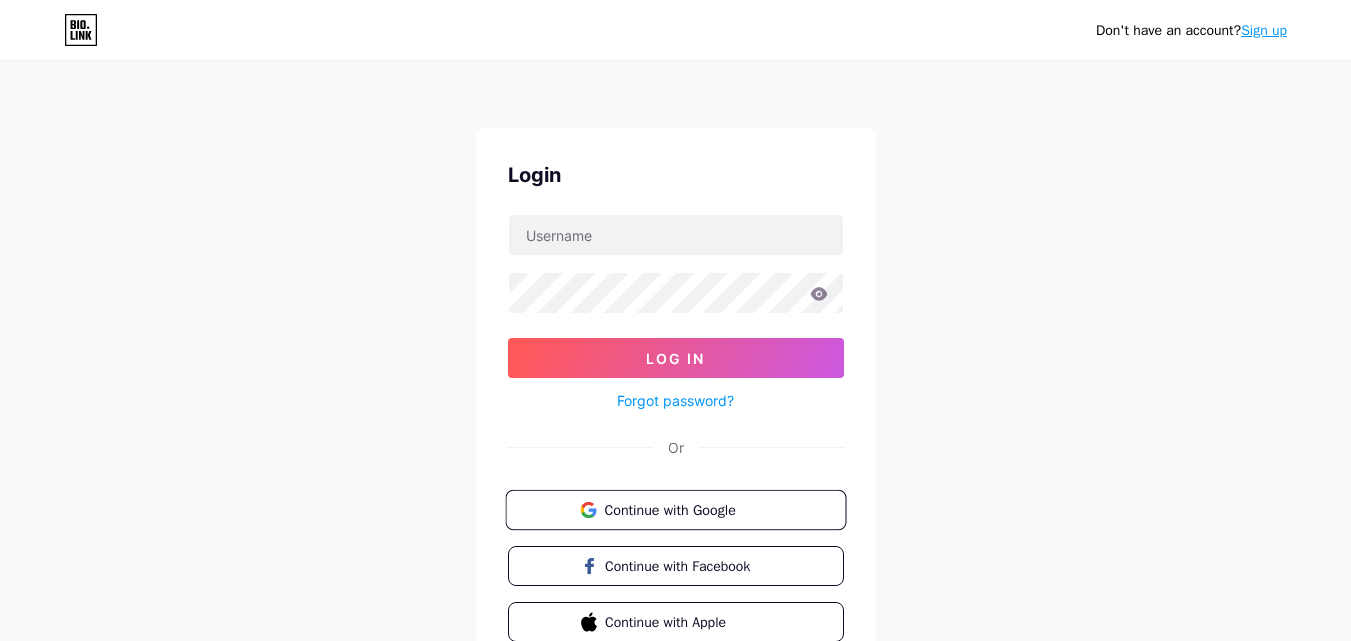 click on "Continue with Google" at bounding box center [687, 509] 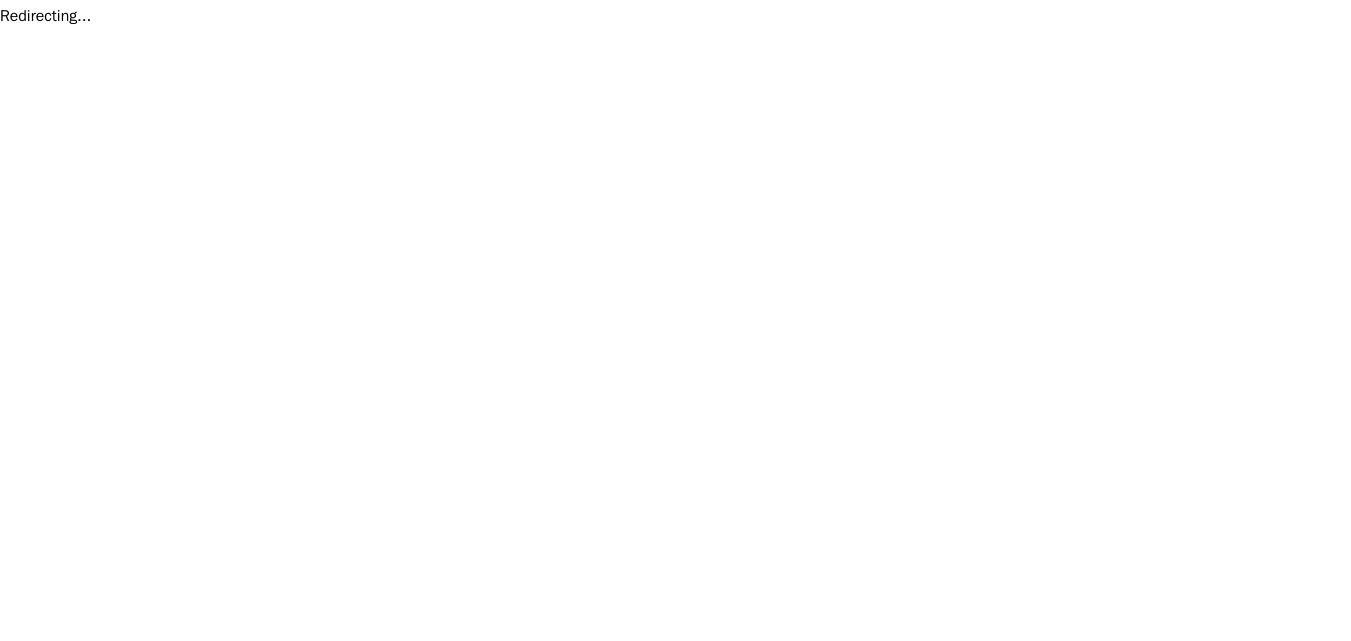 scroll, scrollTop: 0, scrollLeft: 0, axis: both 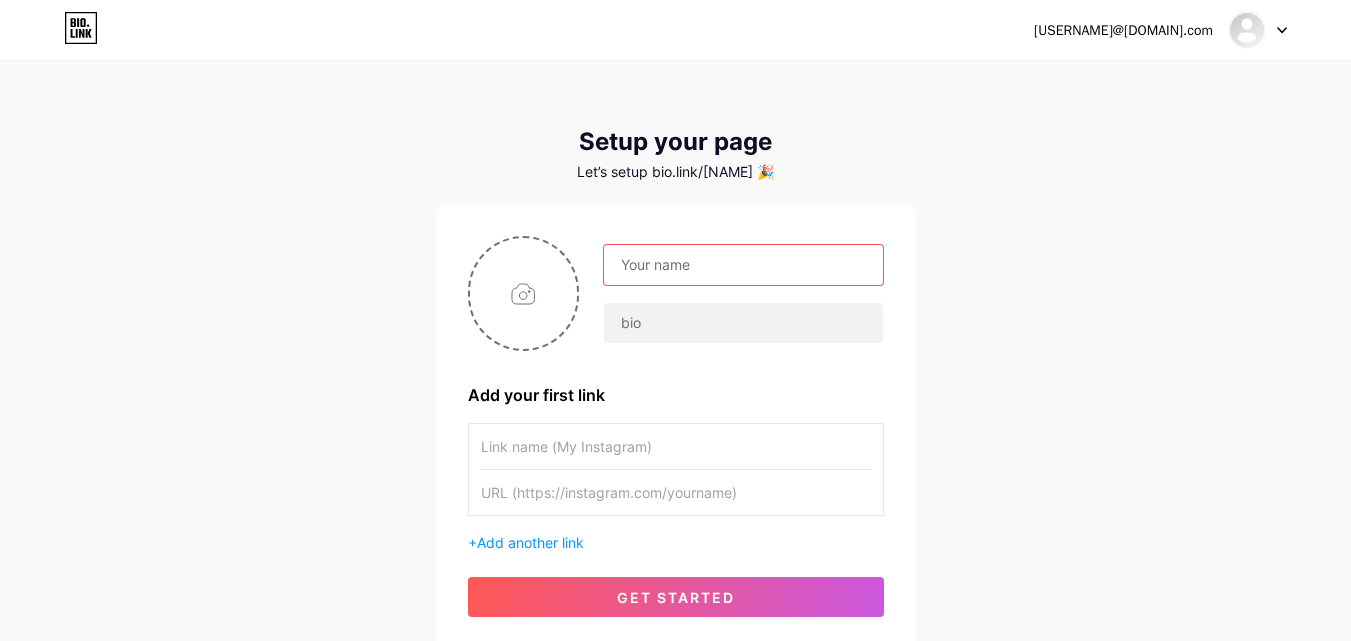 click at bounding box center [743, 265] 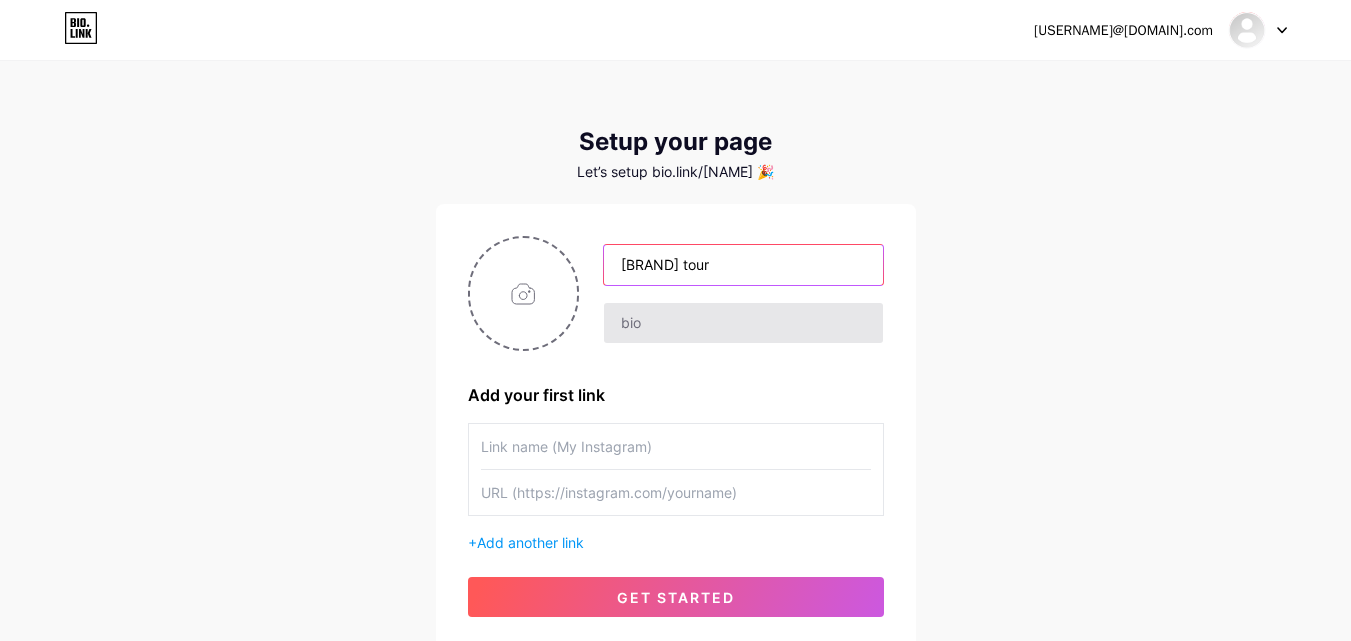 type on "[BRAND] tour" 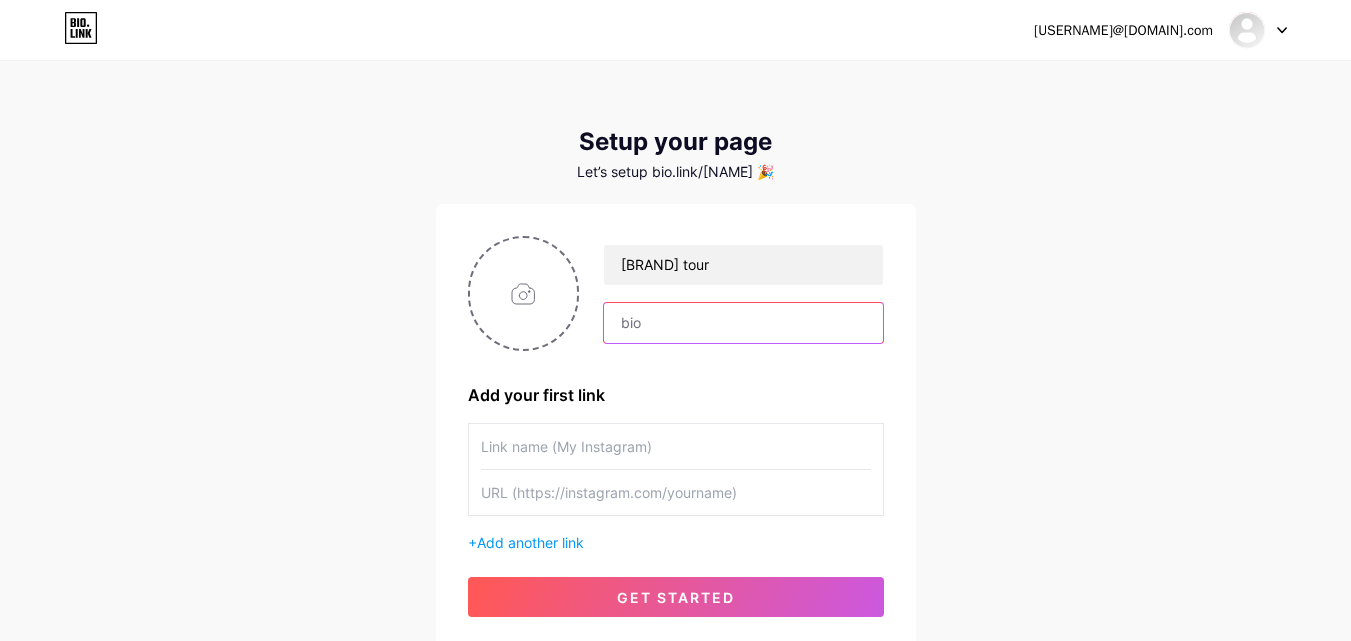 click at bounding box center (743, 323) 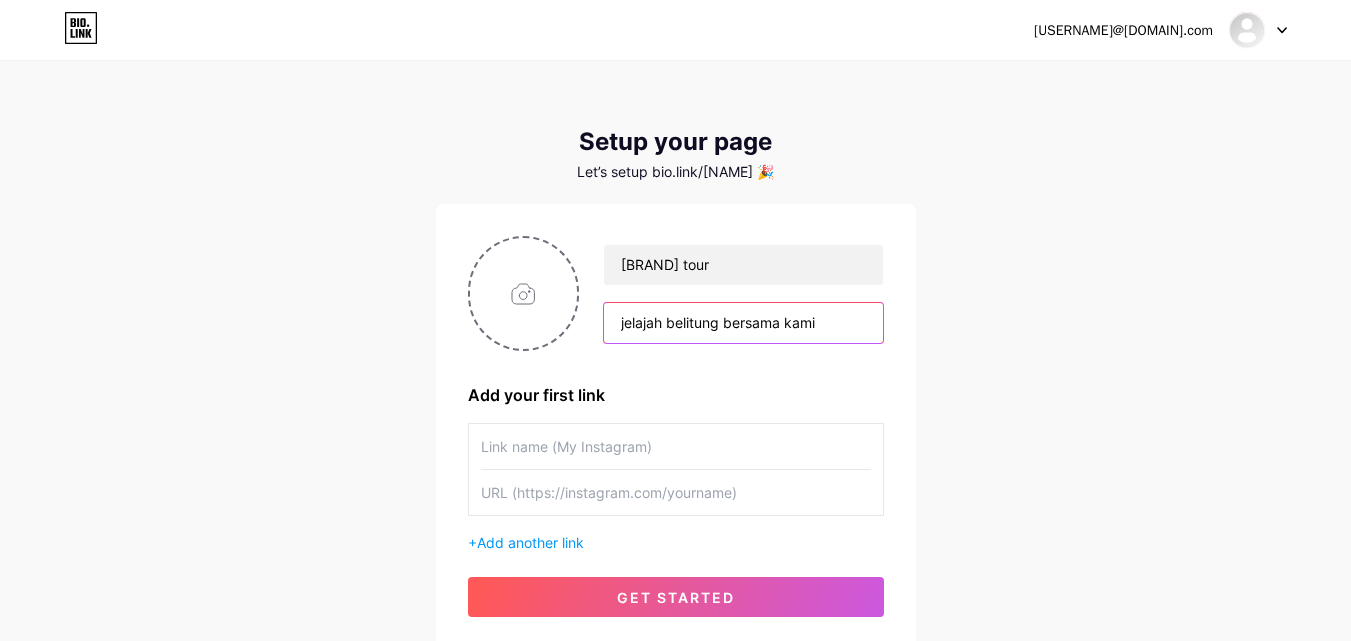type on "jelajah belitung bersama kami" 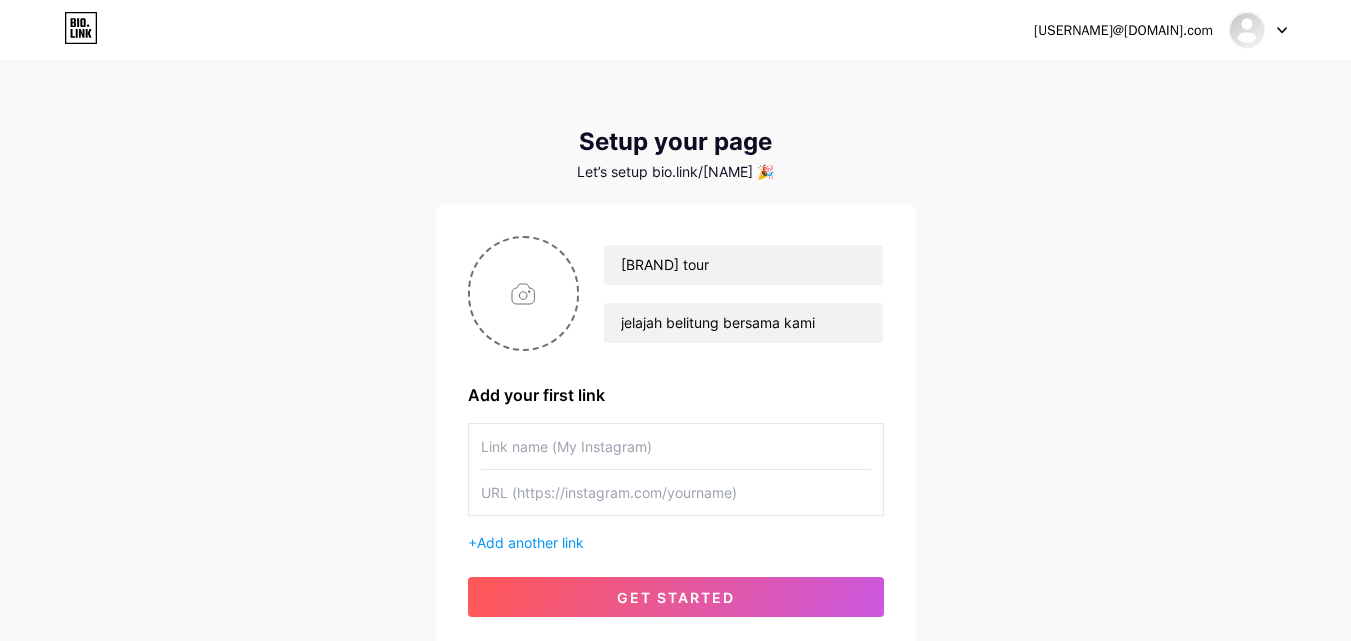 click at bounding box center [676, 446] 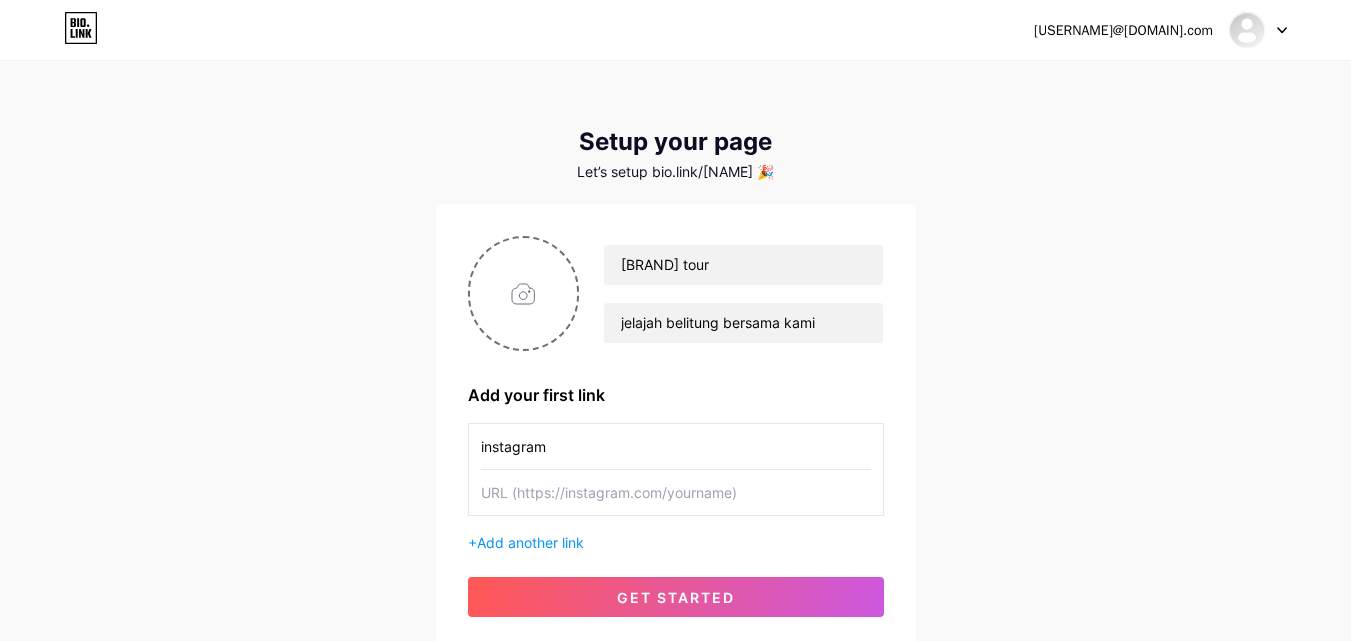 type on "instagram" 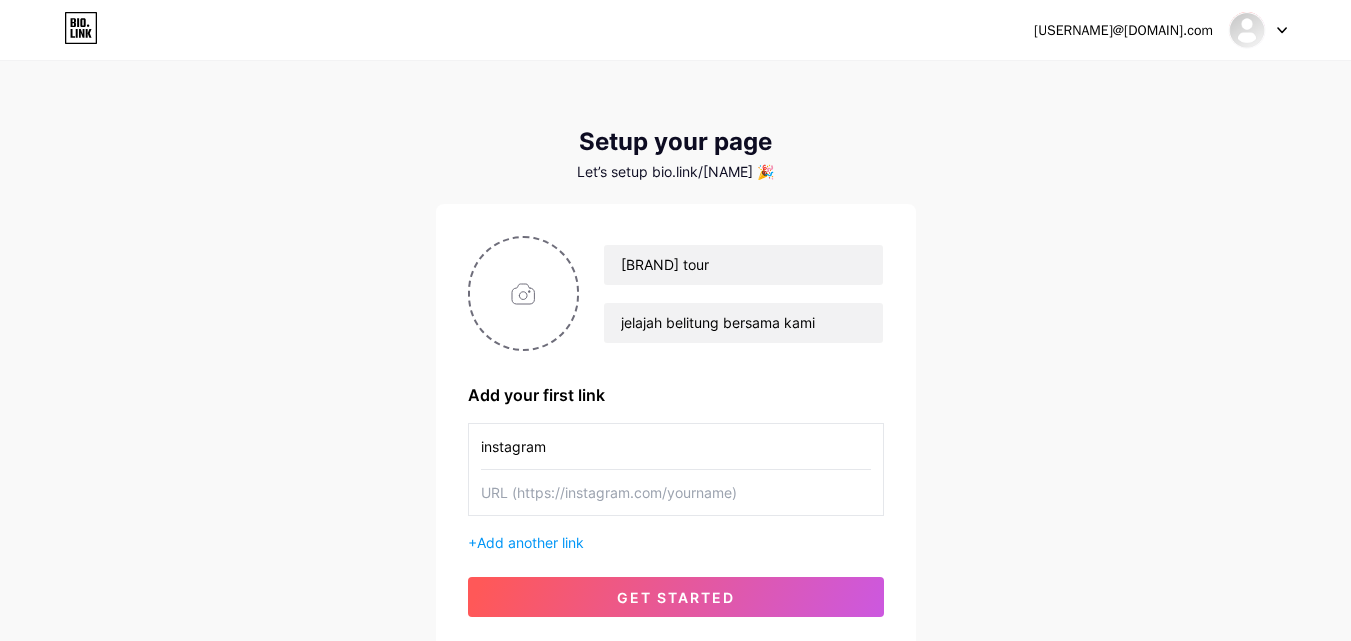 click at bounding box center [676, 492] 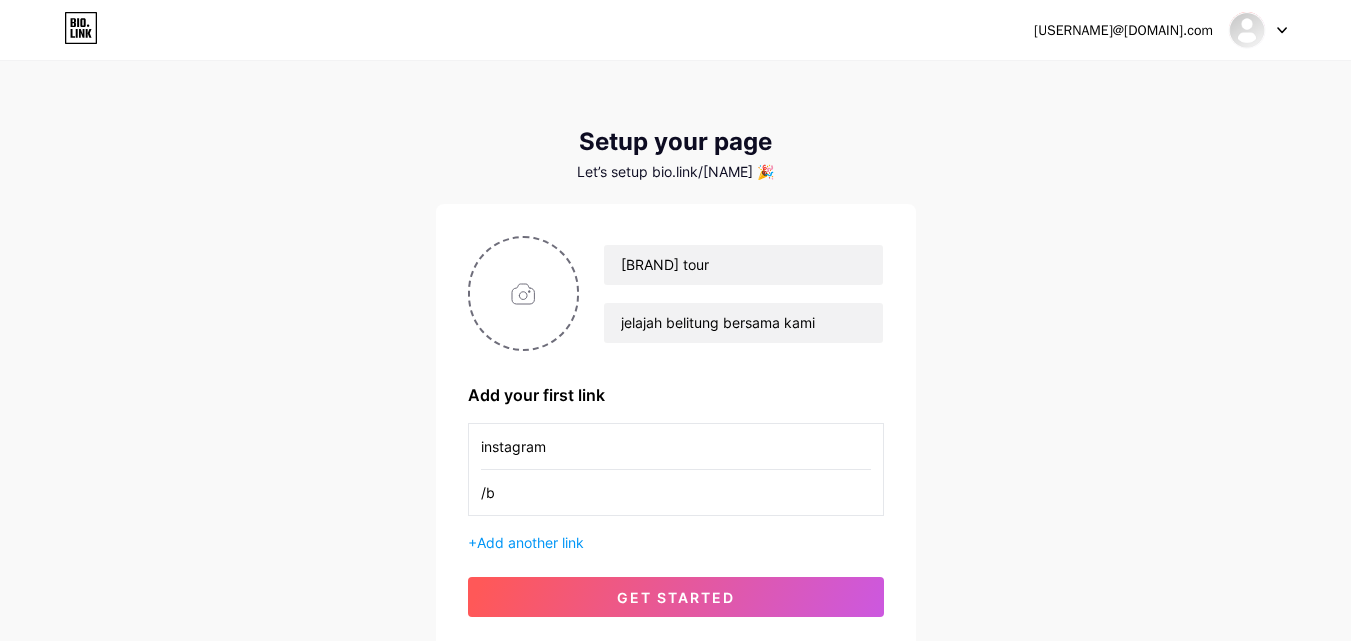 type on "/" 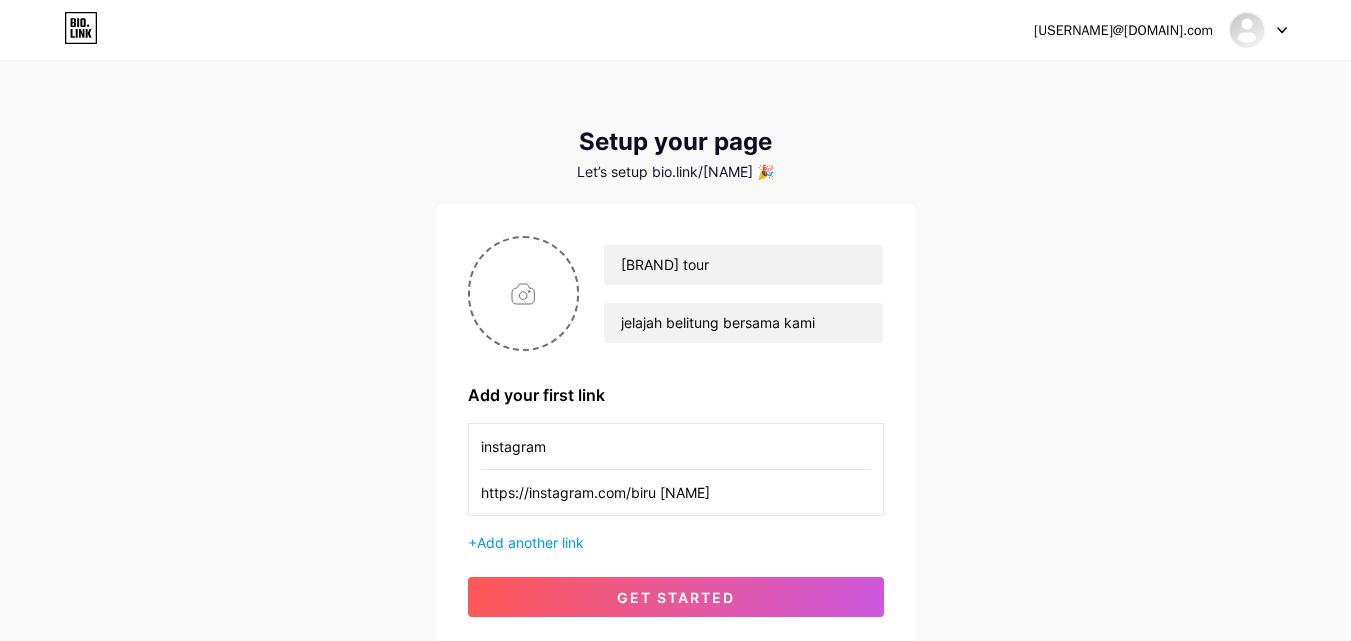click on "https://instagram.com/biru [NAME]" at bounding box center [676, 492] 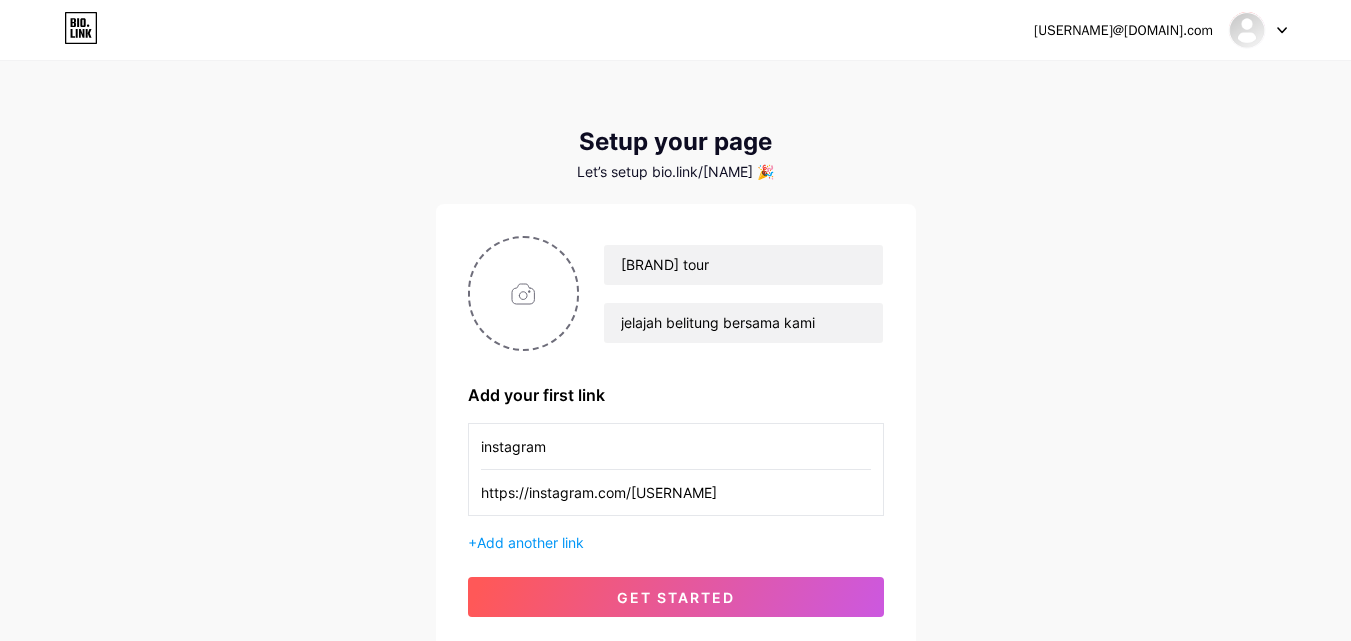 click on "https://instagram.com/[USERNAME]" at bounding box center [676, 492] 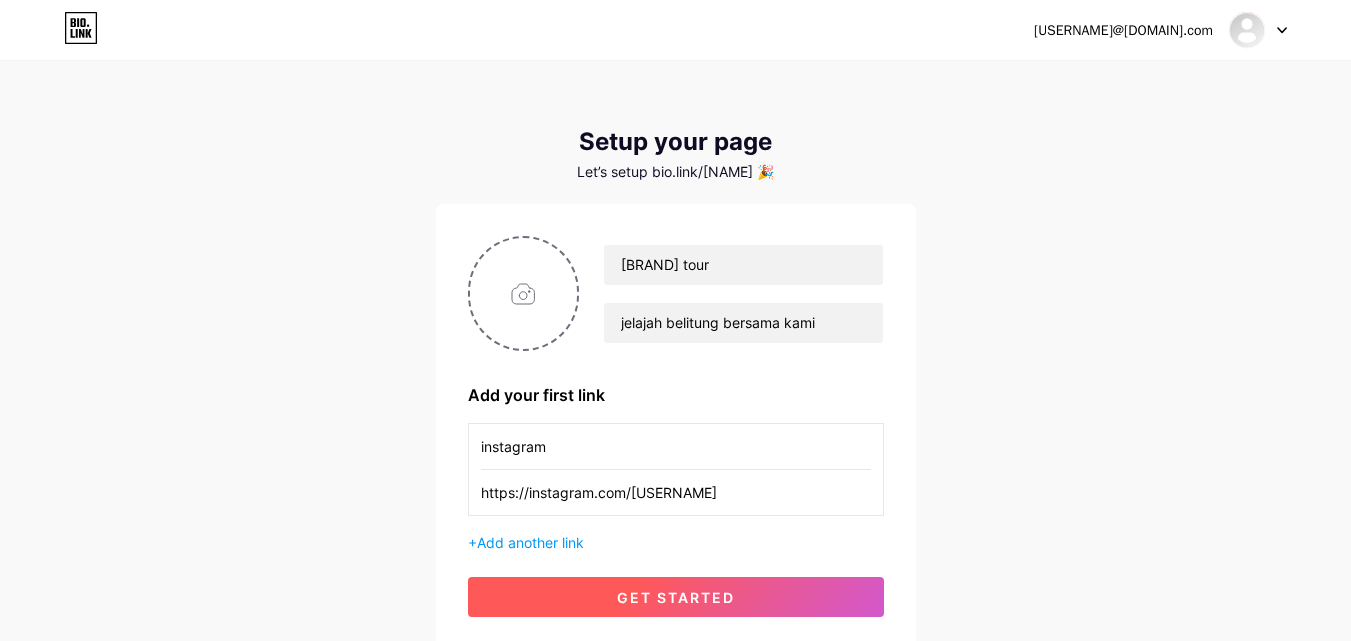 type on "https://instagram.com/[USERNAME]" 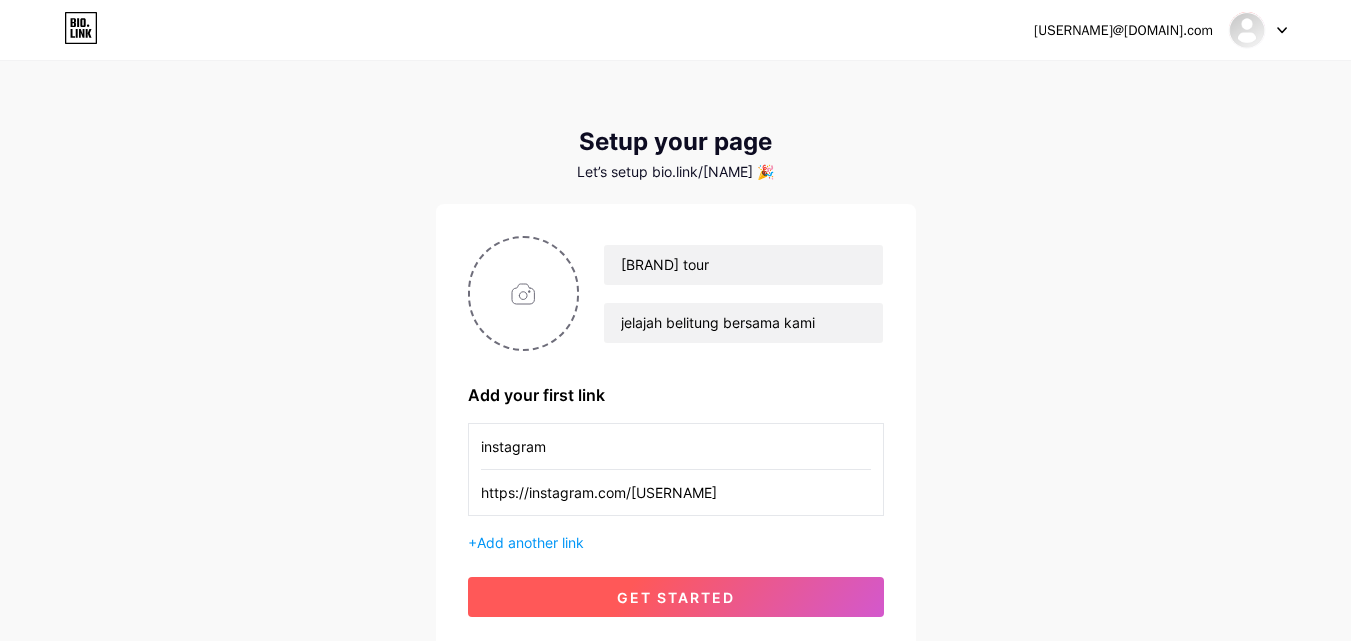 click on "get started" at bounding box center (676, 597) 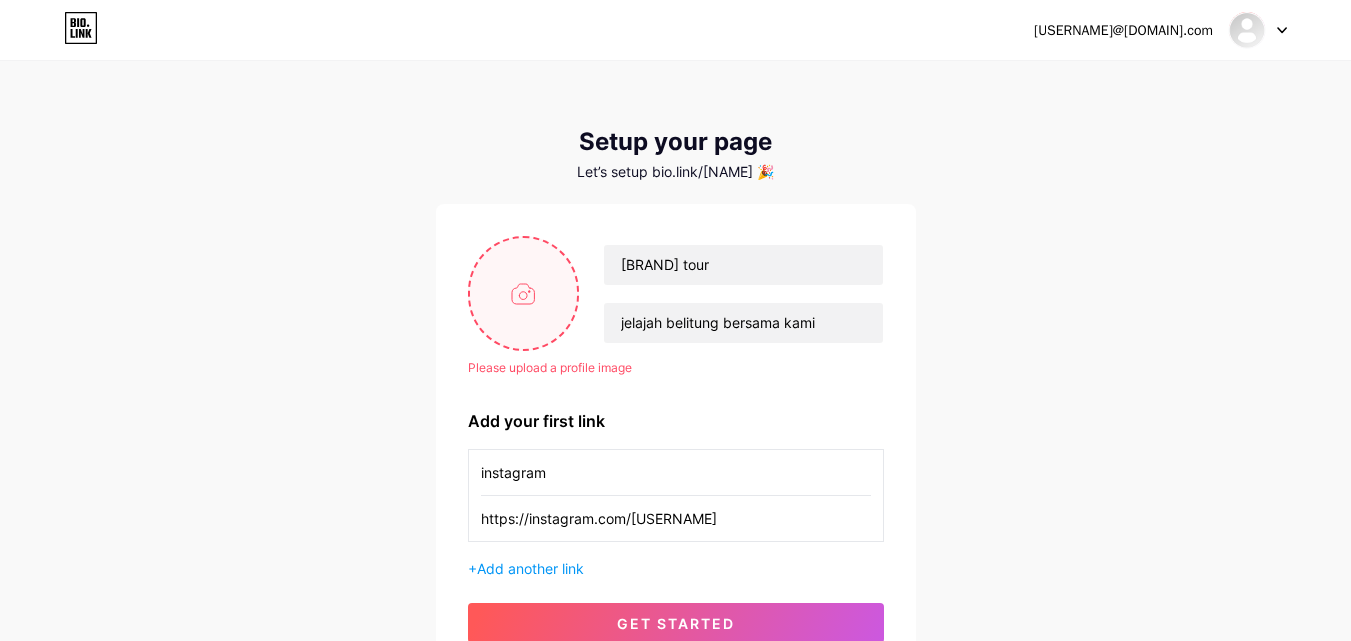 click at bounding box center (524, 293) 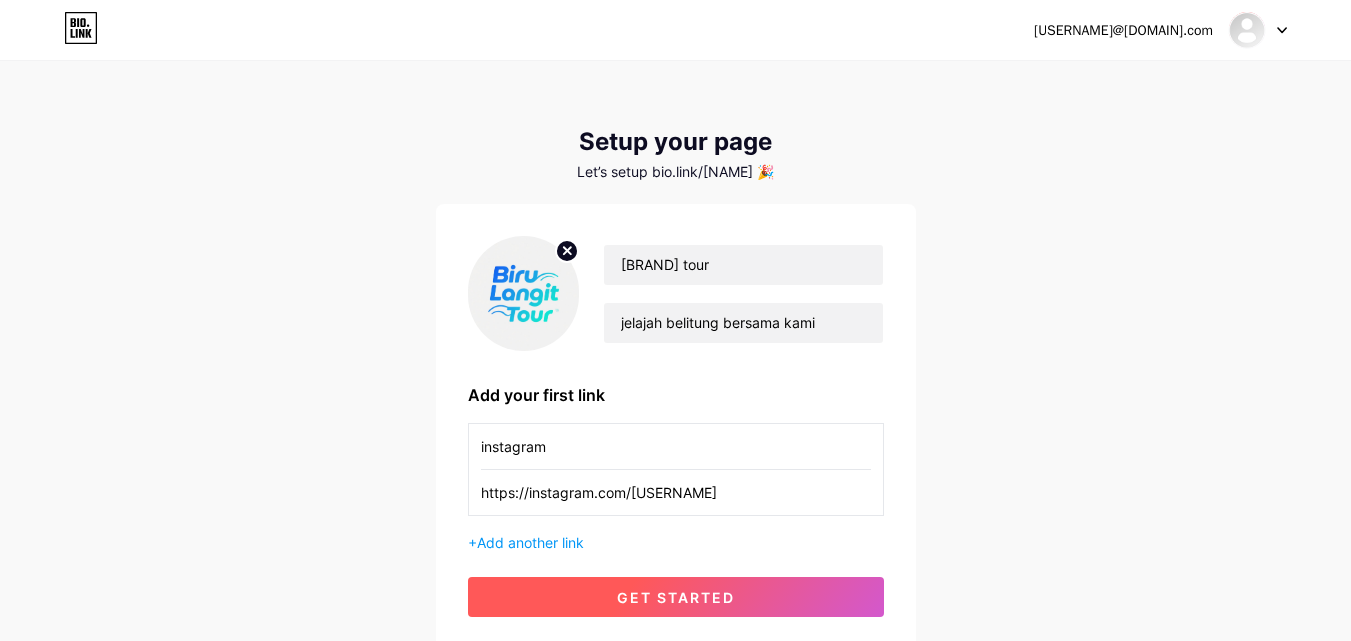 click on "get started" at bounding box center [676, 597] 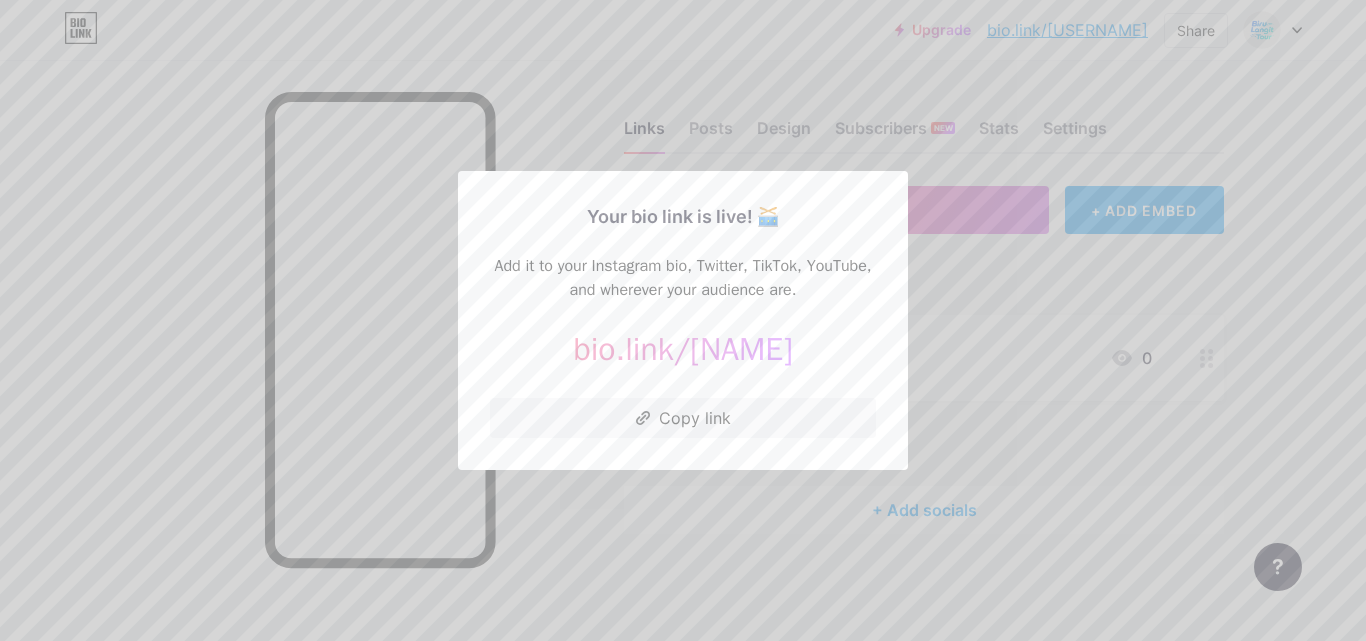 click at bounding box center (683, 320) 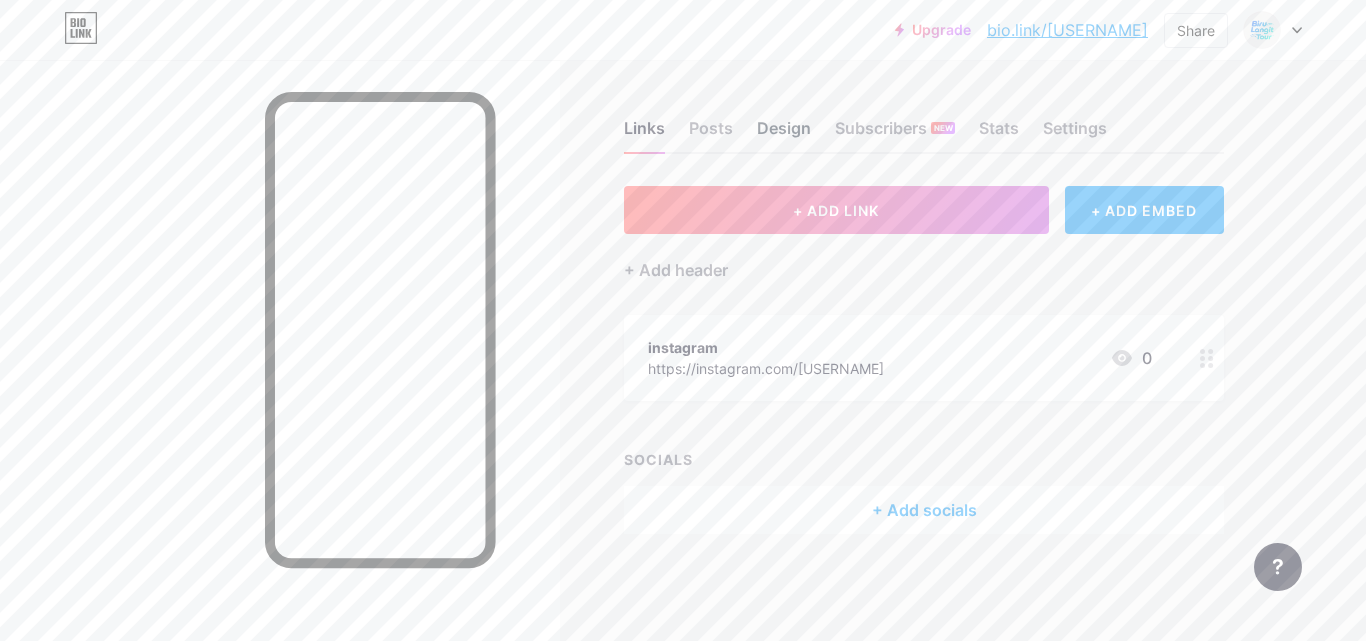 click on "Design" at bounding box center (784, 134) 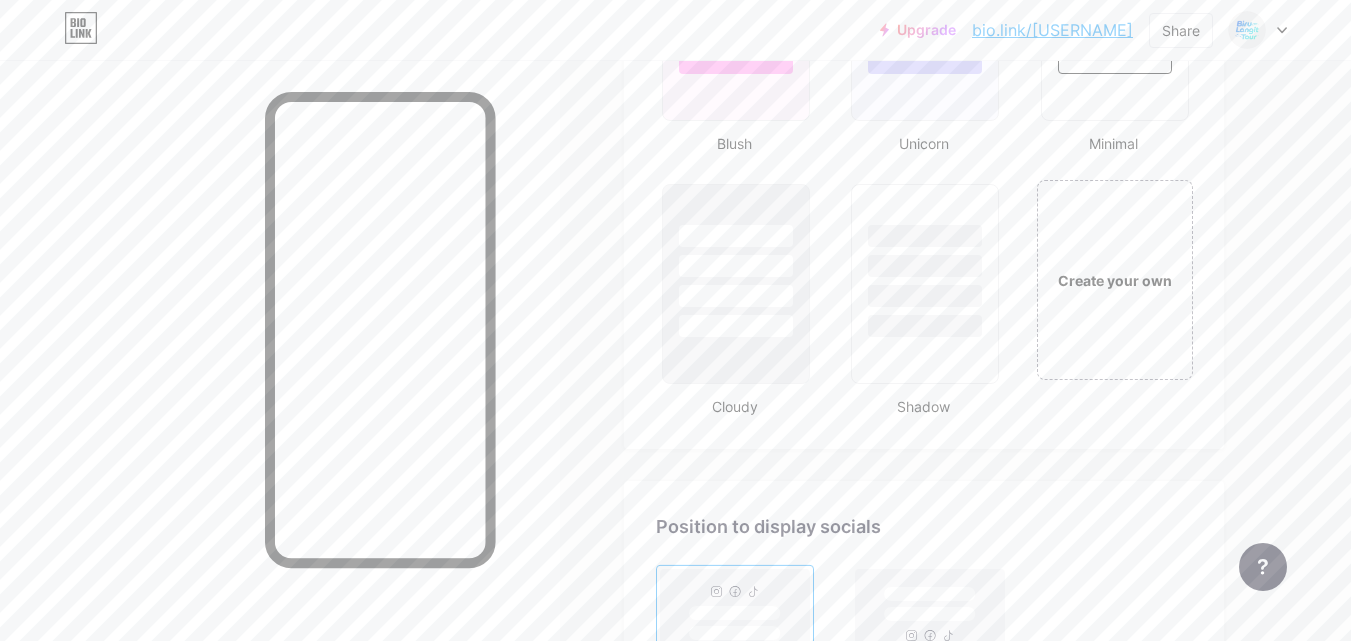scroll, scrollTop: 2250, scrollLeft: 0, axis: vertical 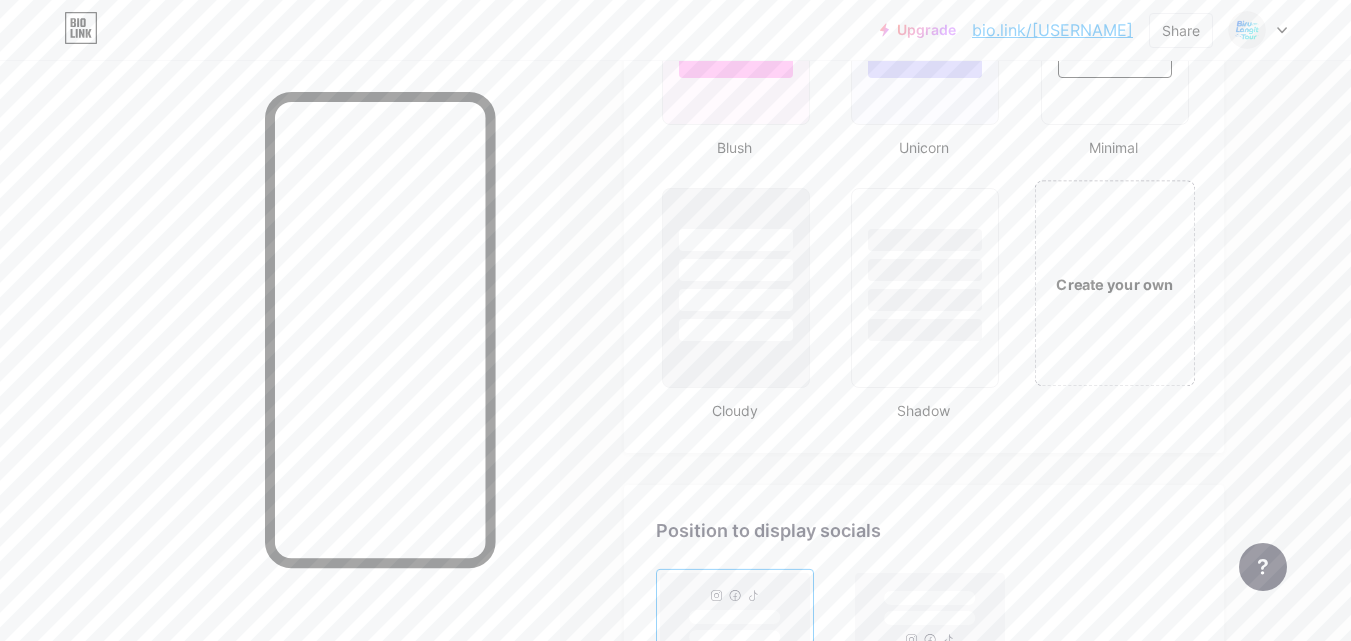 click on "Create your own" at bounding box center (1114, 283) 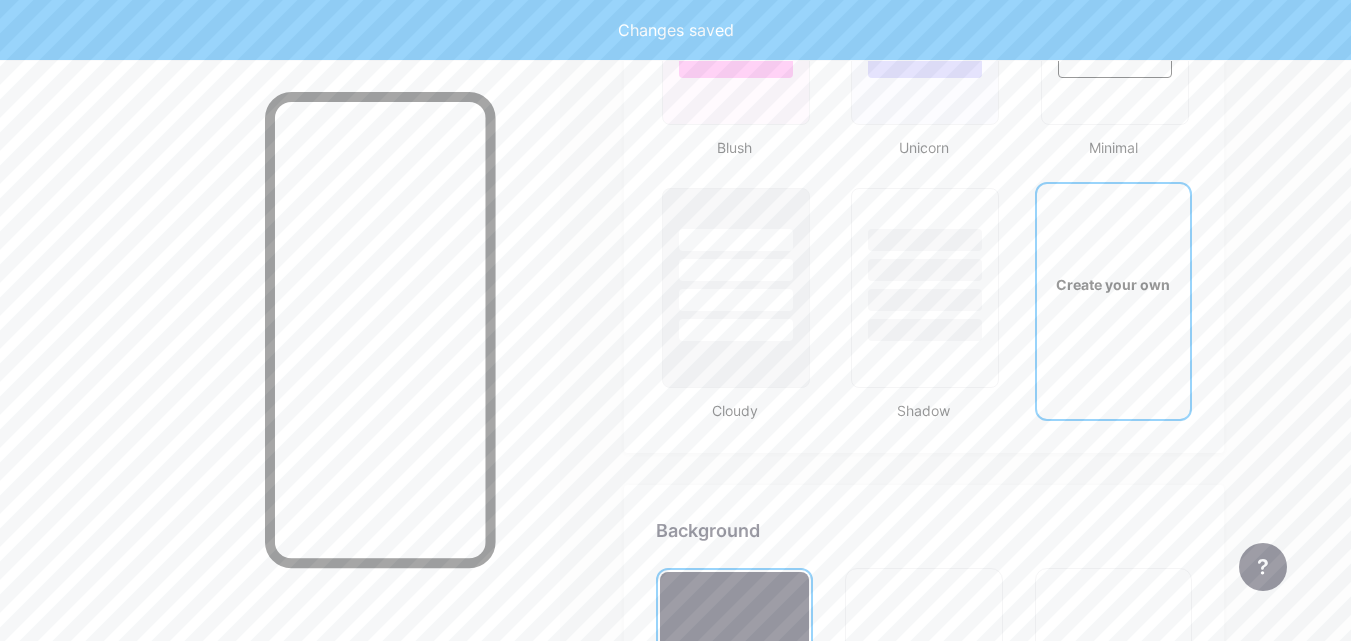 scroll, scrollTop: 2655, scrollLeft: 0, axis: vertical 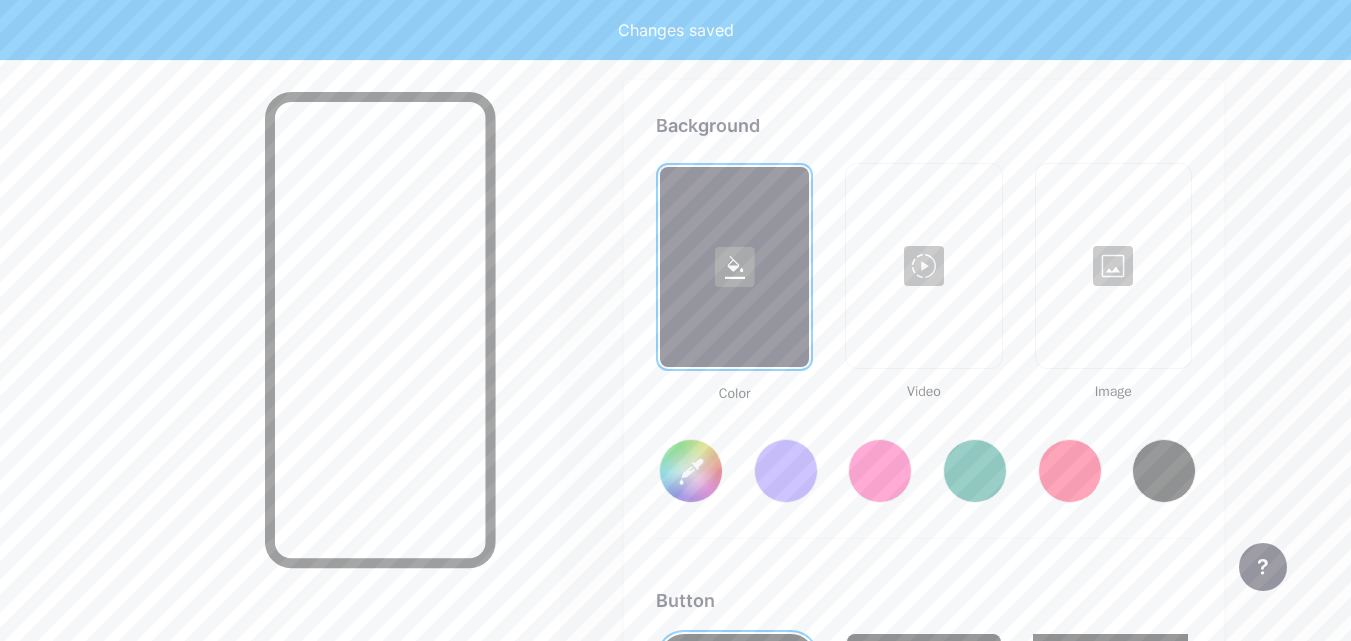 type on "#ffffff" 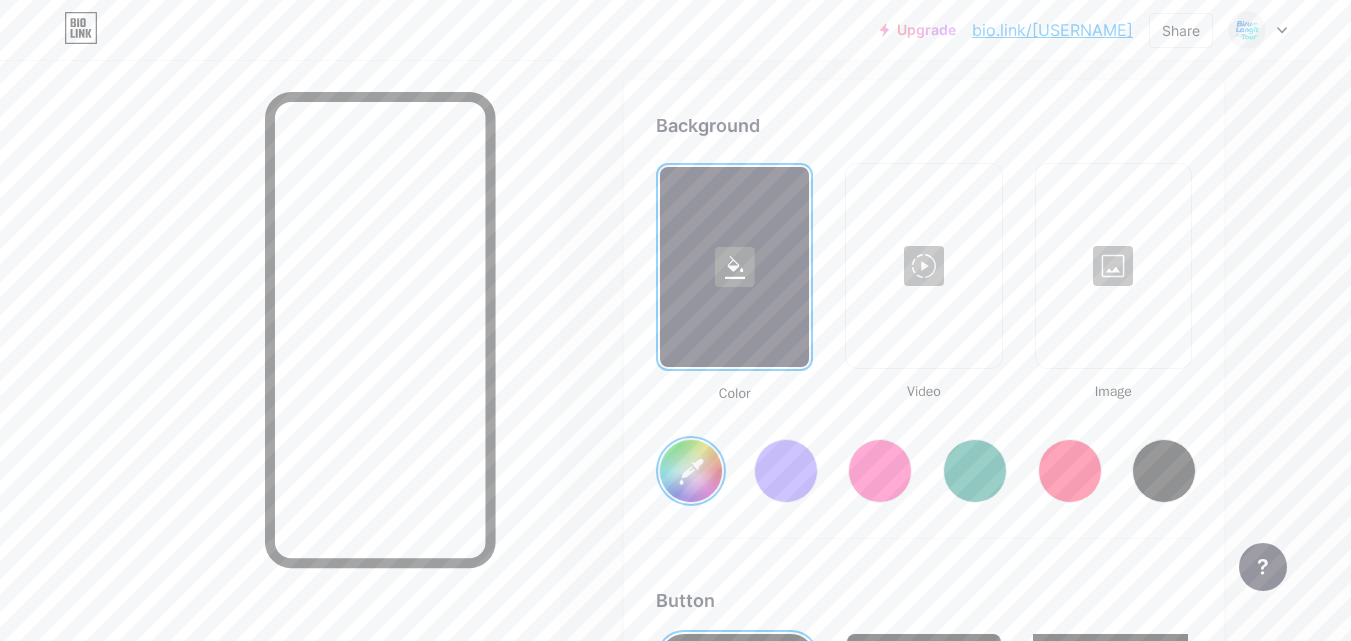 click at bounding box center [1113, 266] 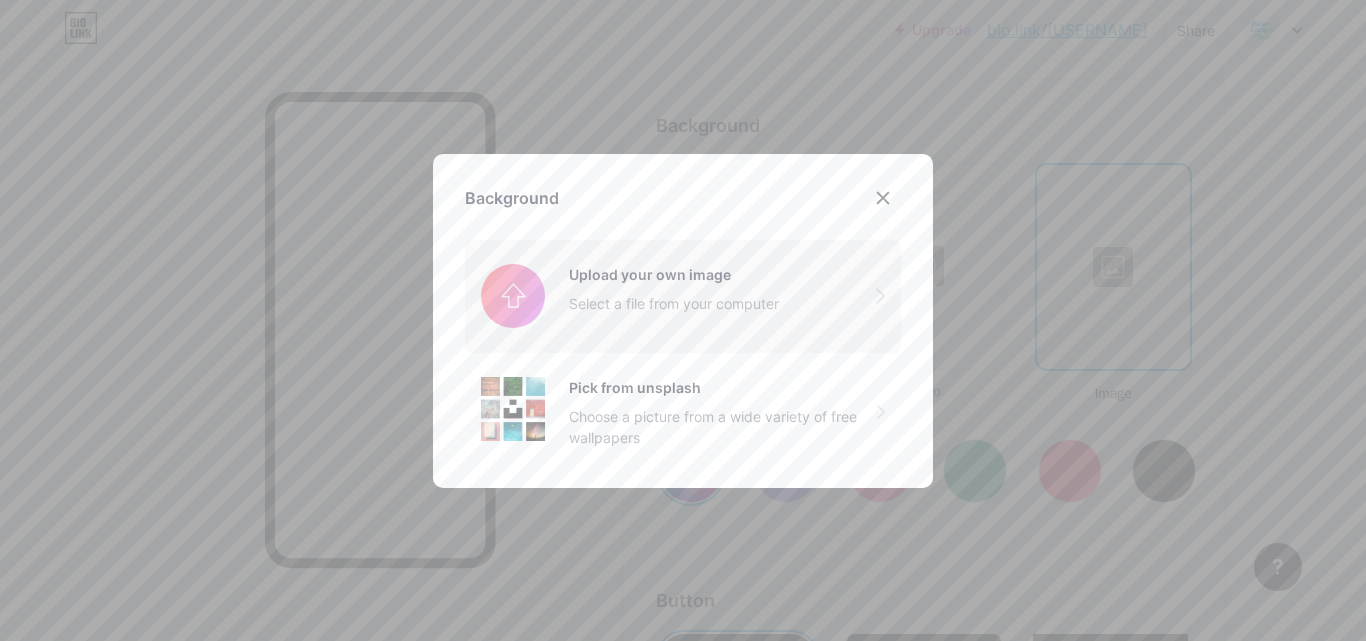 click at bounding box center [683, 296] 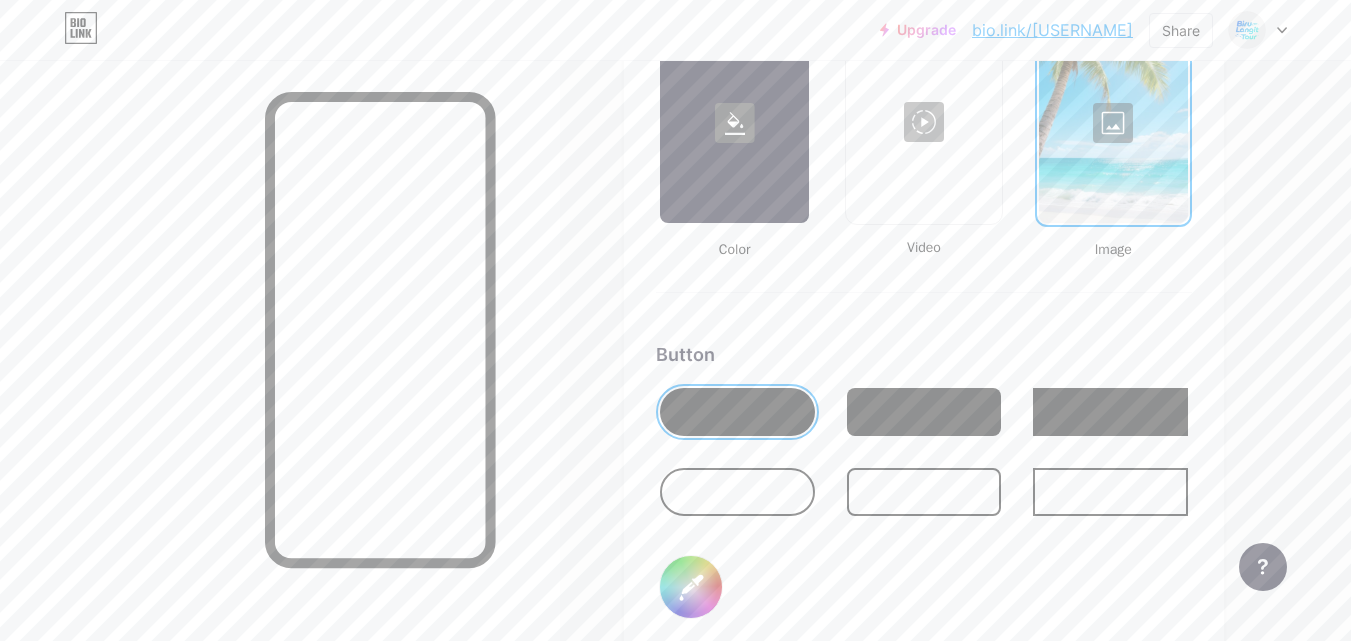 scroll, scrollTop: 2800, scrollLeft: 0, axis: vertical 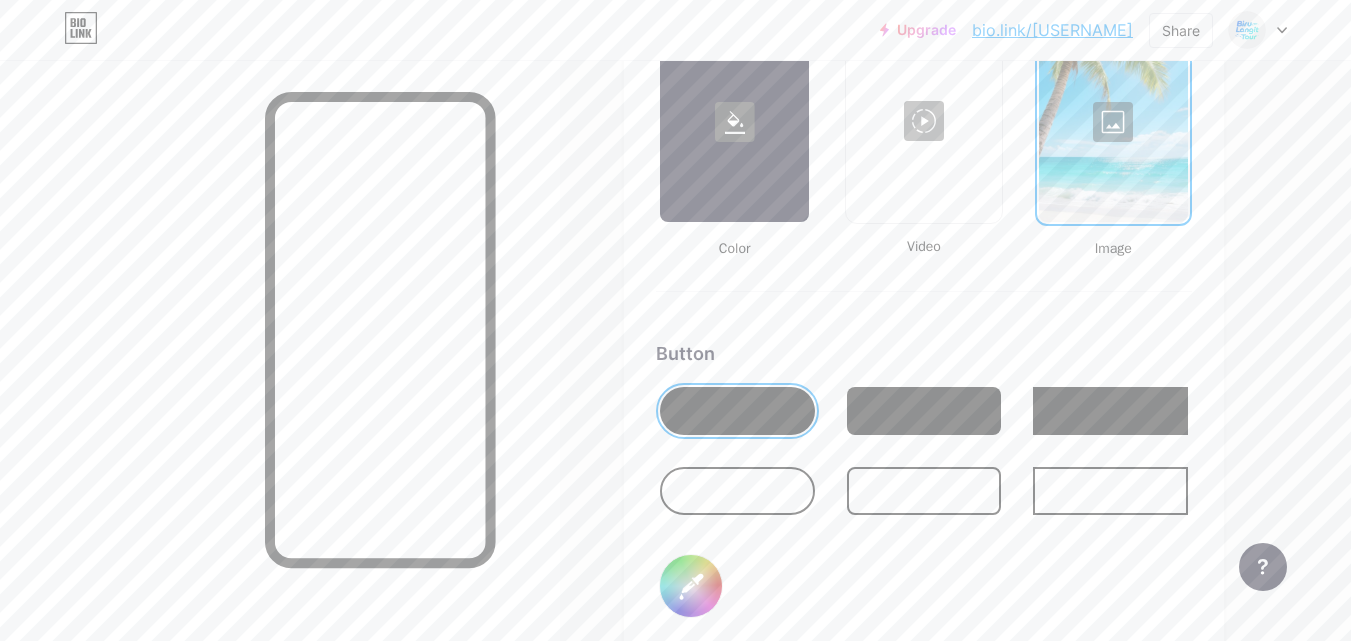 click on "#000000" at bounding box center [691, 586] 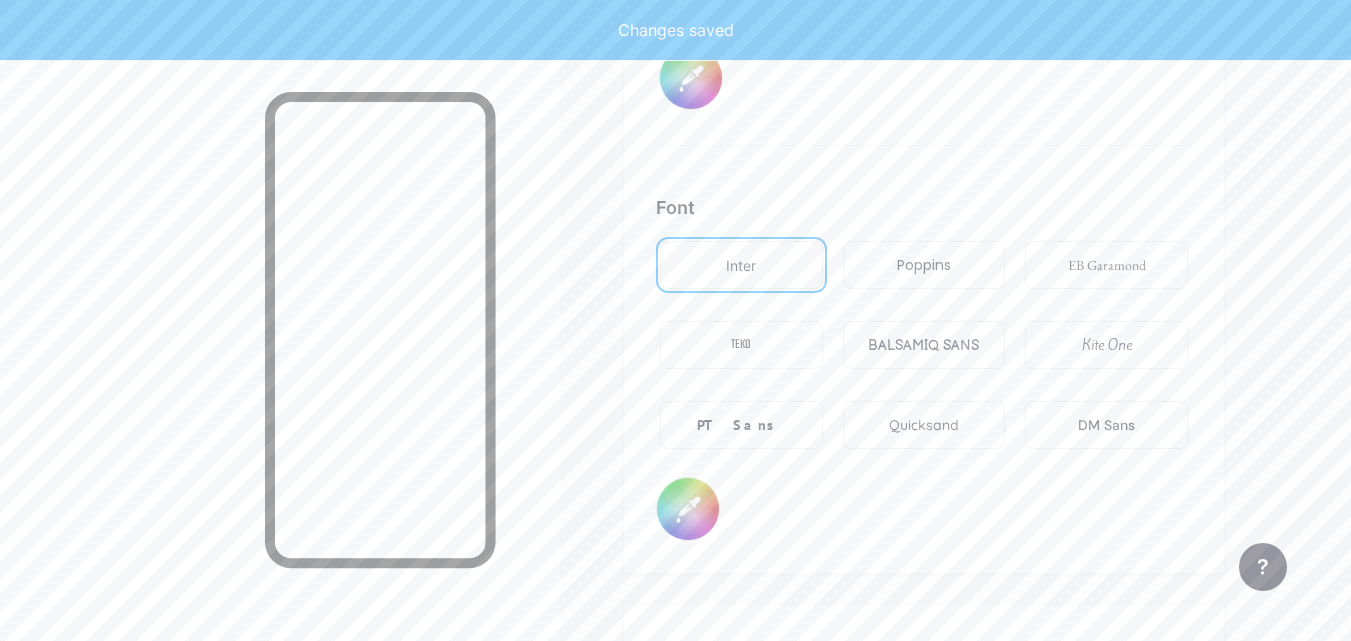 scroll, scrollTop: 3320, scrollLeft: 0, axis: vertical 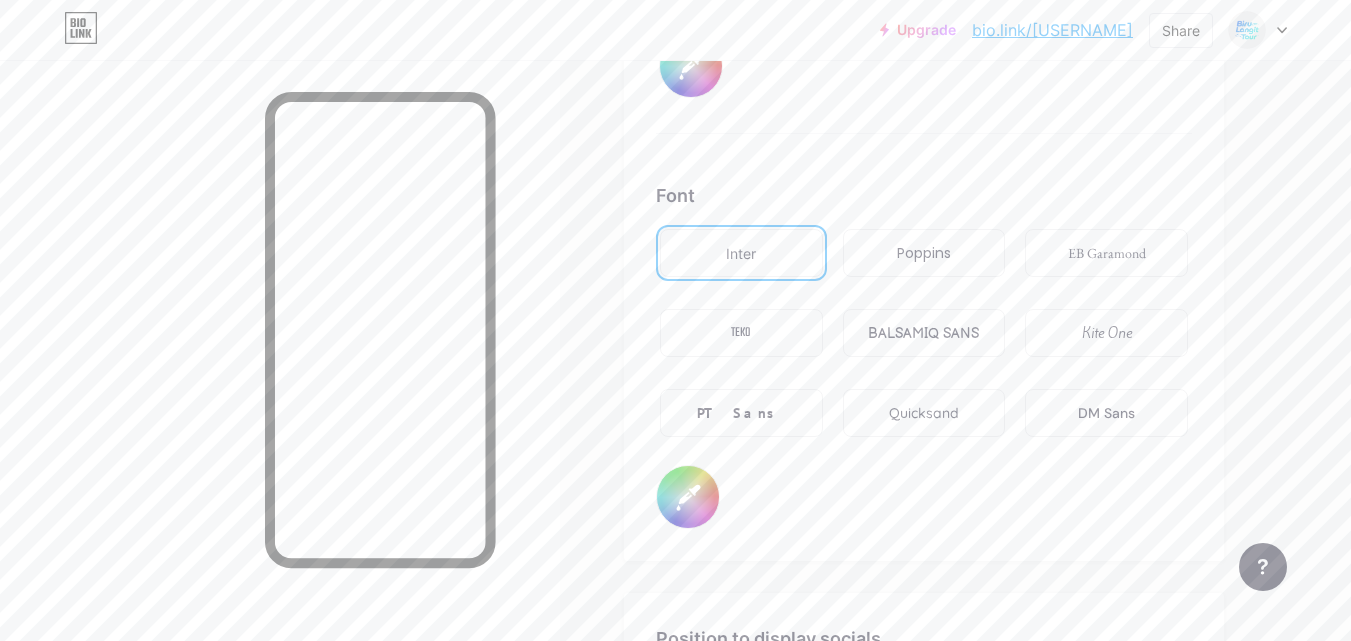 click on "PT Sans" at bounding box center [741, 413] 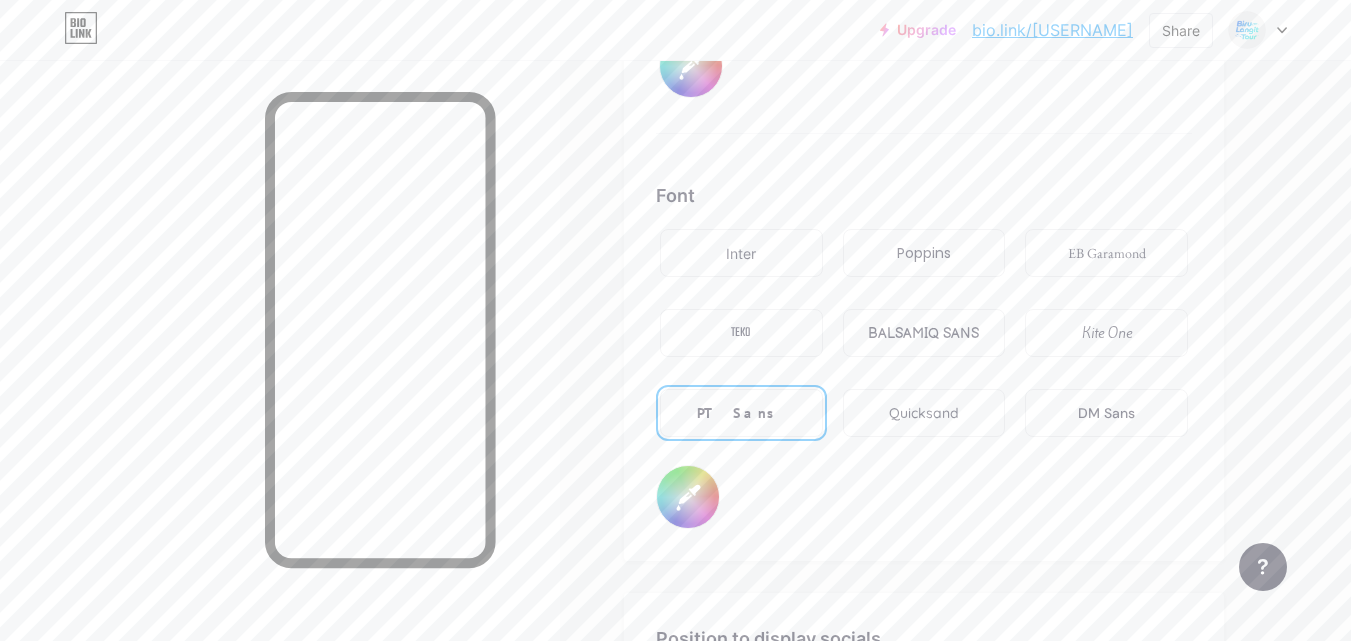 click on "#000000" at bounding box center [688, 497] 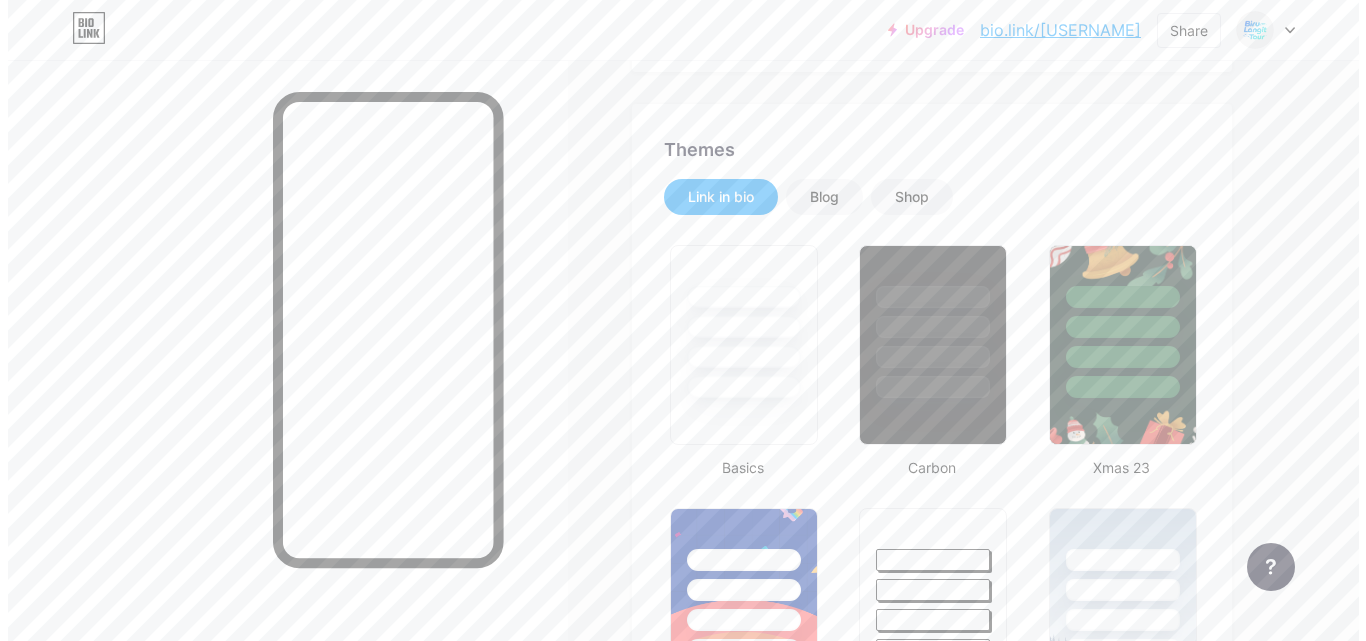 scroll, scrollTop: 0, scrollLeft: 0, axis: both 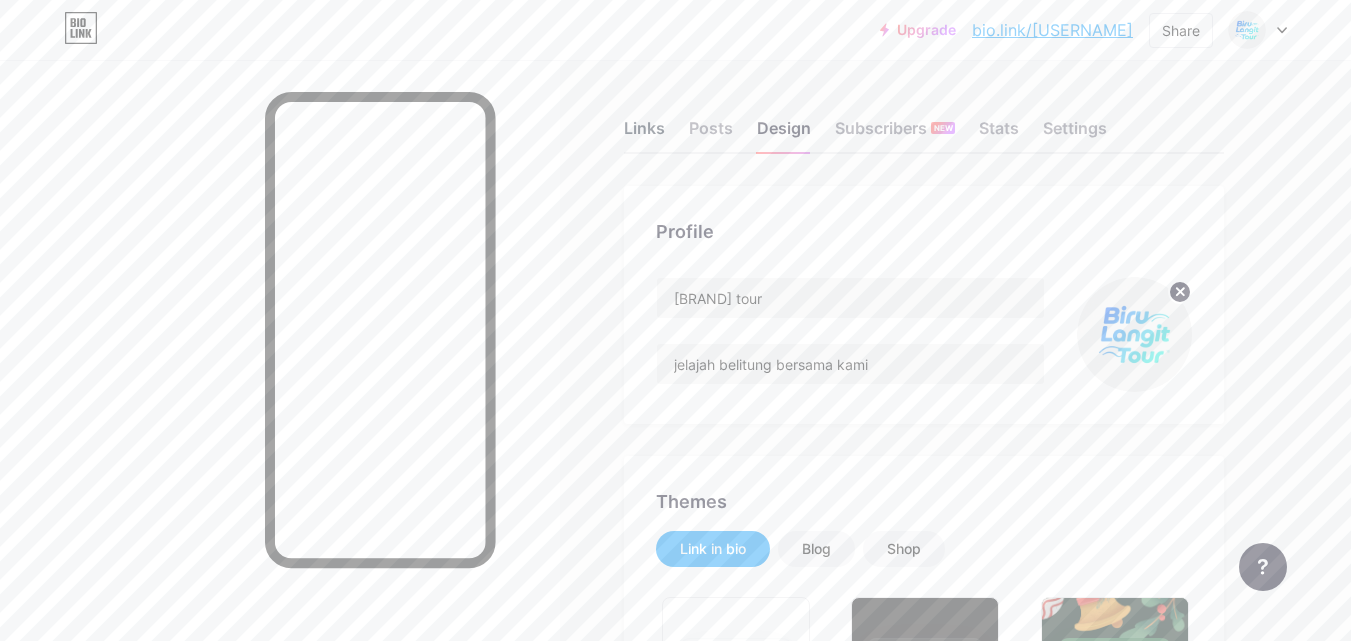 click on "Links" at bounding box center (644, 134) 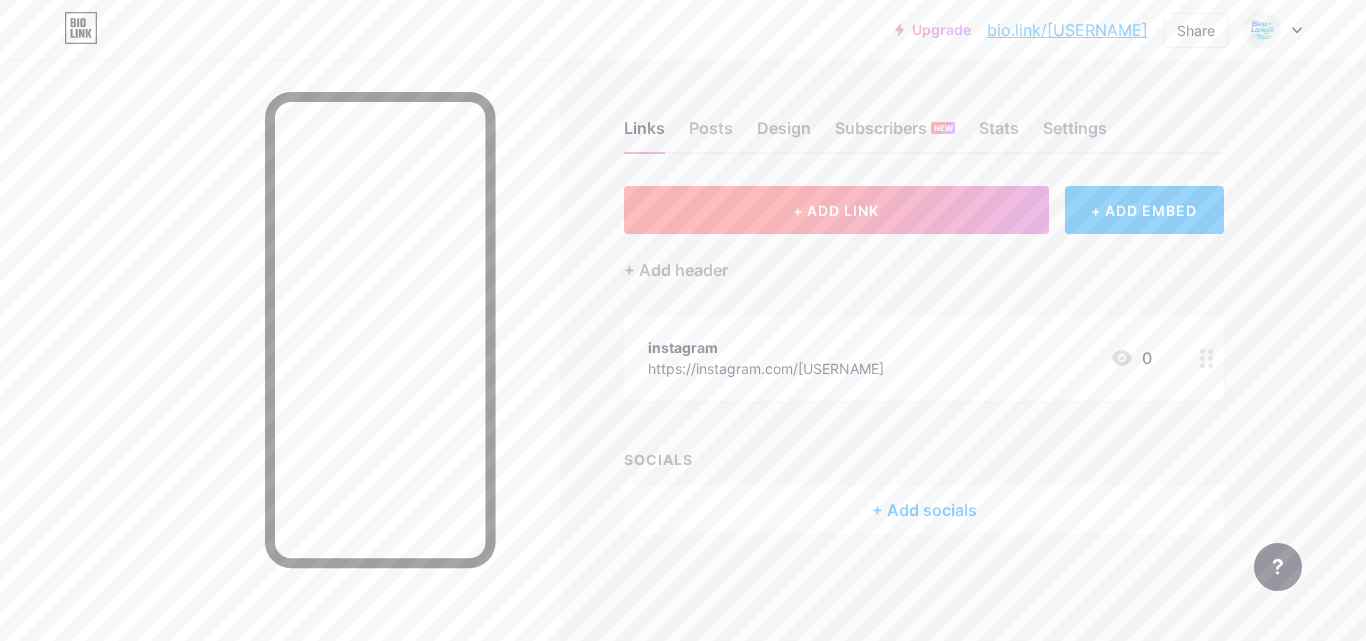 click on "+ ADD LINK" at bounding box center (836, 210) 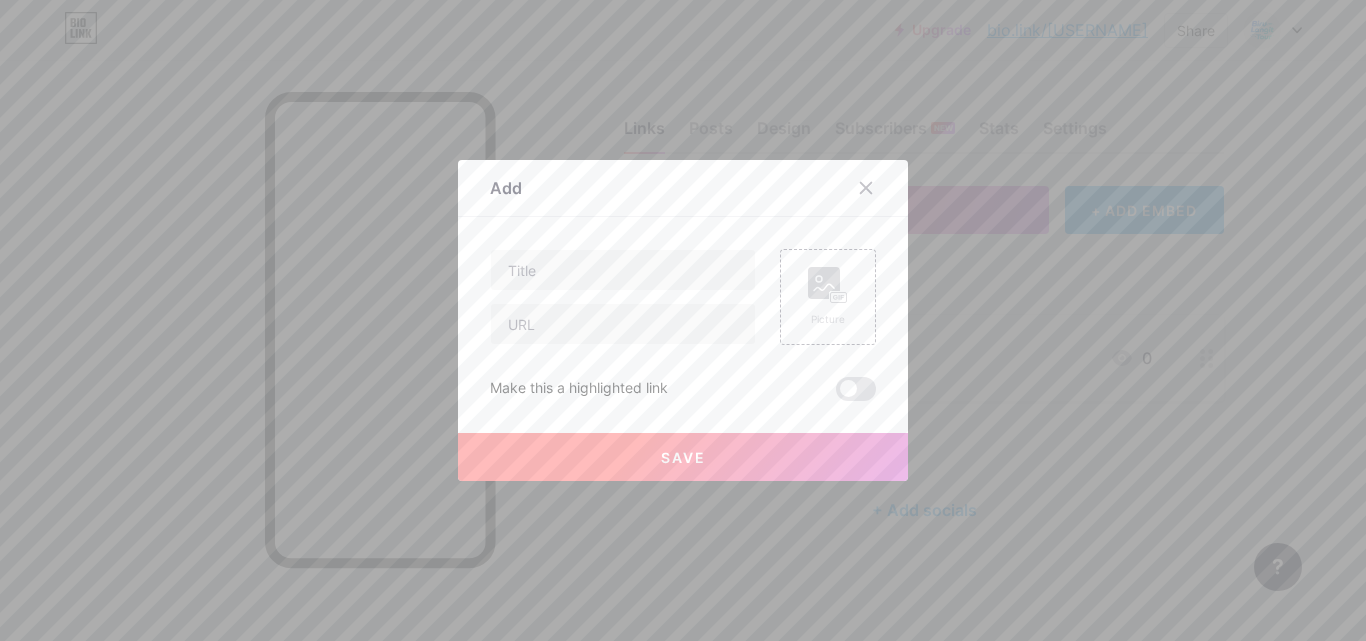 click at bounding box center [623, 297] 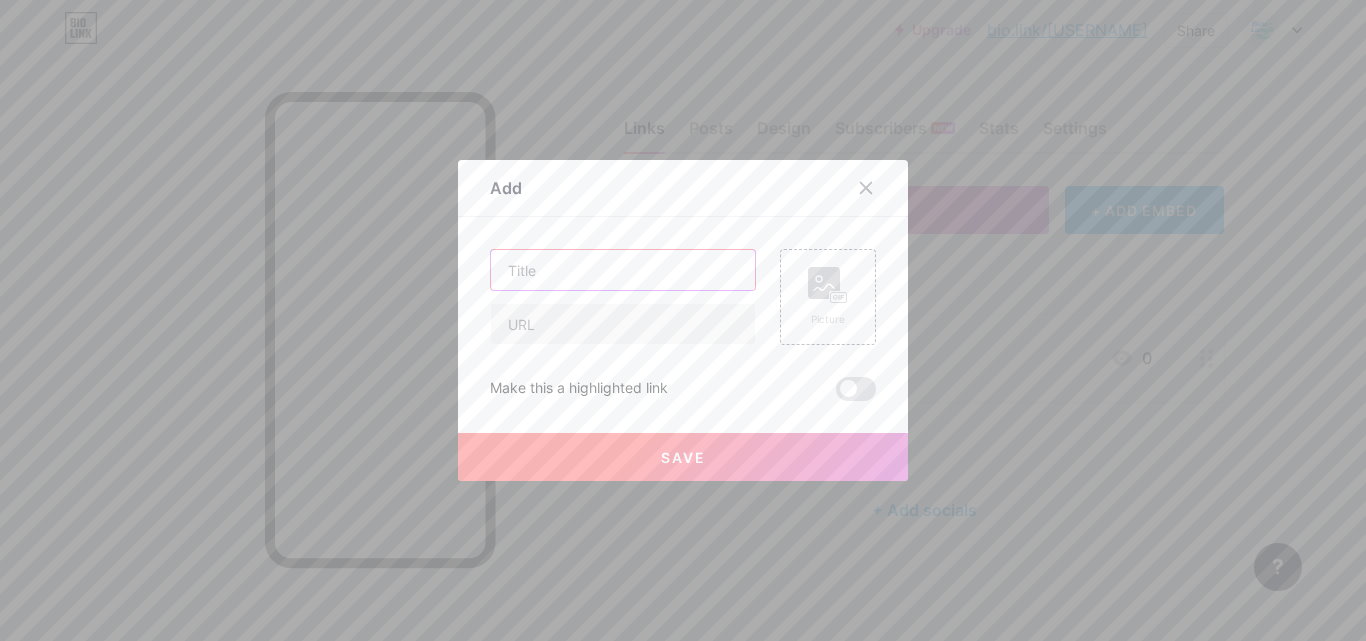 click at bounding box center [623, 270] 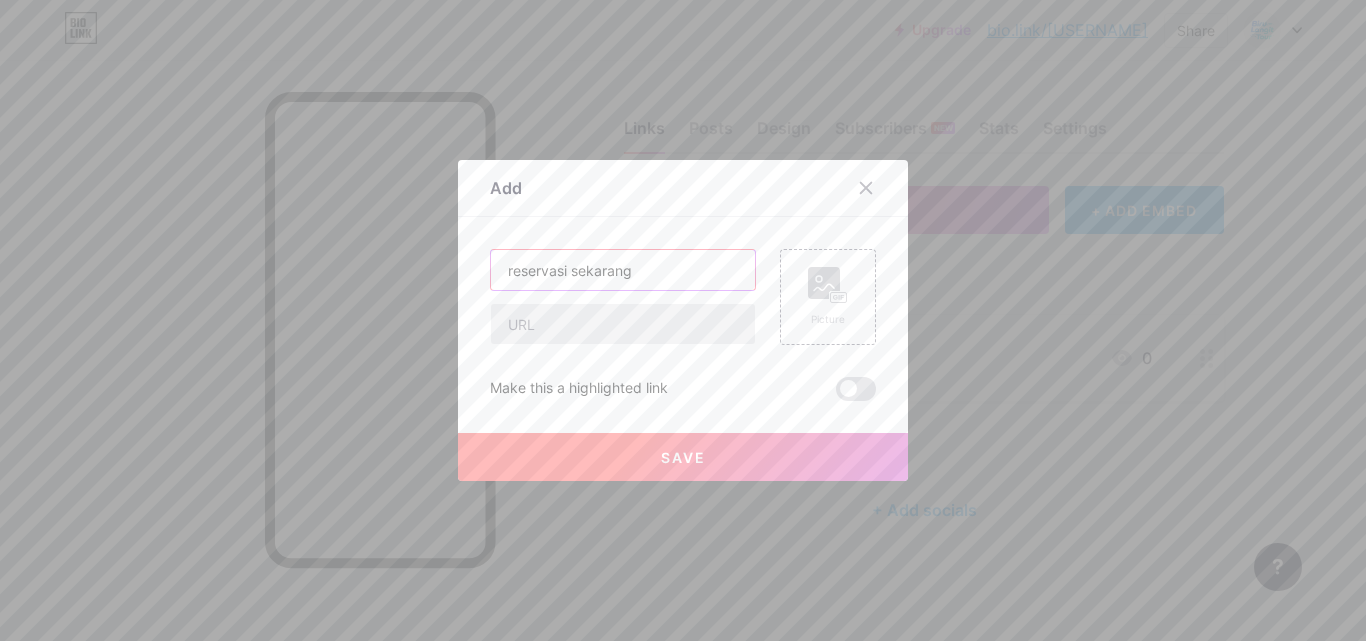 type on "reservasi sekarang" 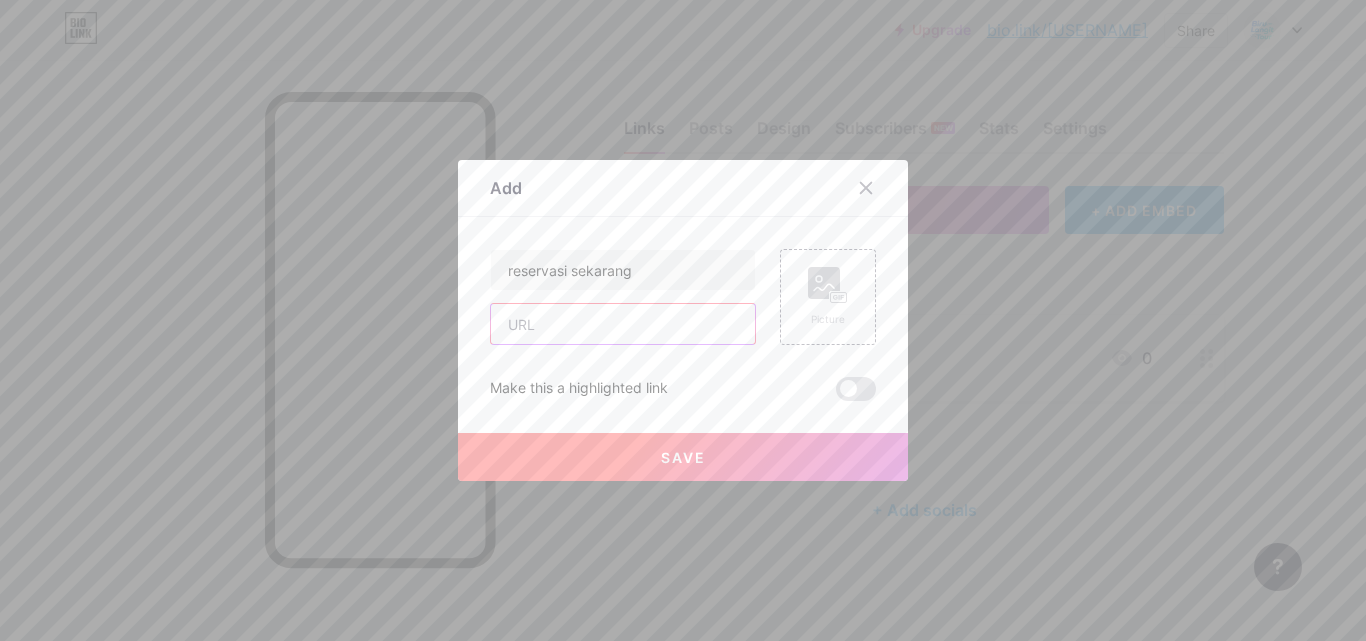 click at bounding box center [623, 324] 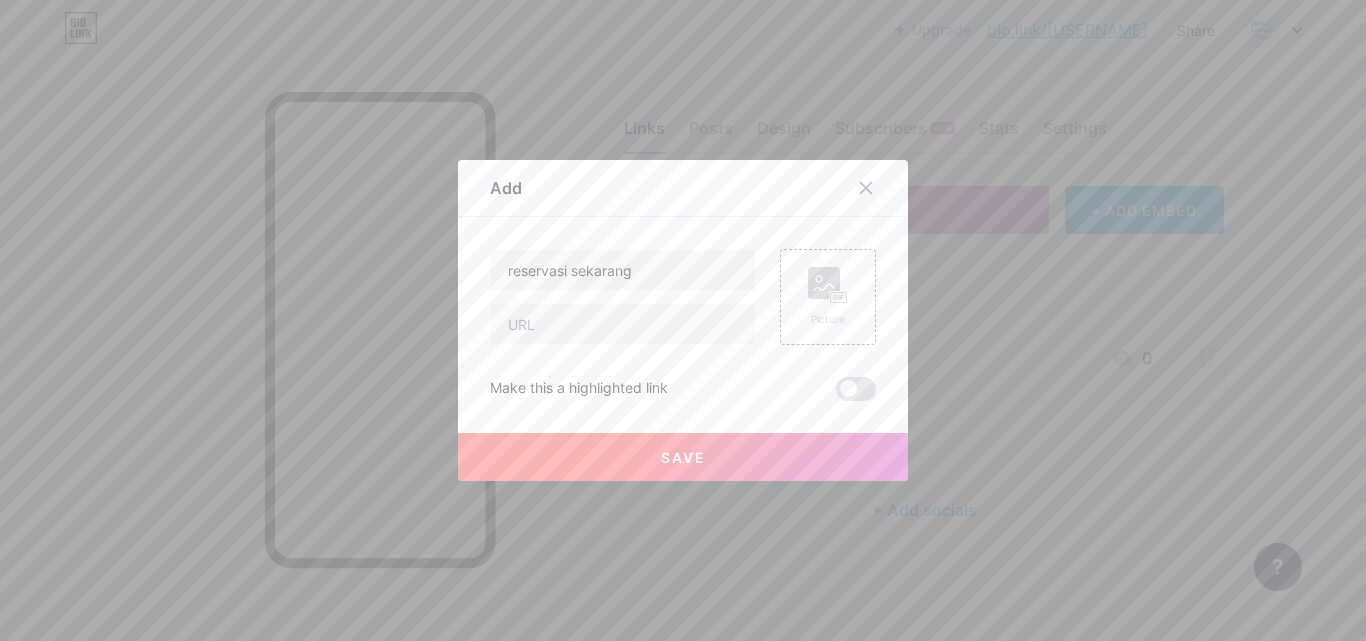 click at bounding box center (683, 320) 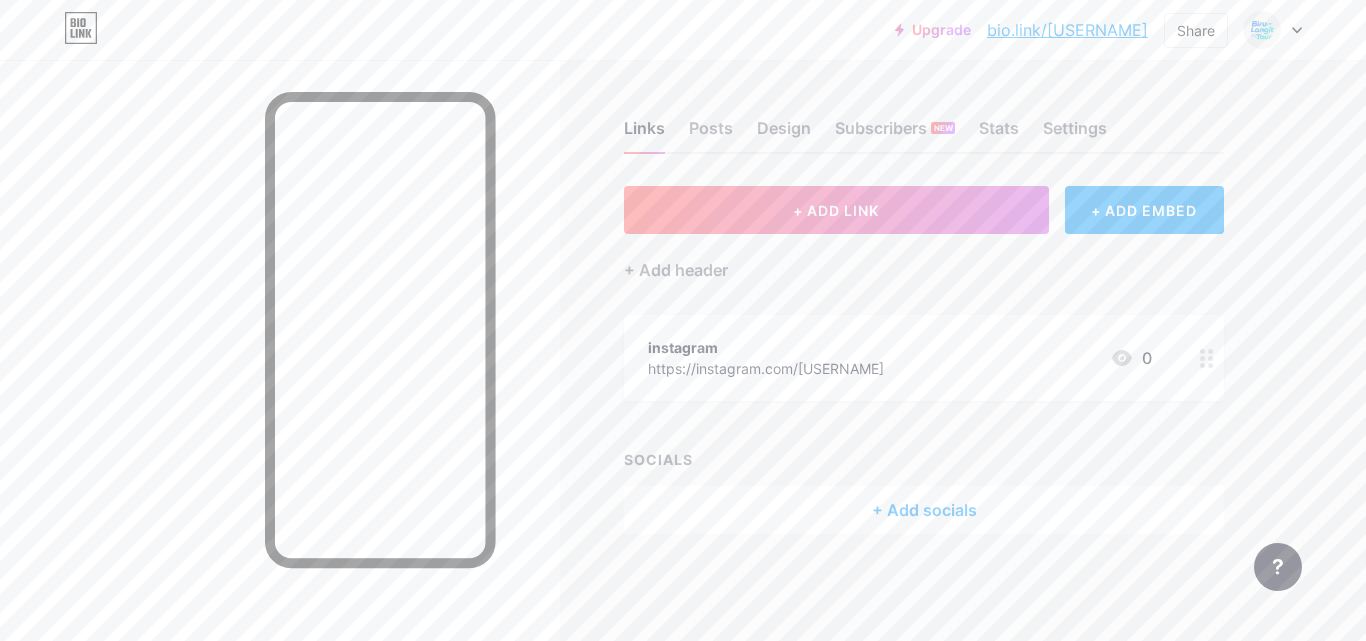 click on "Links" at bounding box center (644, 134) 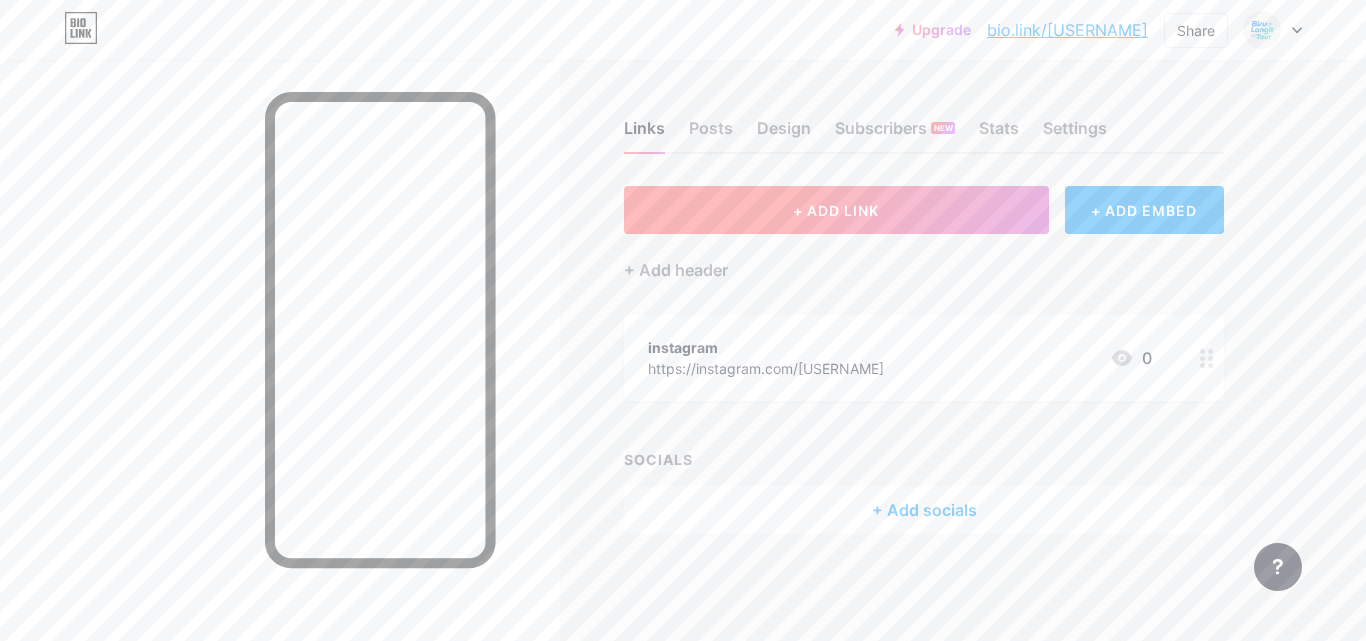 click on "+ ADD LINK" at bounding box center [836, 210] 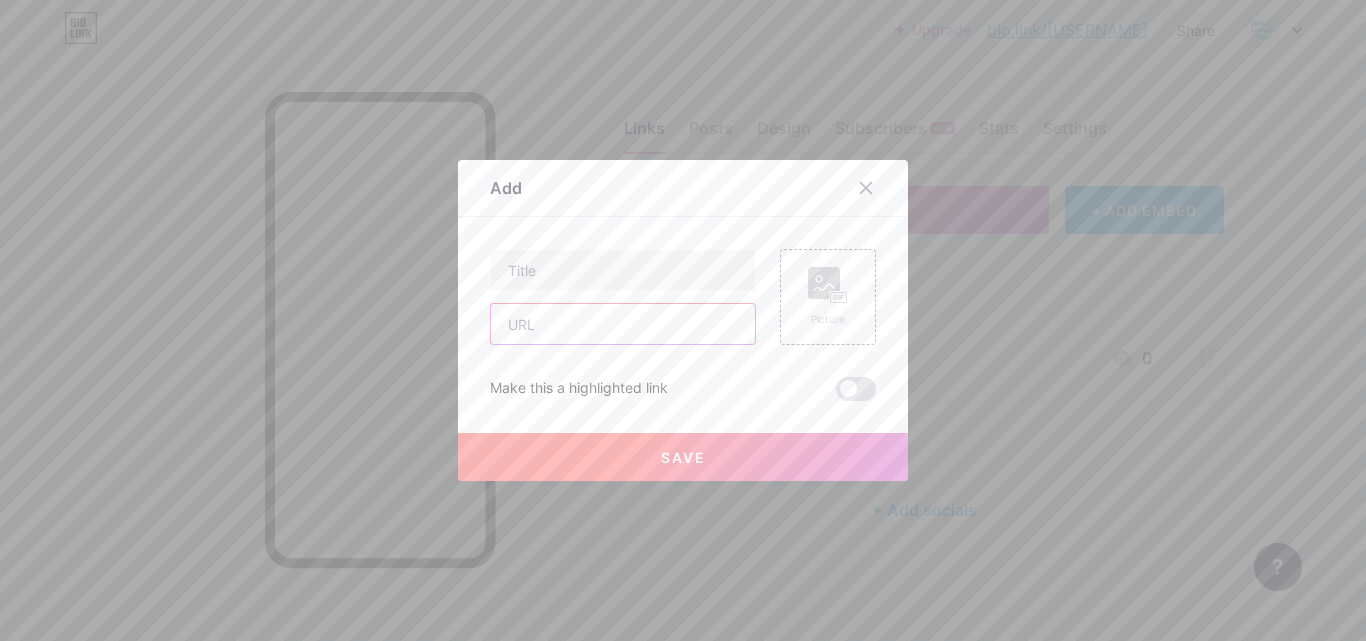 click at bounding box center [623, 324] 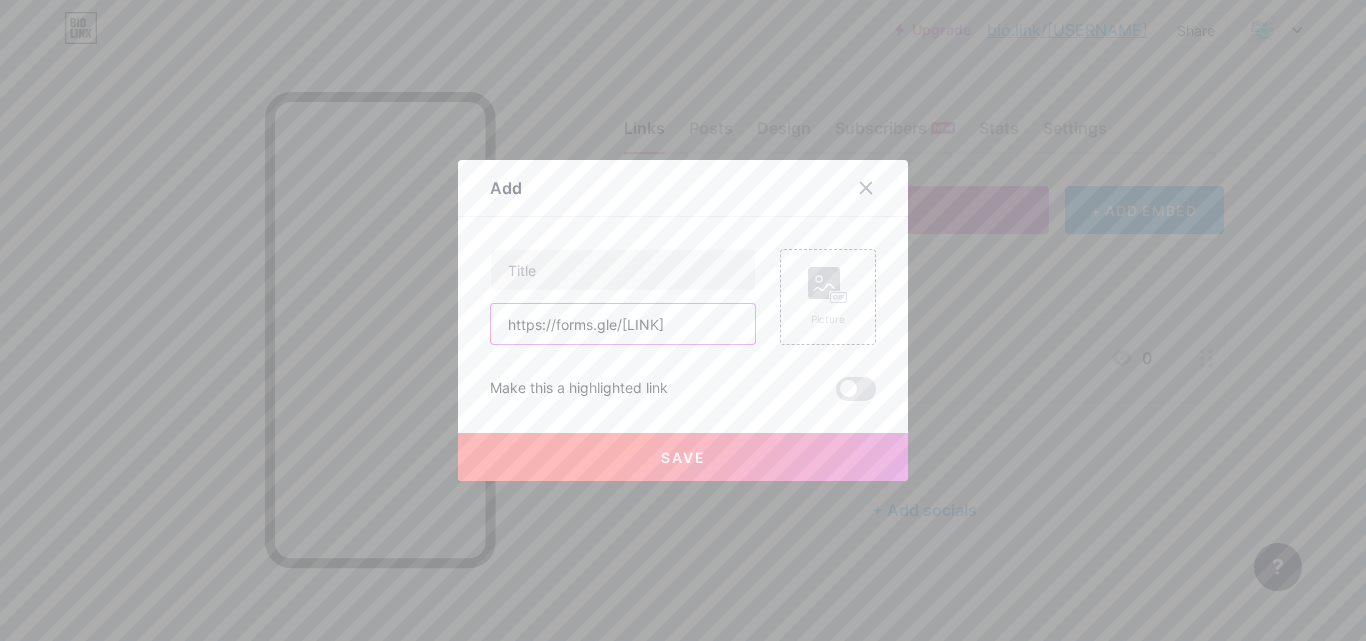 scroll, scrollTop: 0, scrollLeft: 43, axis: horizontal 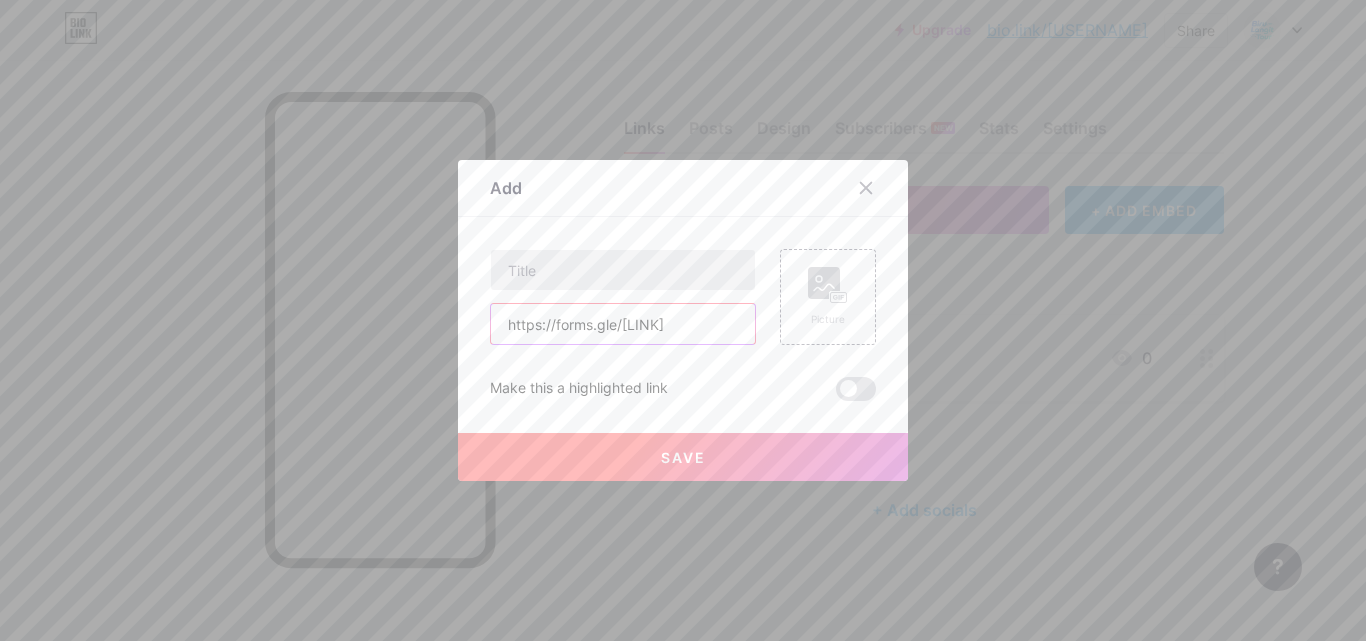 type on "https://forms.gle/[LINK]" 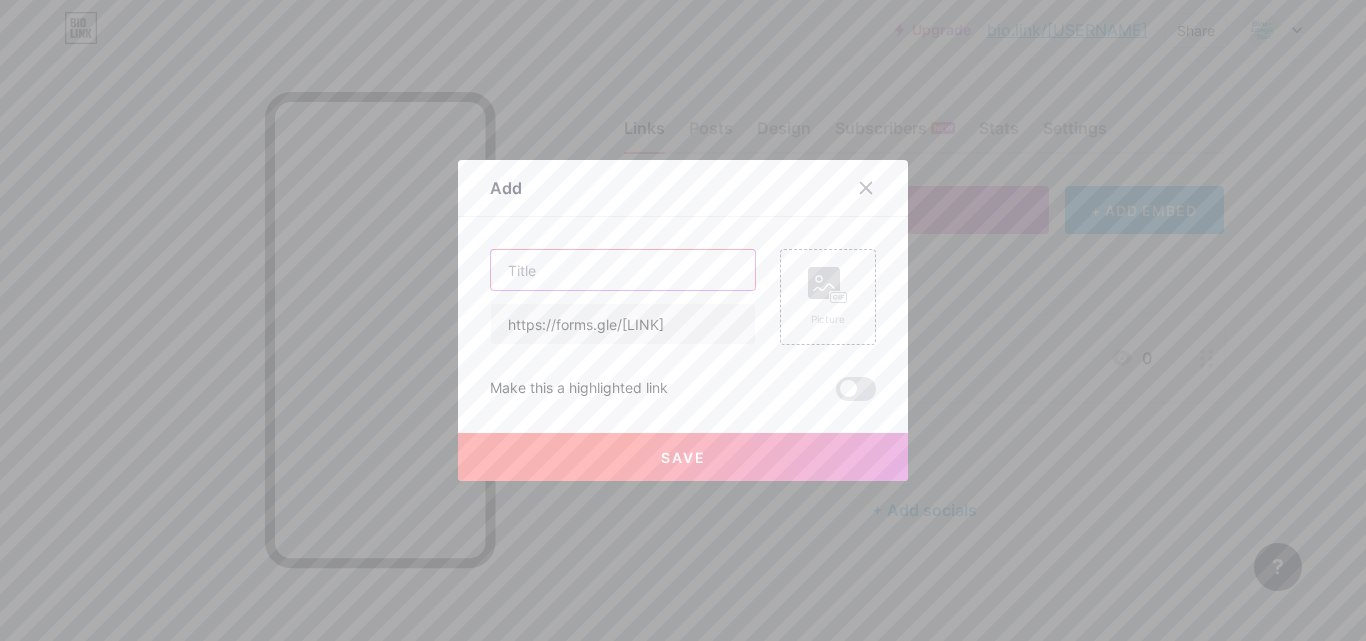 scroll, scrollTop: 0, scrollLeft: 0, axis: both 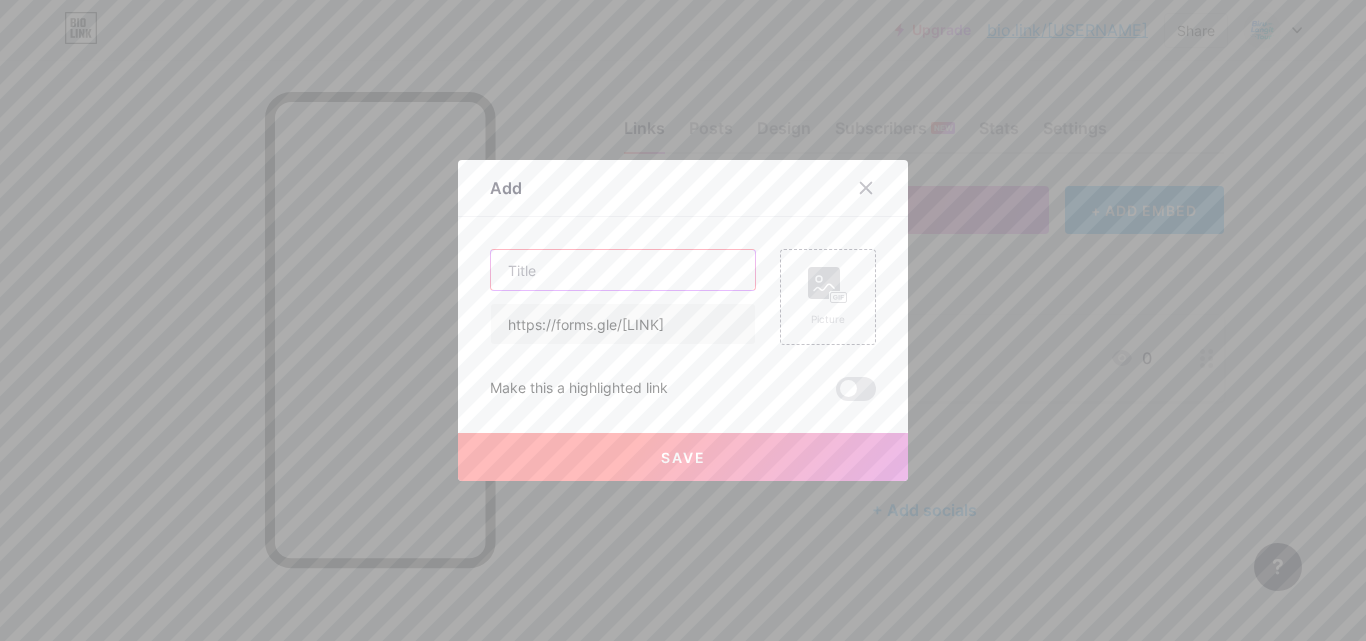 click at bounding box center (623, 270) 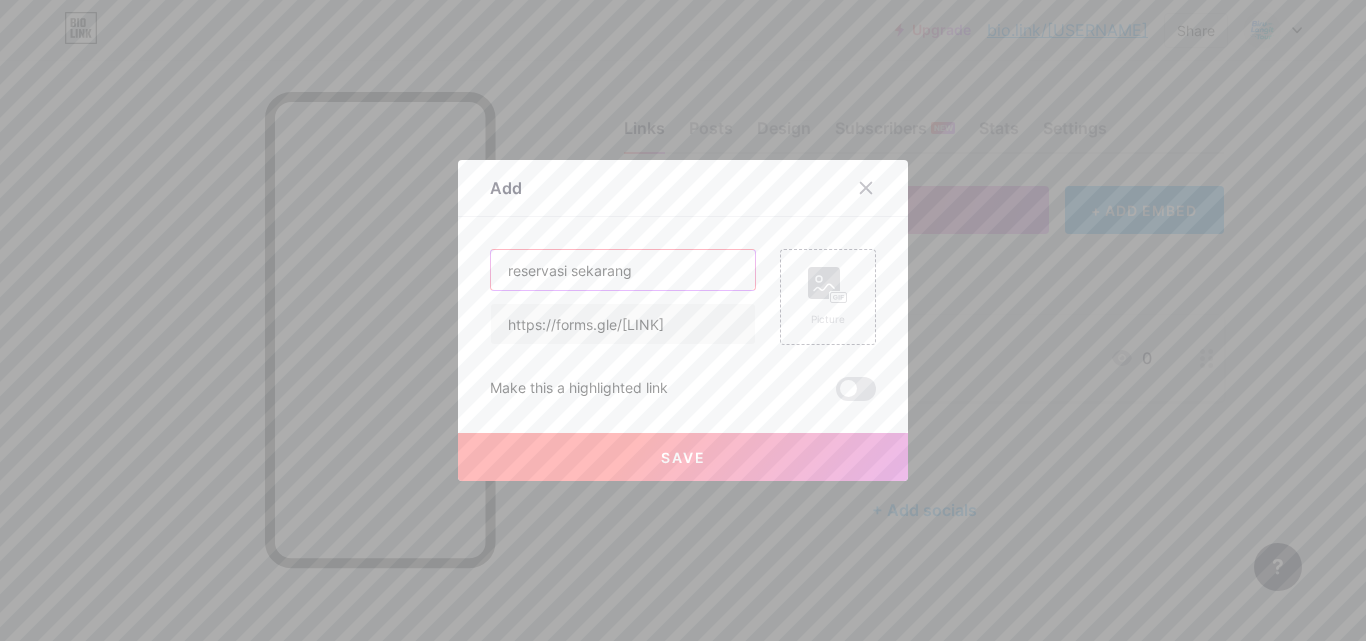 type on "reservasi sekarang" 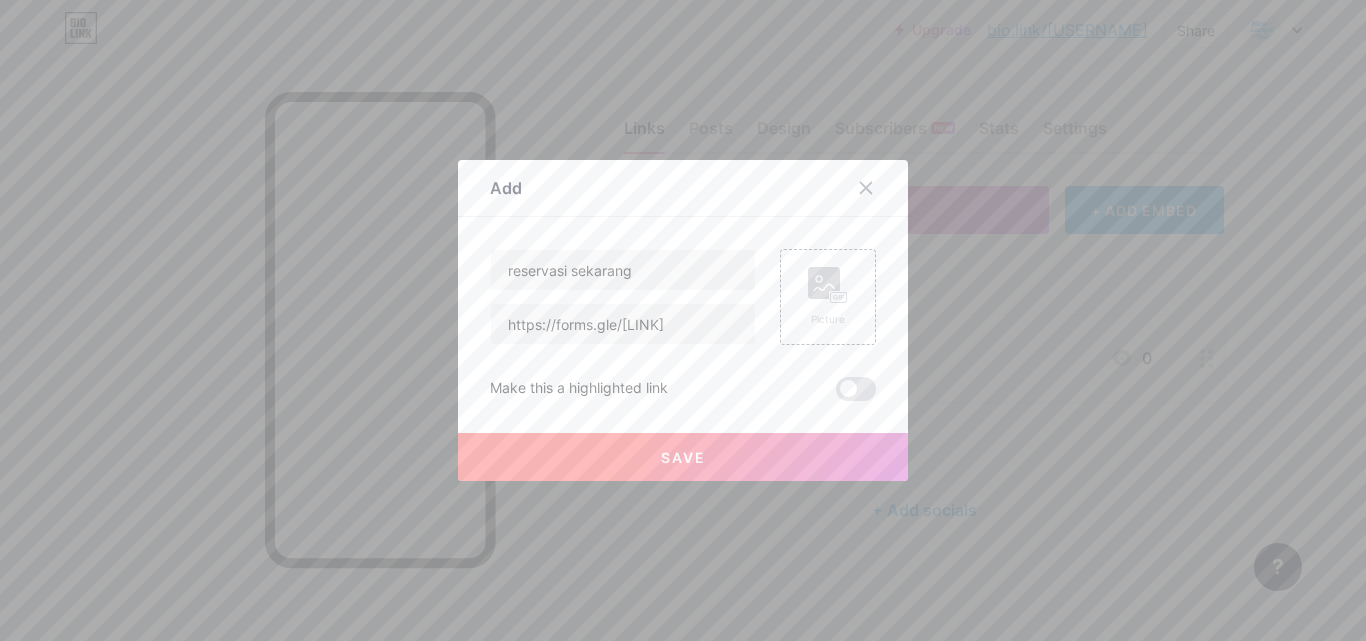 click on "Save" at bounding box center [683, 457] 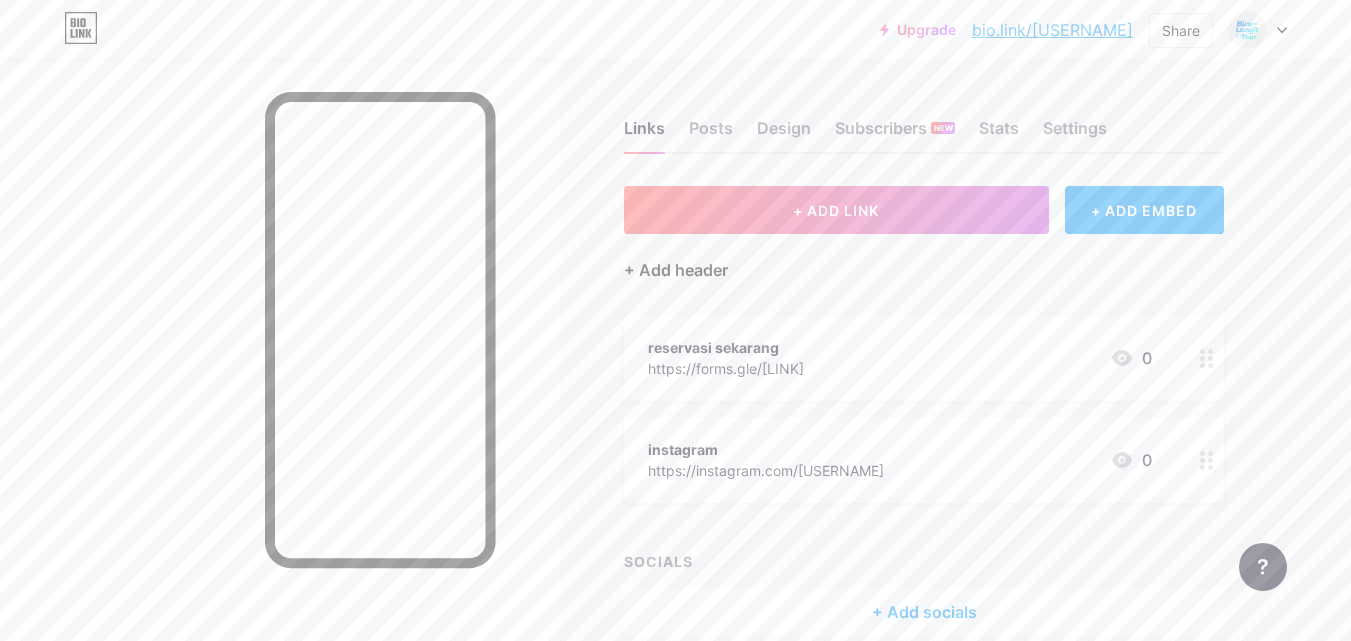 click on "+ Add header" at bounding box center [676, 270] 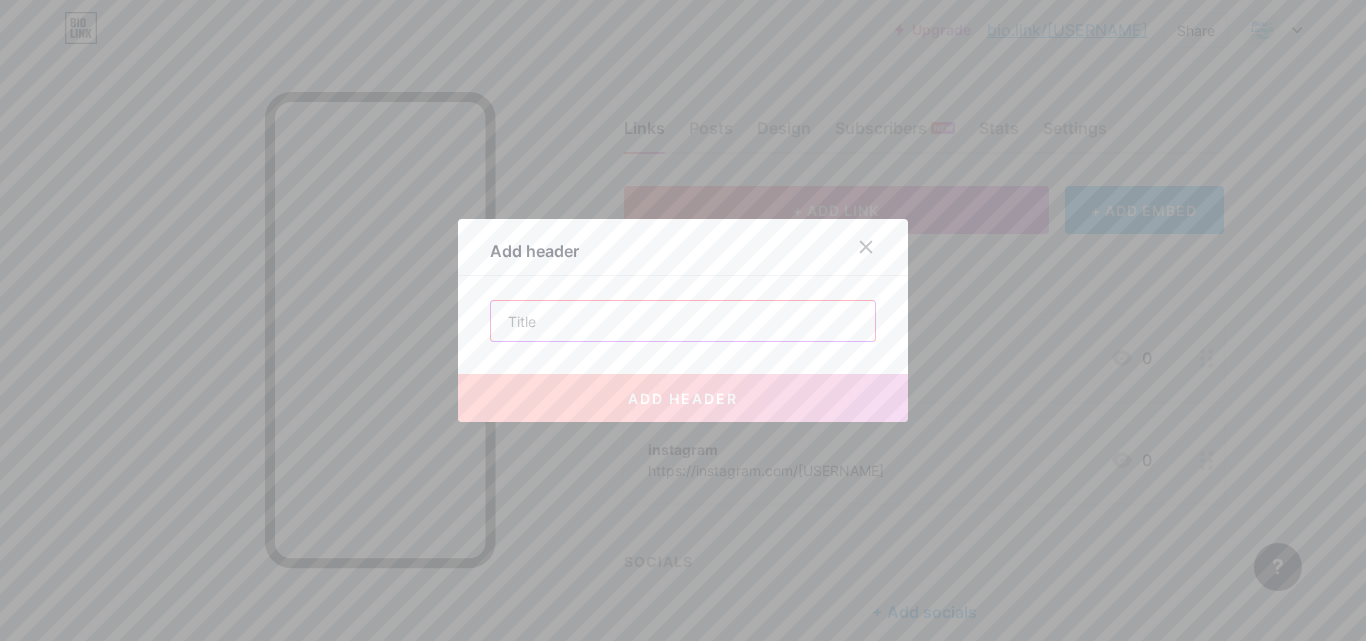 click at bounding box center (683, 321) 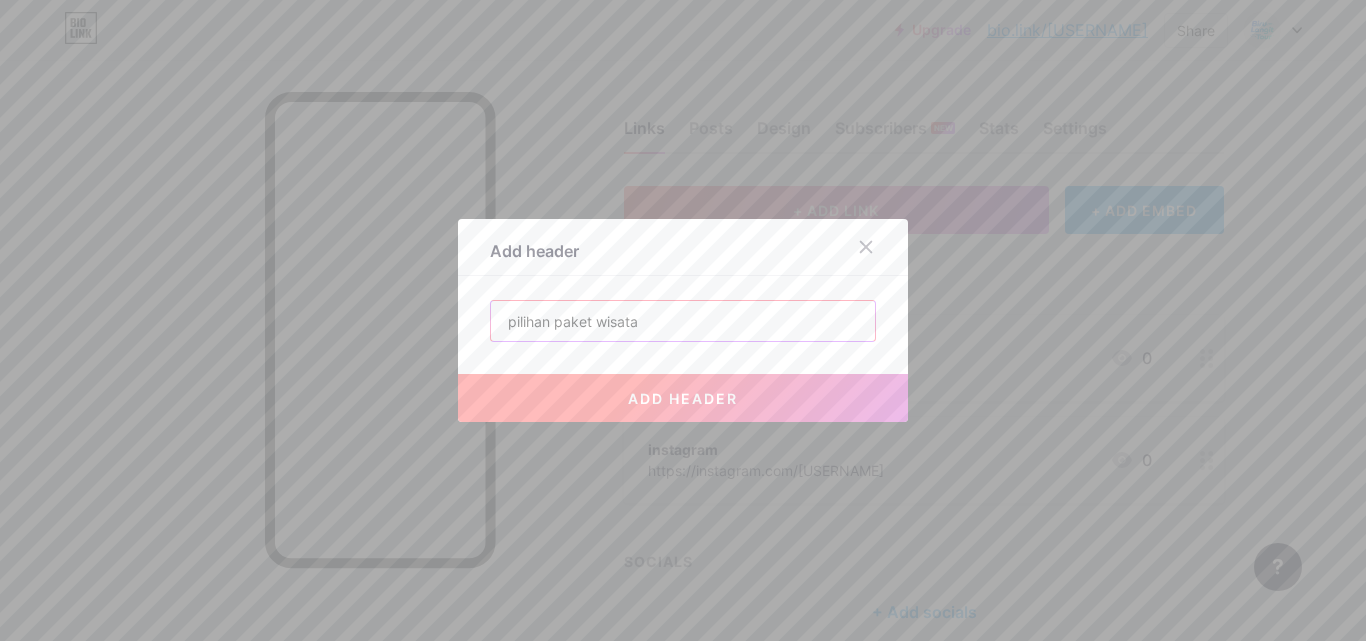 type on "pilihan paket wisata" 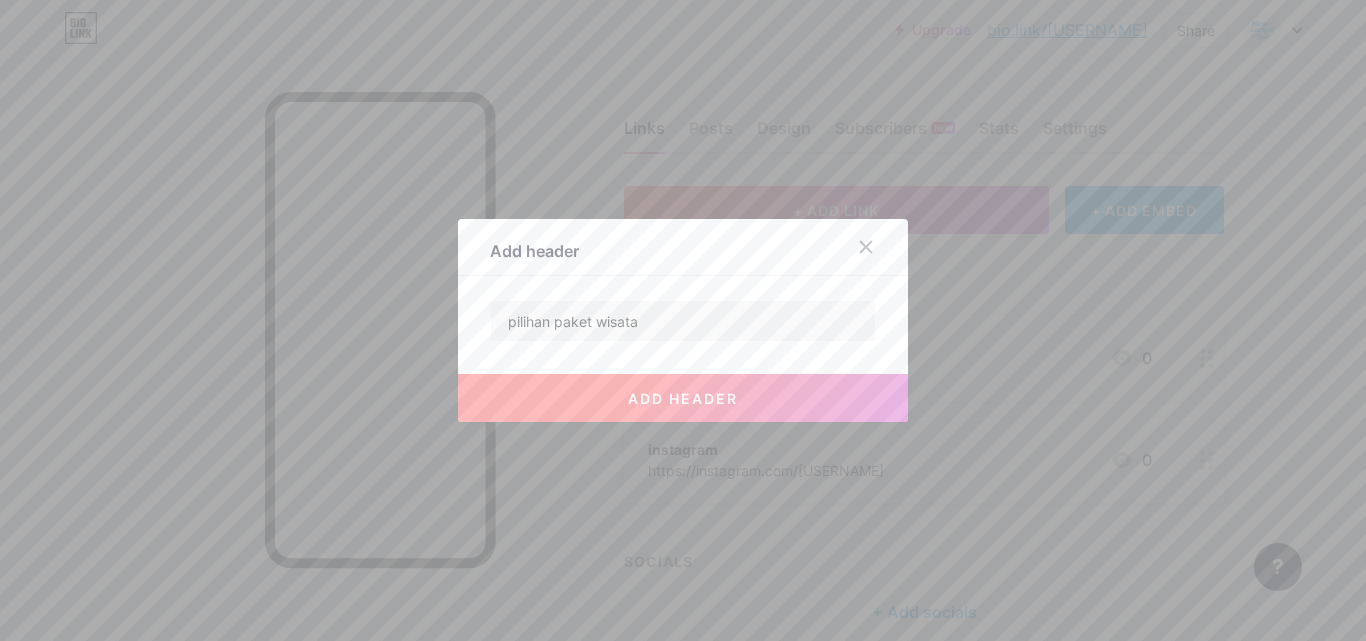 click on "add header" at bounding box center (683, 398) 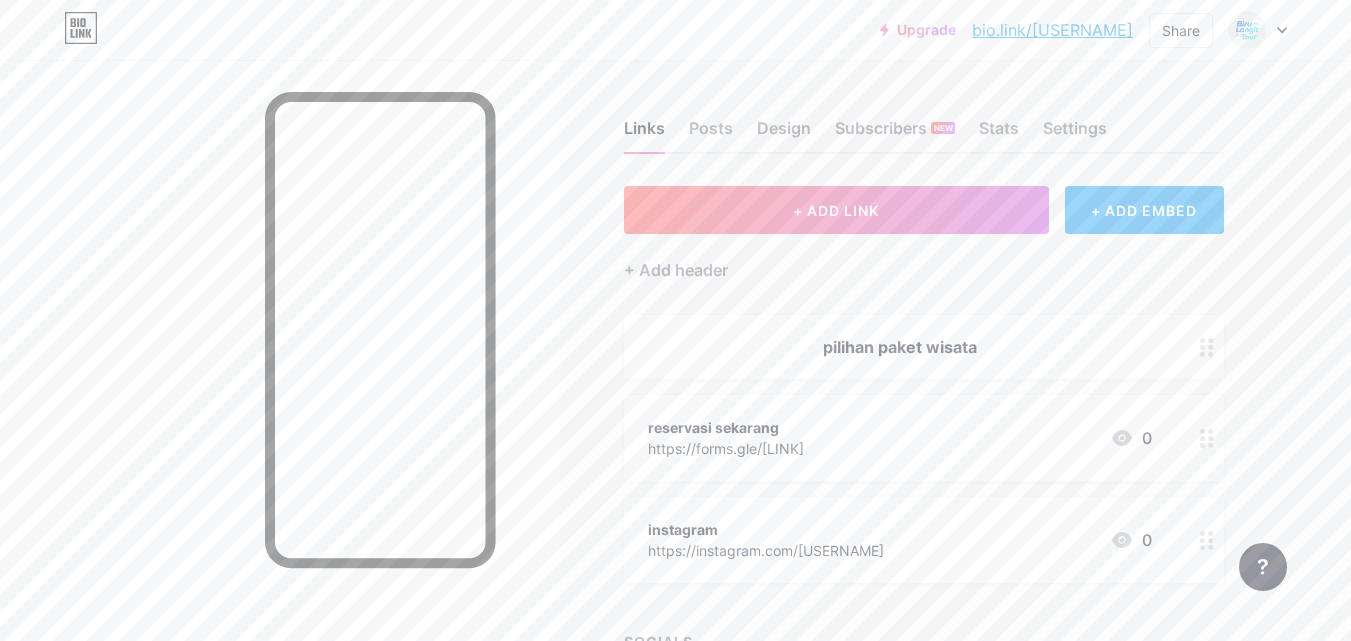 click on "+ ADD EMBED" at bounding box center [1144, 210] 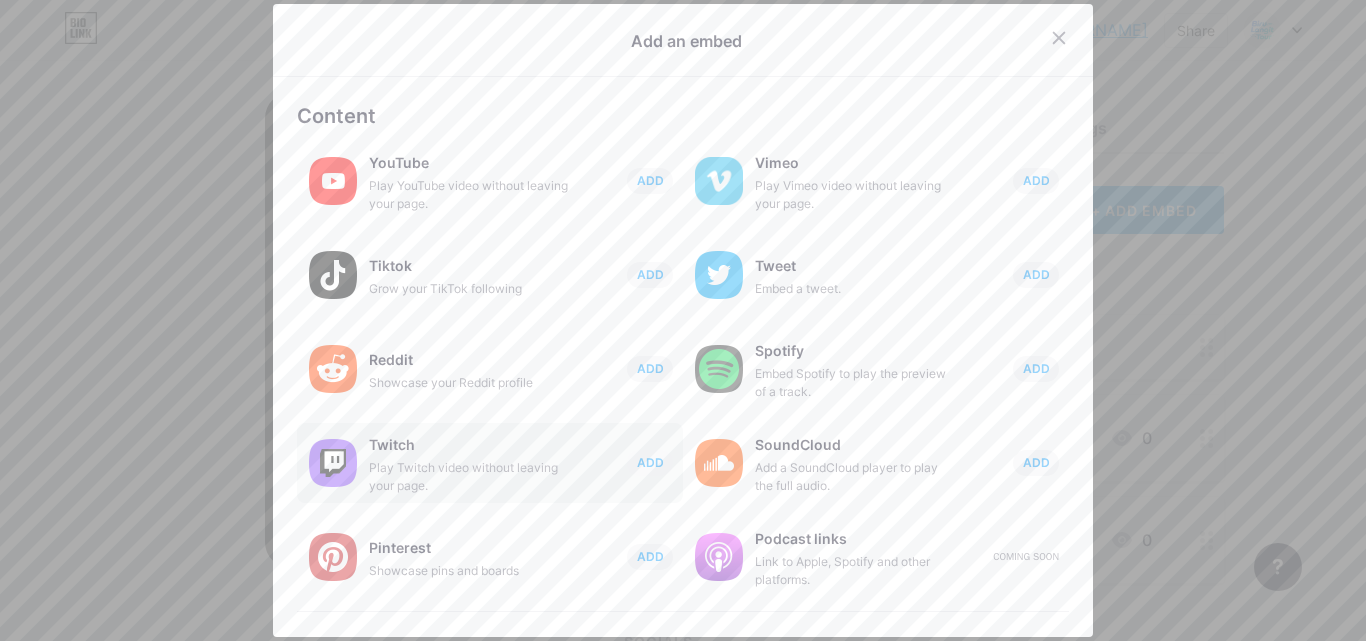 click on "Play Twitch video without leaving your page." at bounding box center [469, 477] 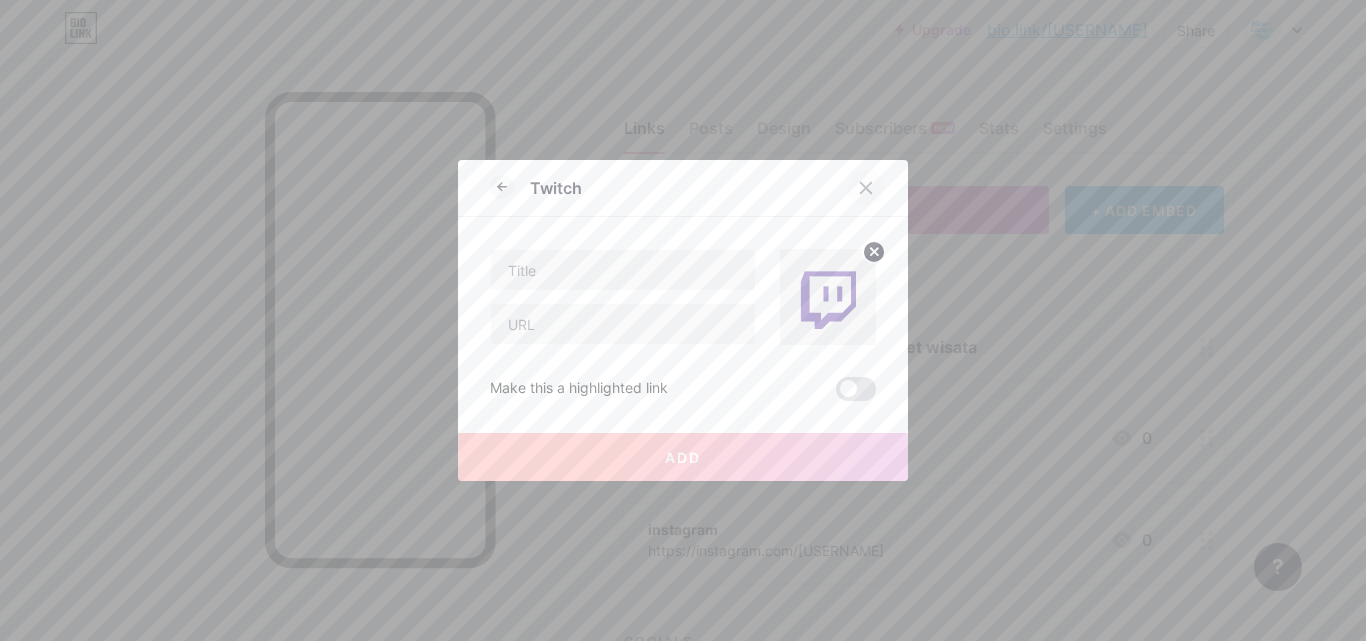 click 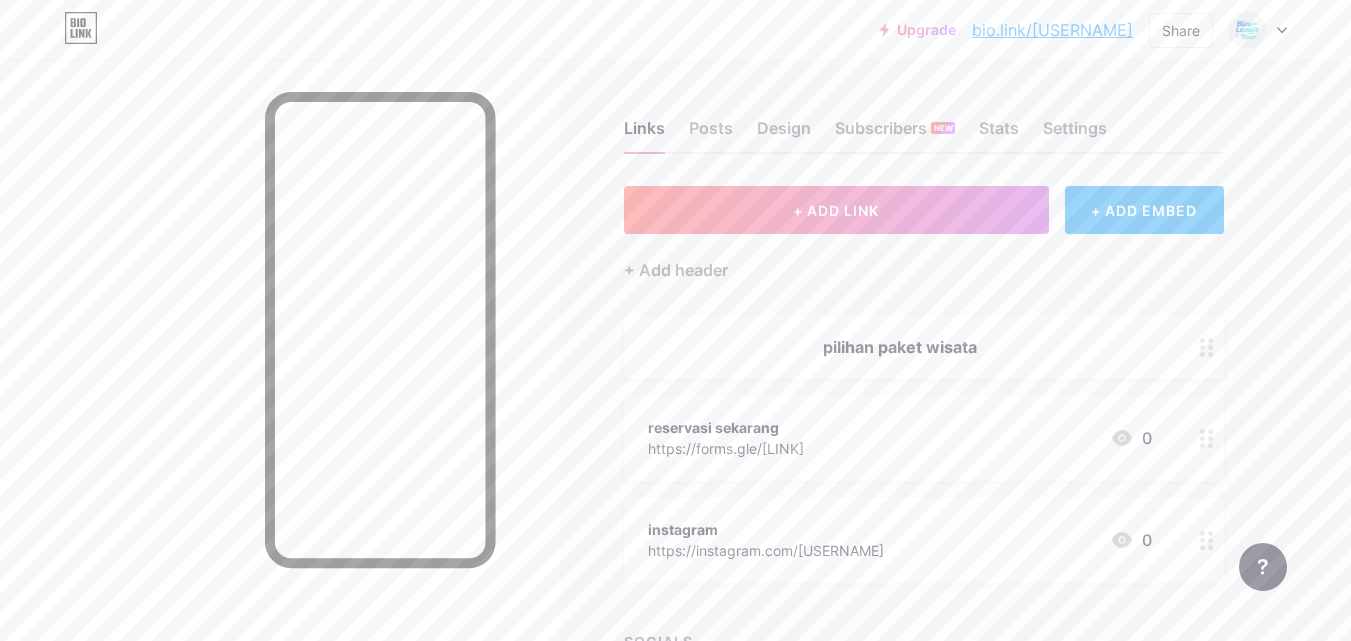 click on "+ ADD EMBED" at bounding box center [1144, 210] 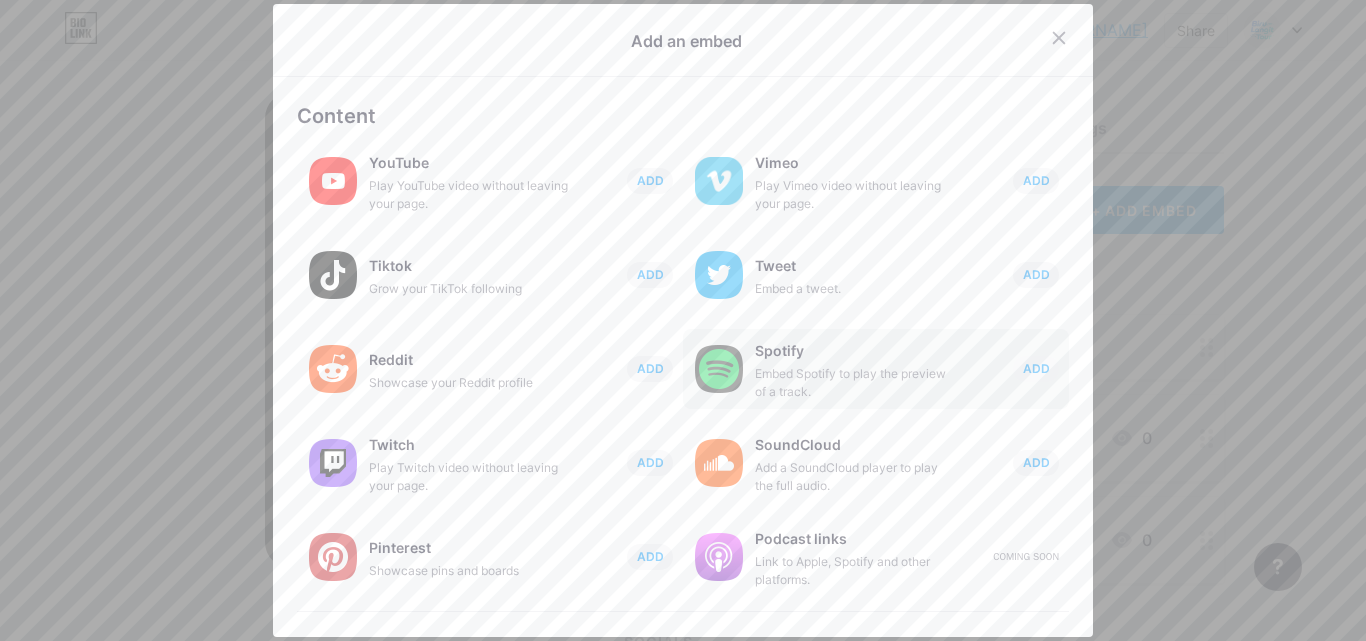 scroll, scrollTop: 385, scrollLeft: 0, axis: vertical 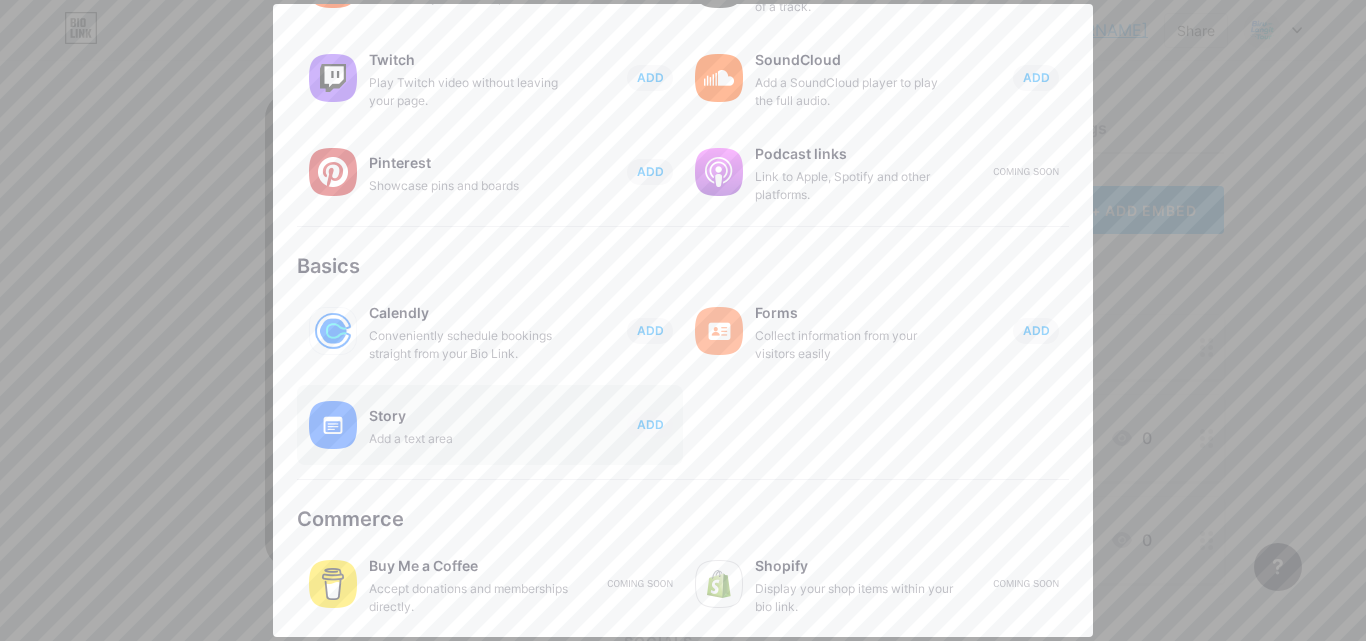 click on "Add a text area" at bounding box center (469, 439) 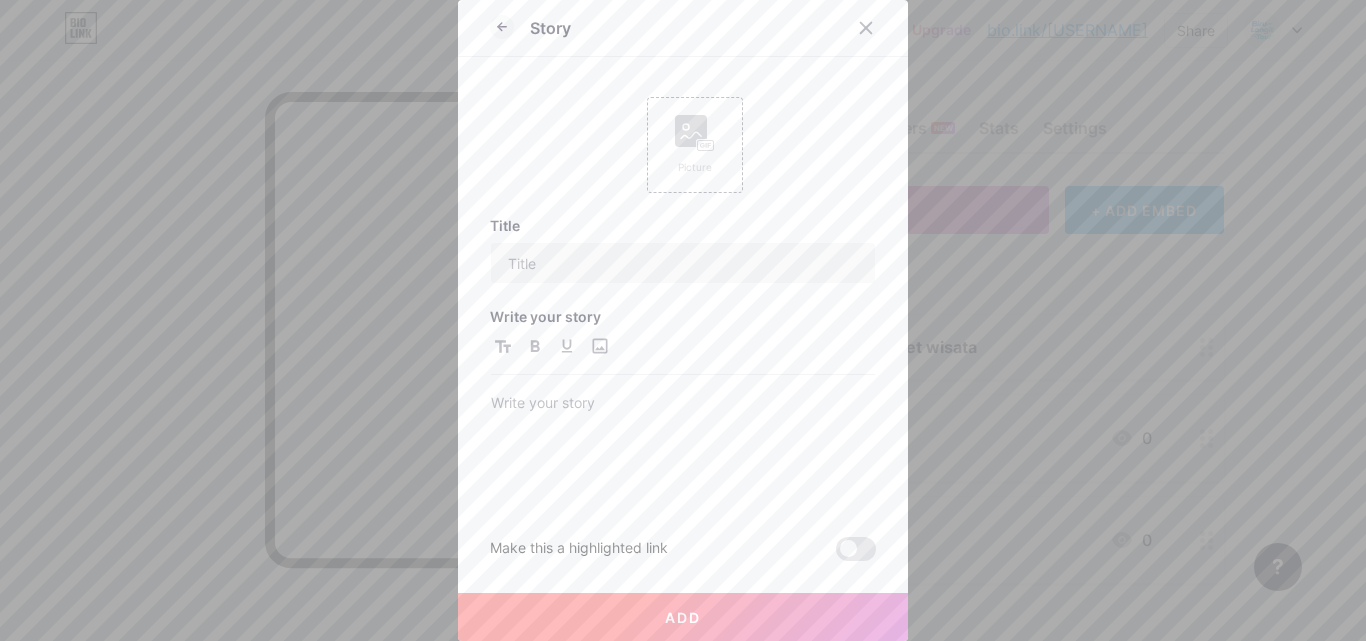 scroll, scrollTop: 0, scrollLeft: 0, axis: both 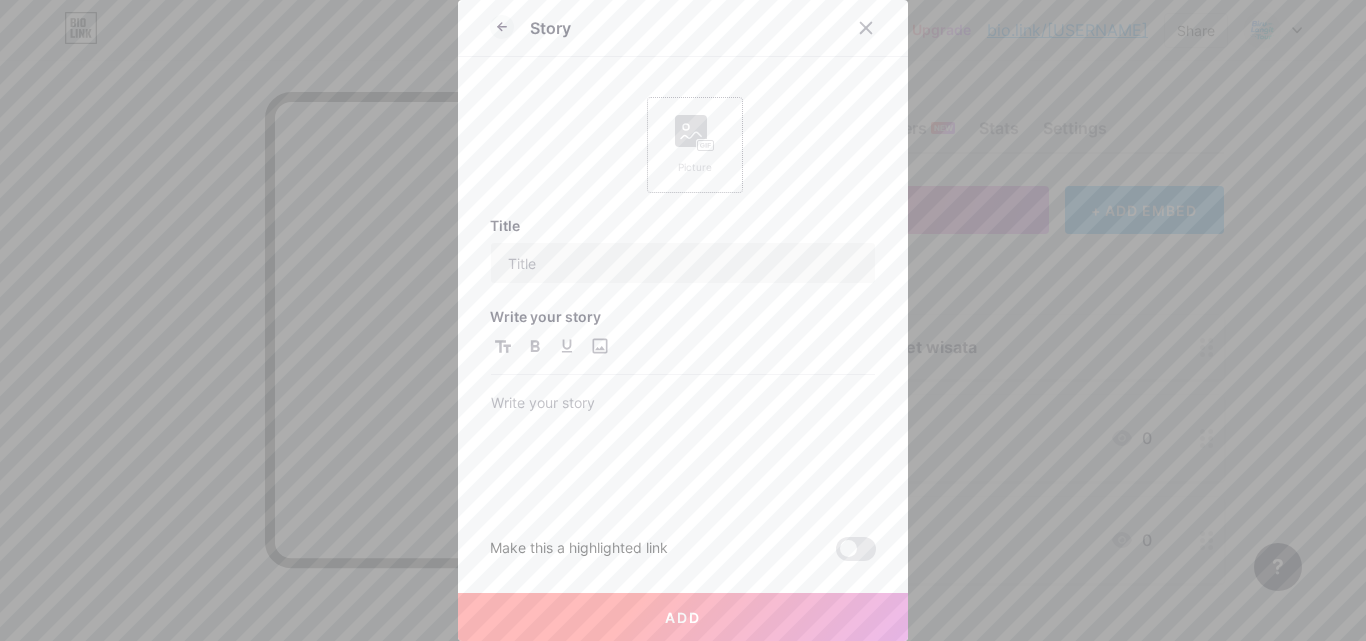 click 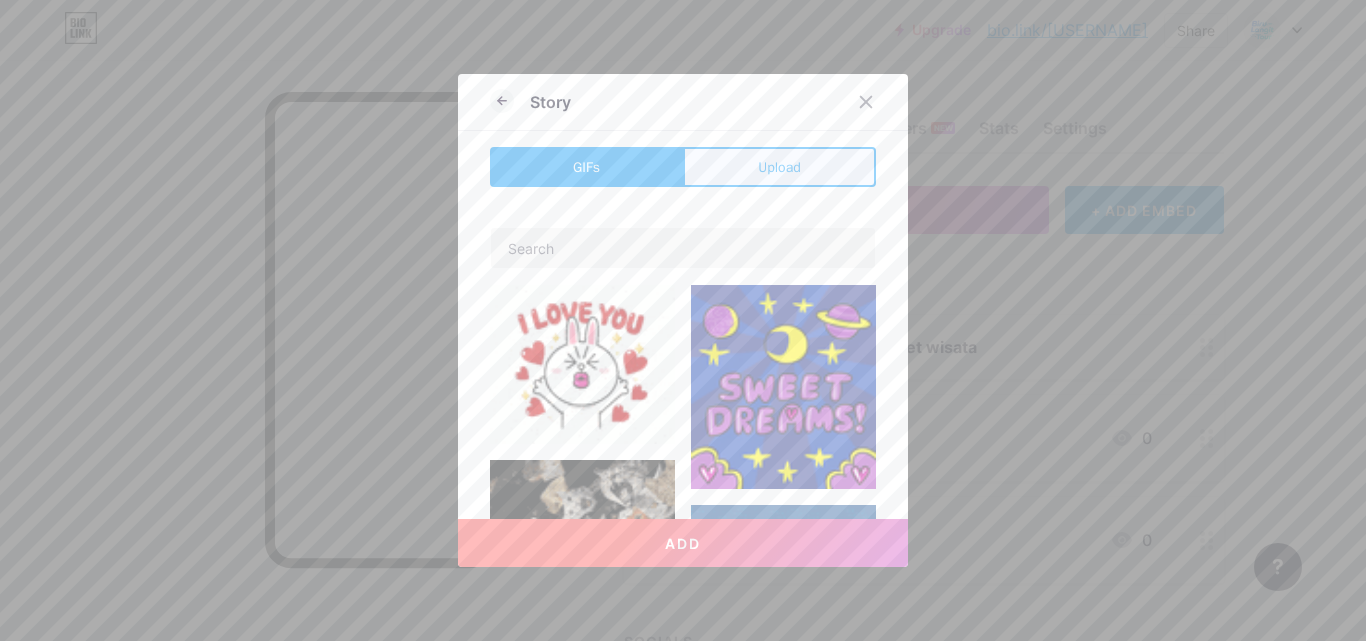 click on "Upload" at bounding box center (779, 167) 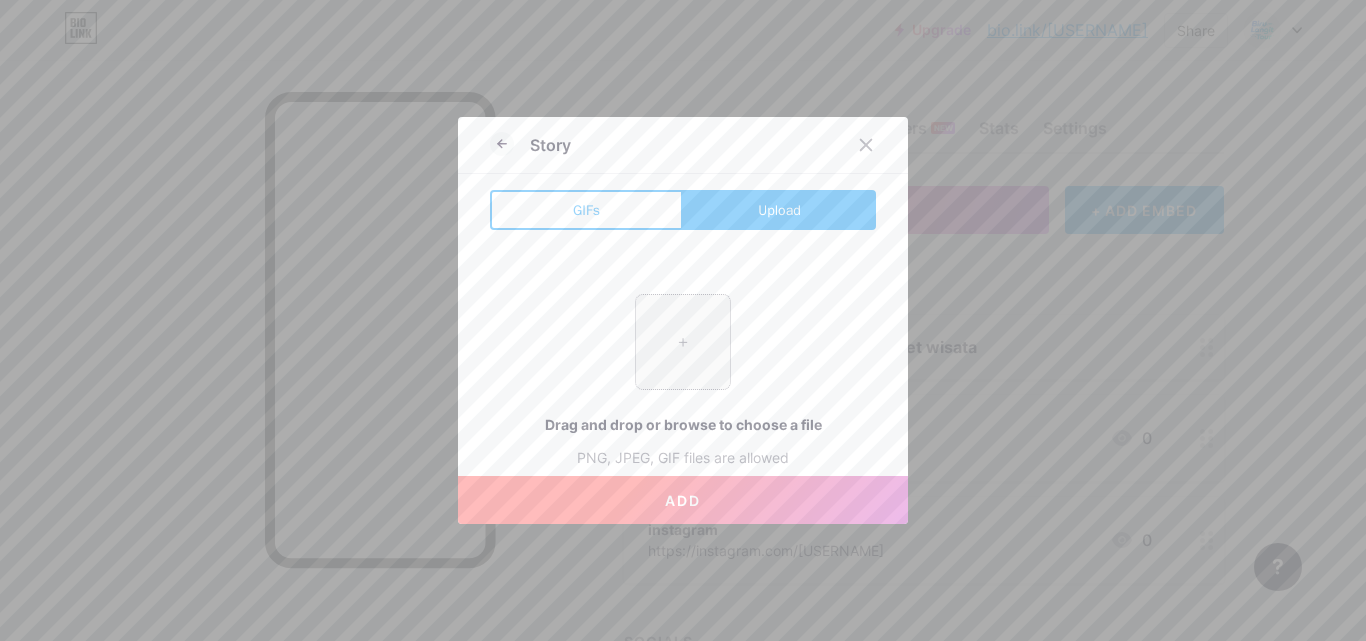 click at bounding box center (683, 342) 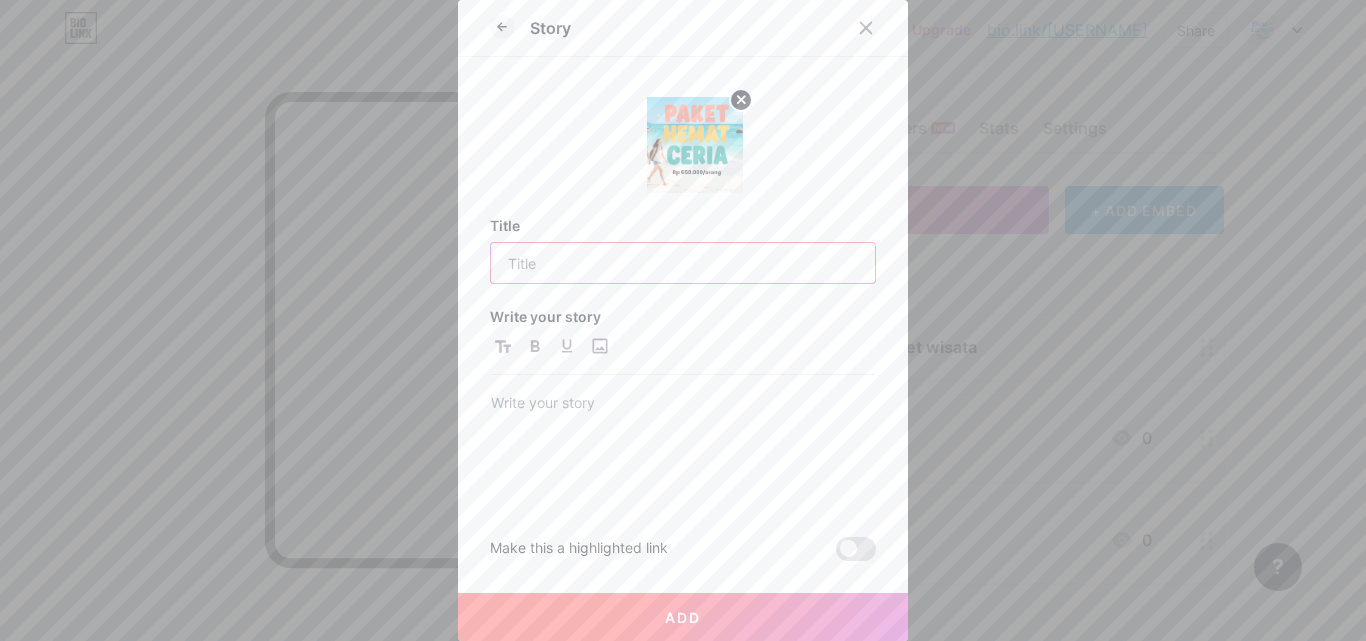 click at bounding box center [683, 263] 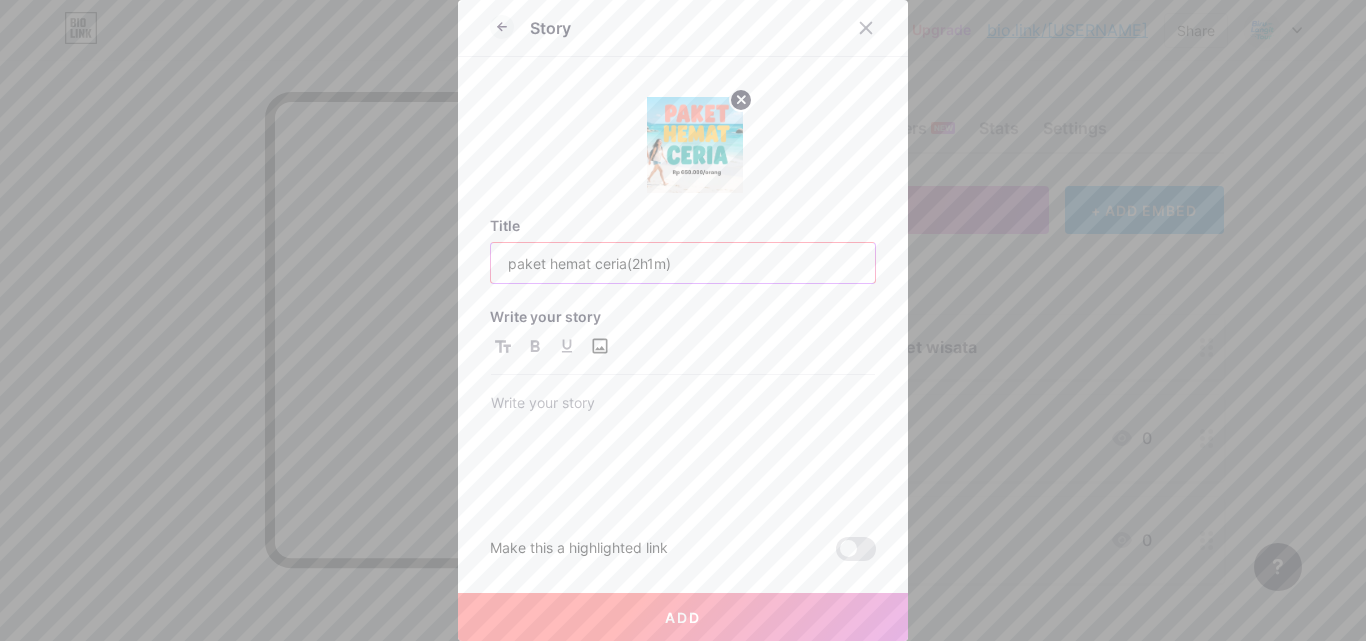 type on "paket hemat ceria(2h1m)" 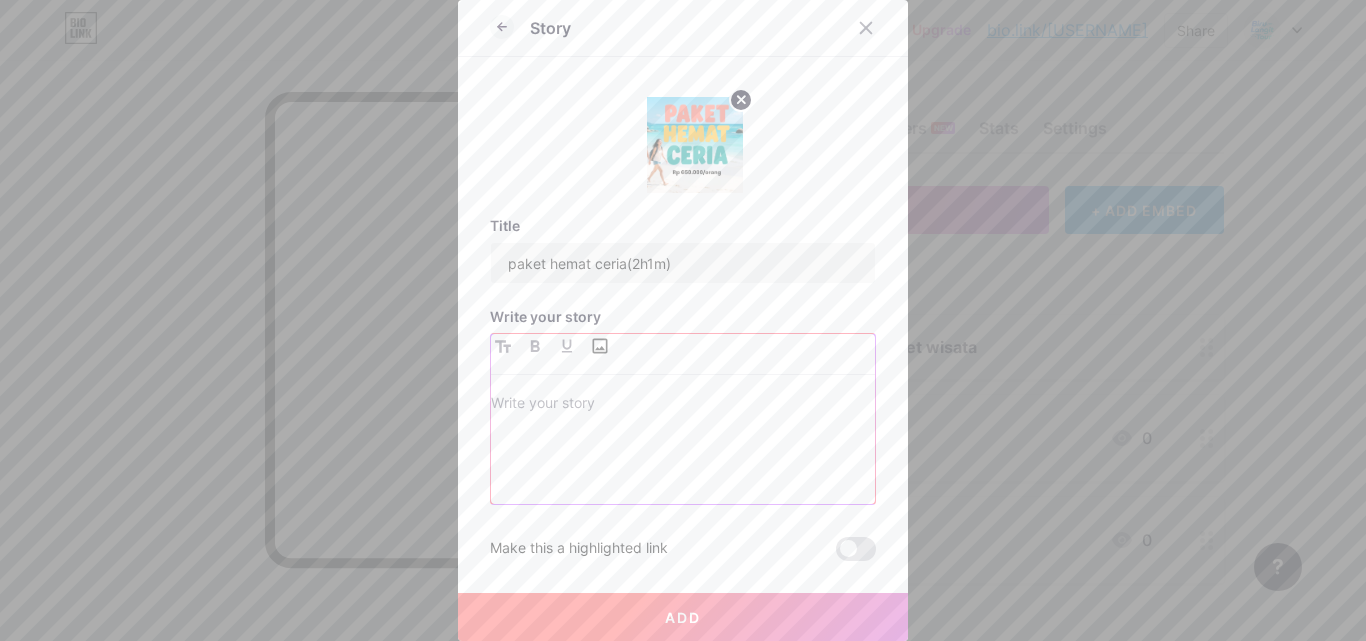click at bounding box center (599, 346) 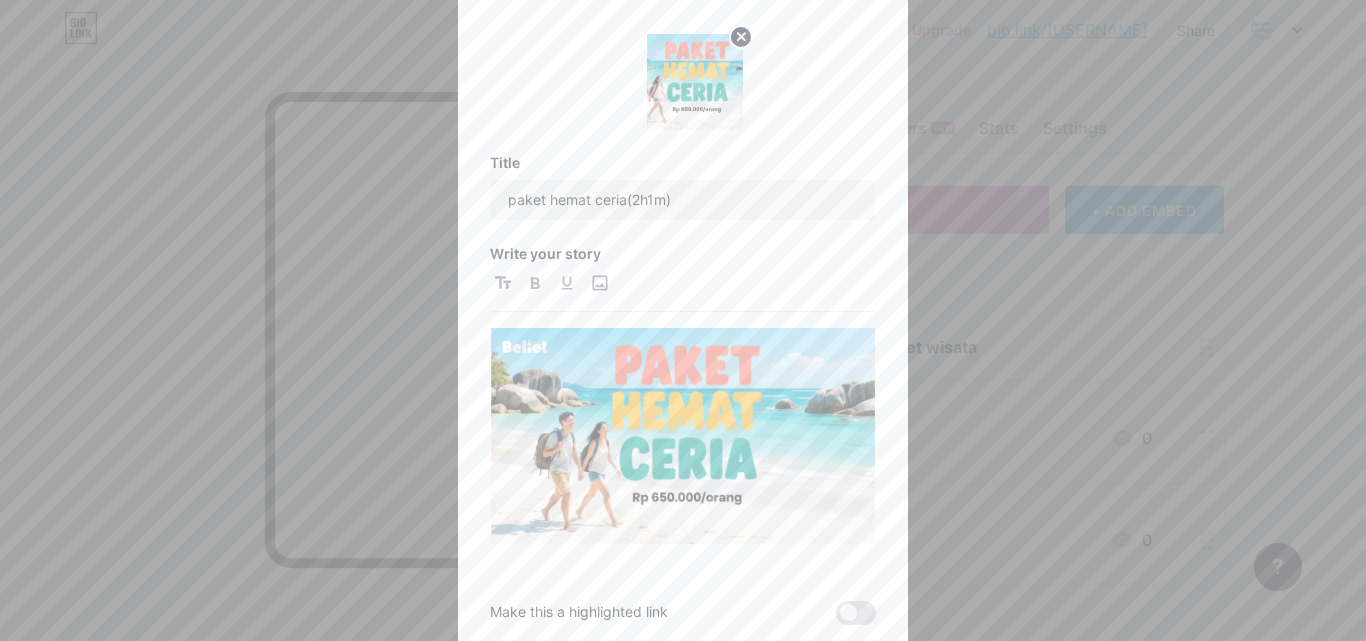 click on "Title
paket hemat ceria(2h1m)
Write your story
Make this a highlighted link" at bounding box center (683, 389) 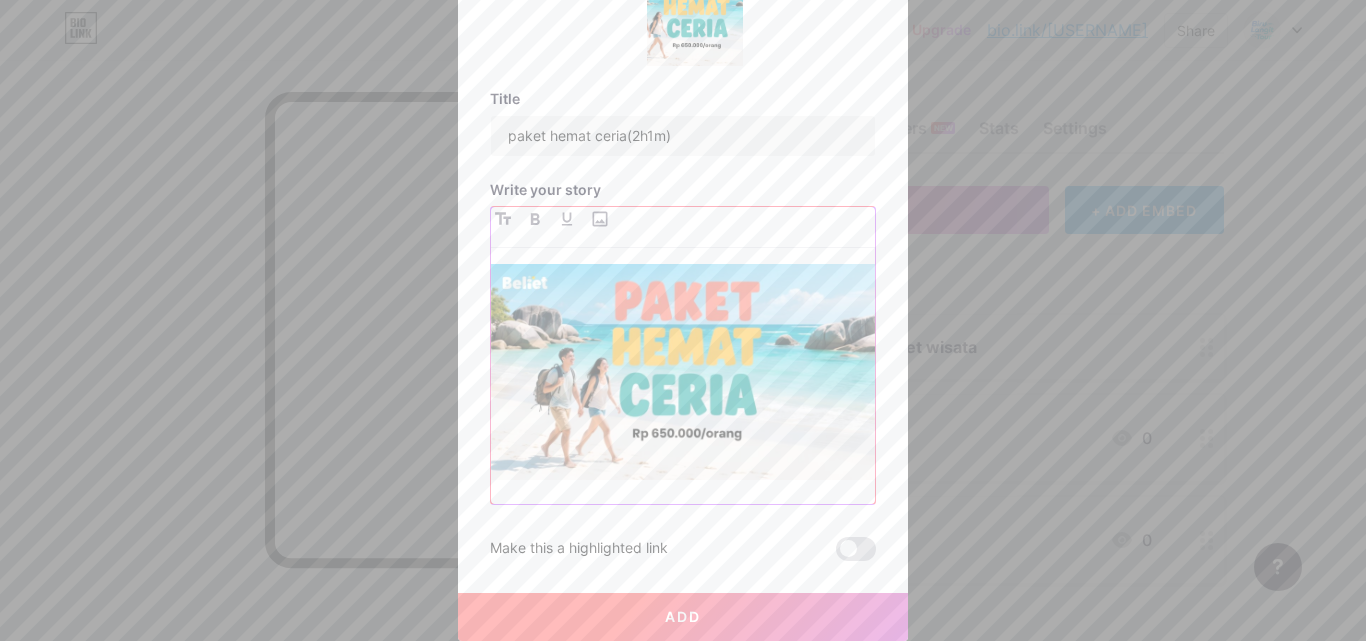click at bounding box center [683, 384] 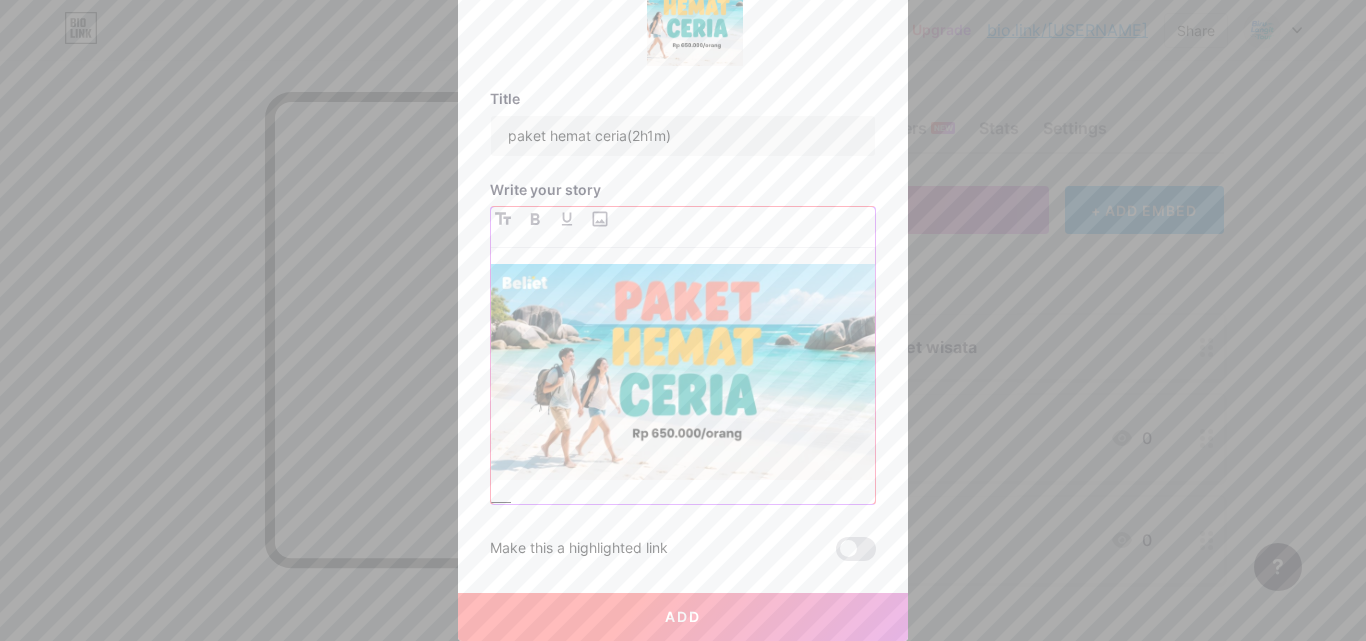 scroll, scrollTop: 51, scrollLeft: 0, axis: vertical 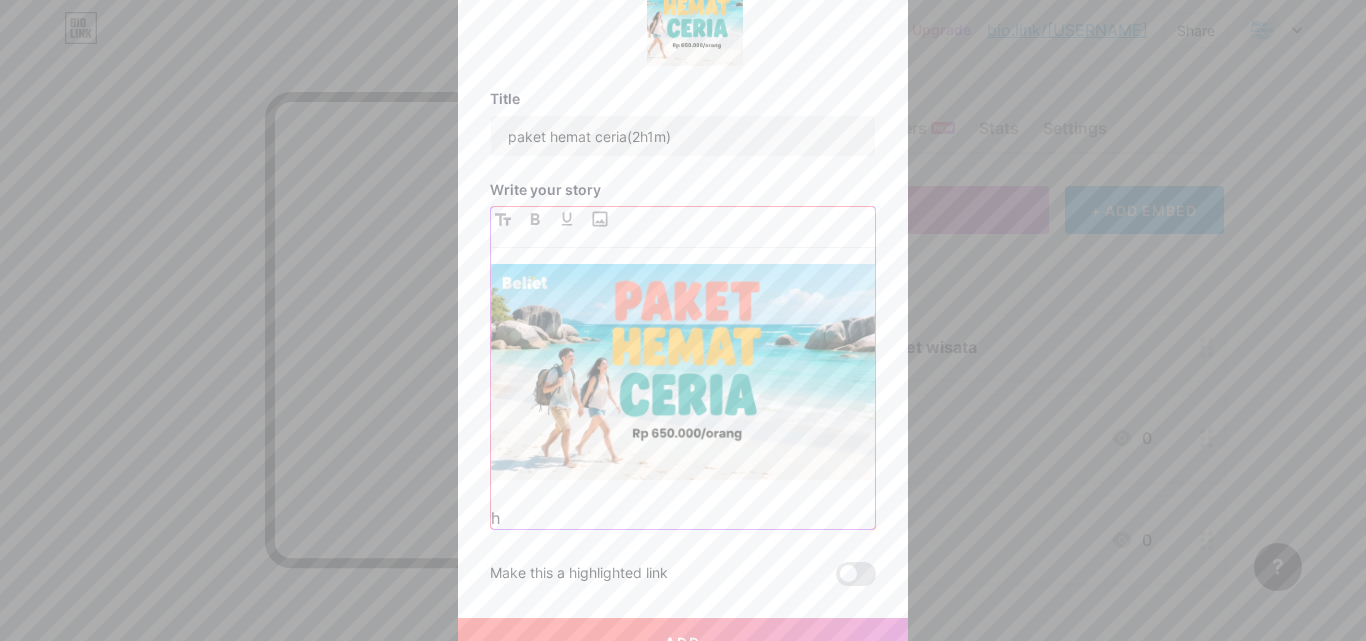 type 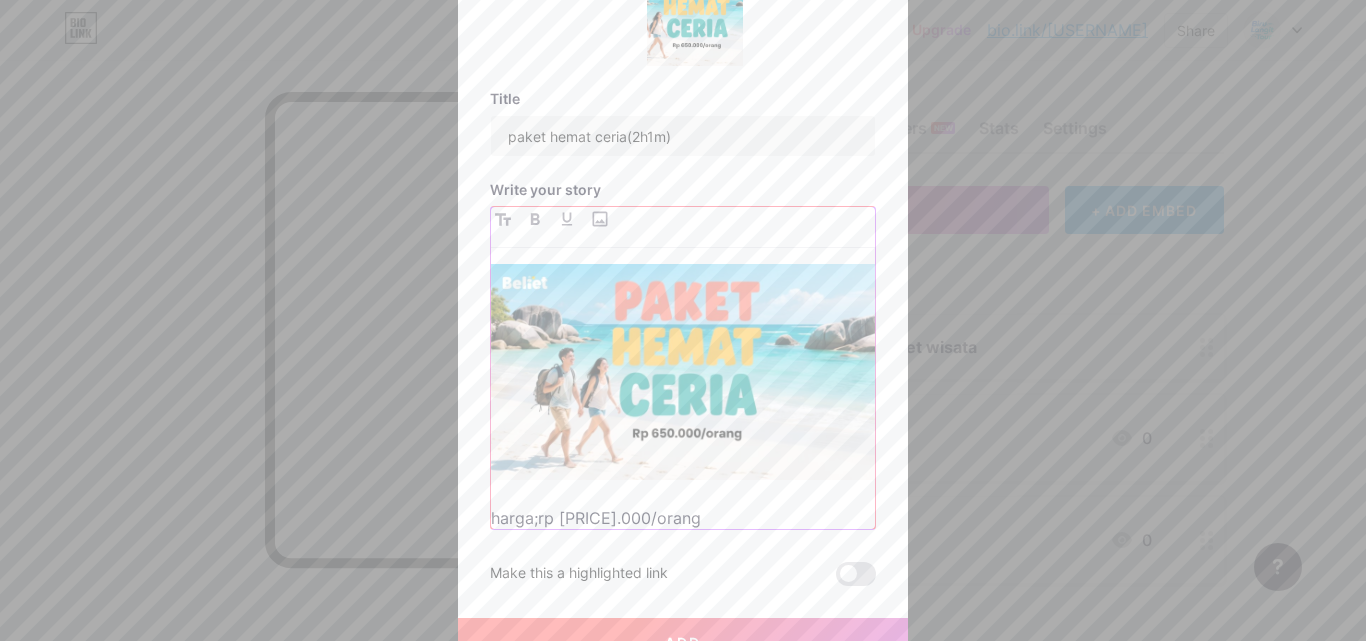 scroll, scrollTop: 40, scrollLeft: 0, axis: vertical 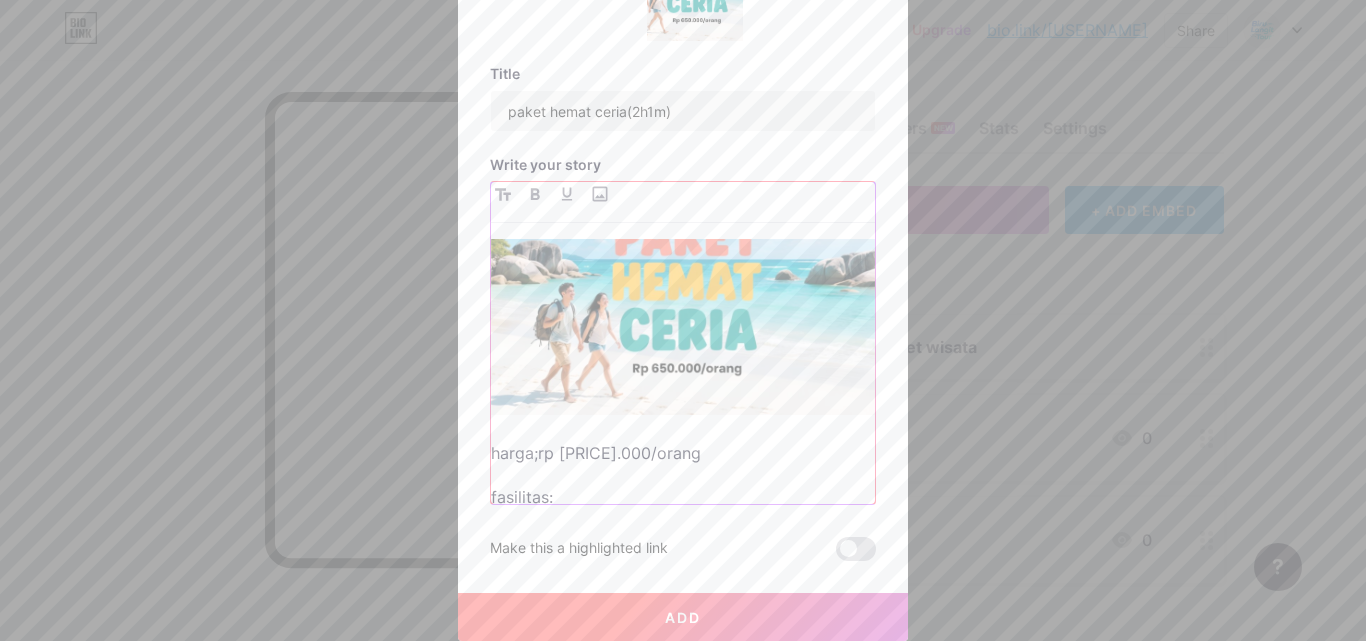 click on "fasilitas:" at bounding box center [683, 511] 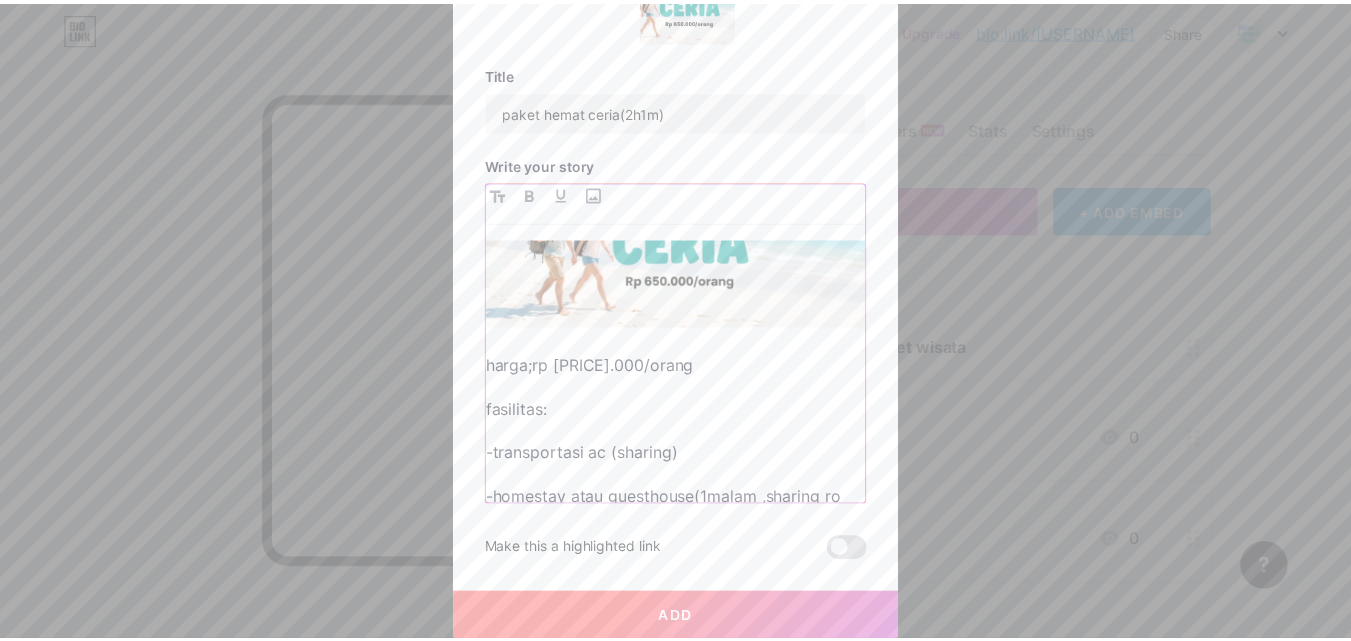 scroll, scrollTop: 156, scrollLeft: 0, axis: vertical 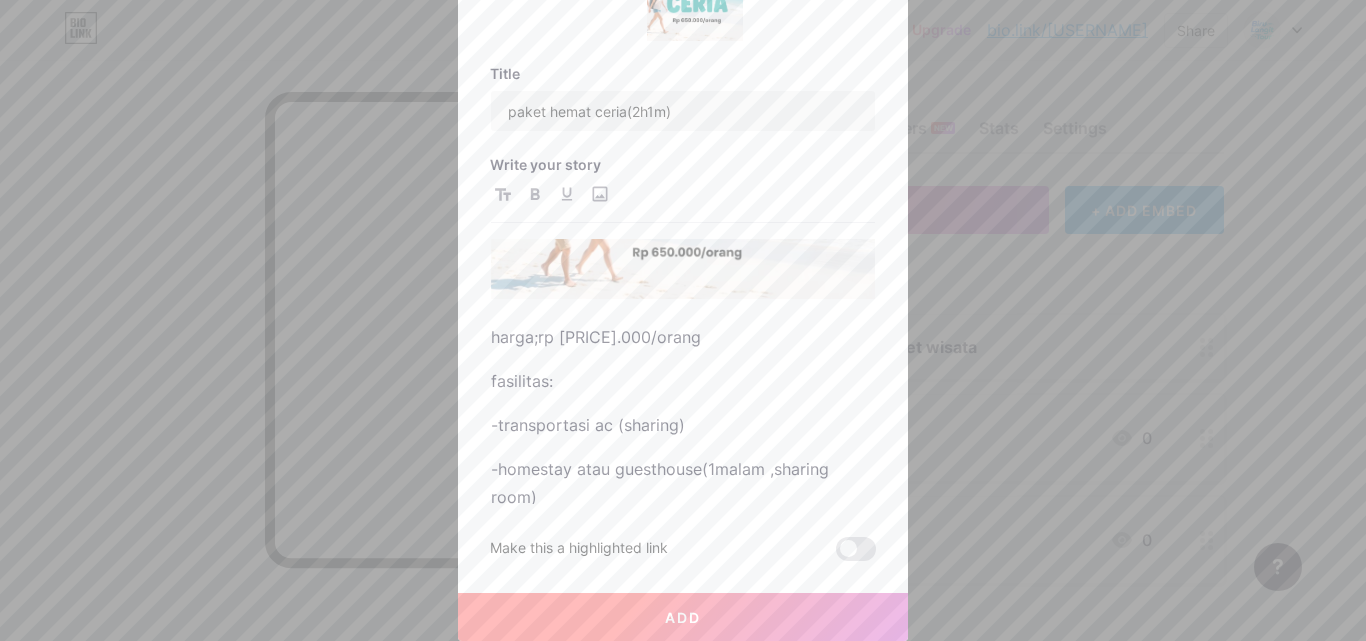 click on "Add" at bounding box center [683, 617] 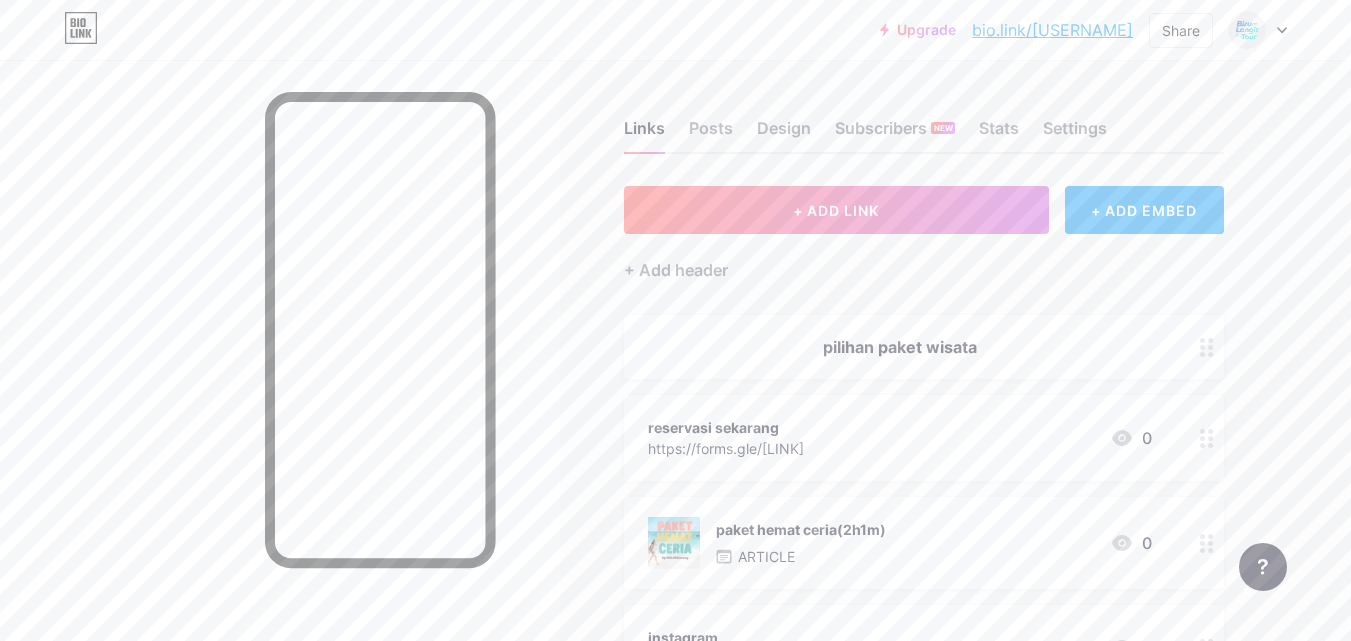 click 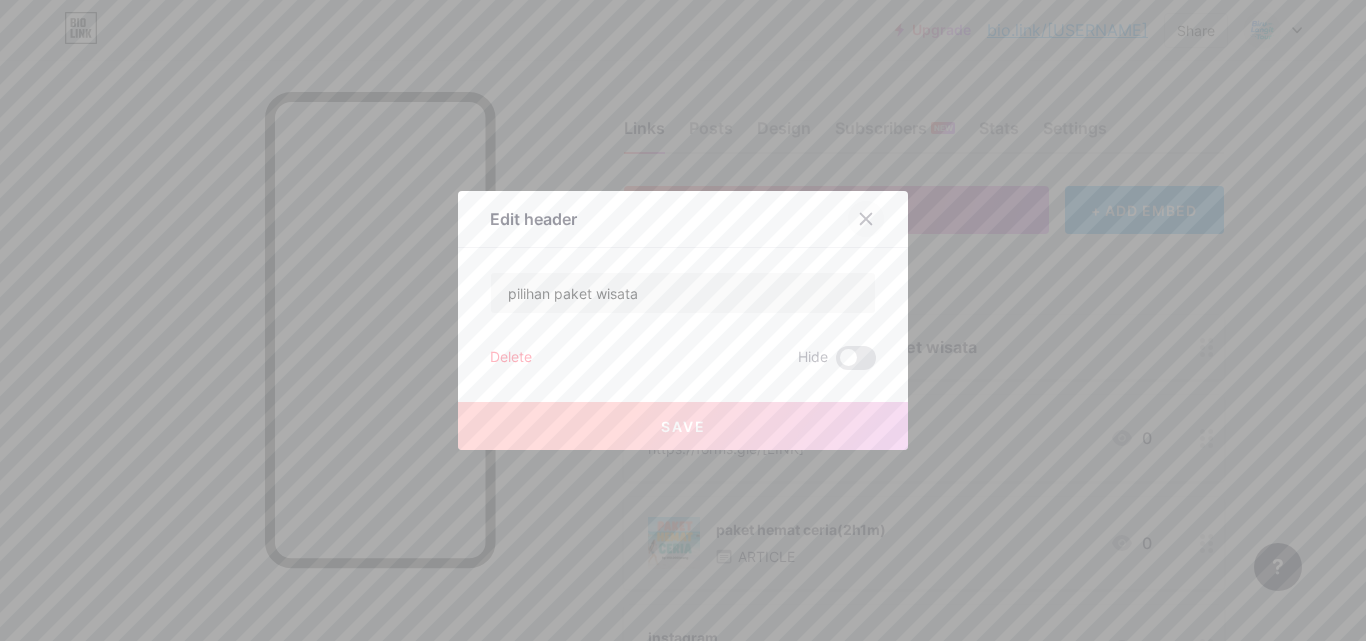 click 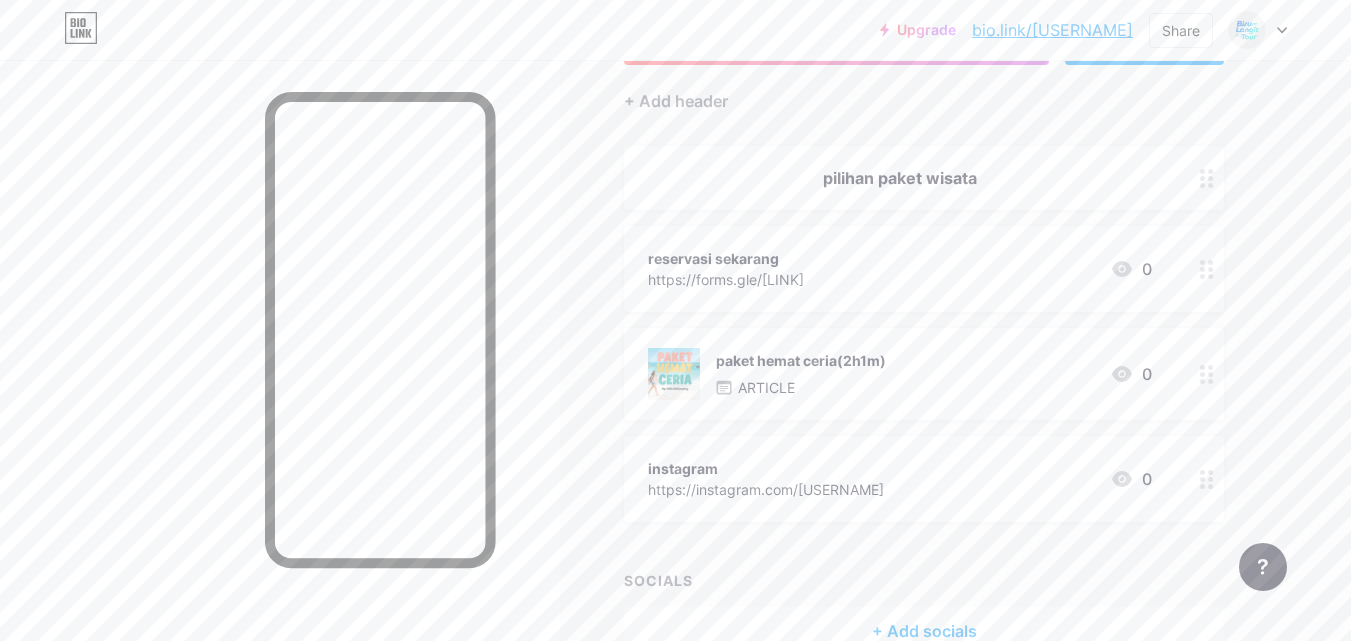 scroll, scrollTop: 168, scrollLeft: 0, axis: vertical 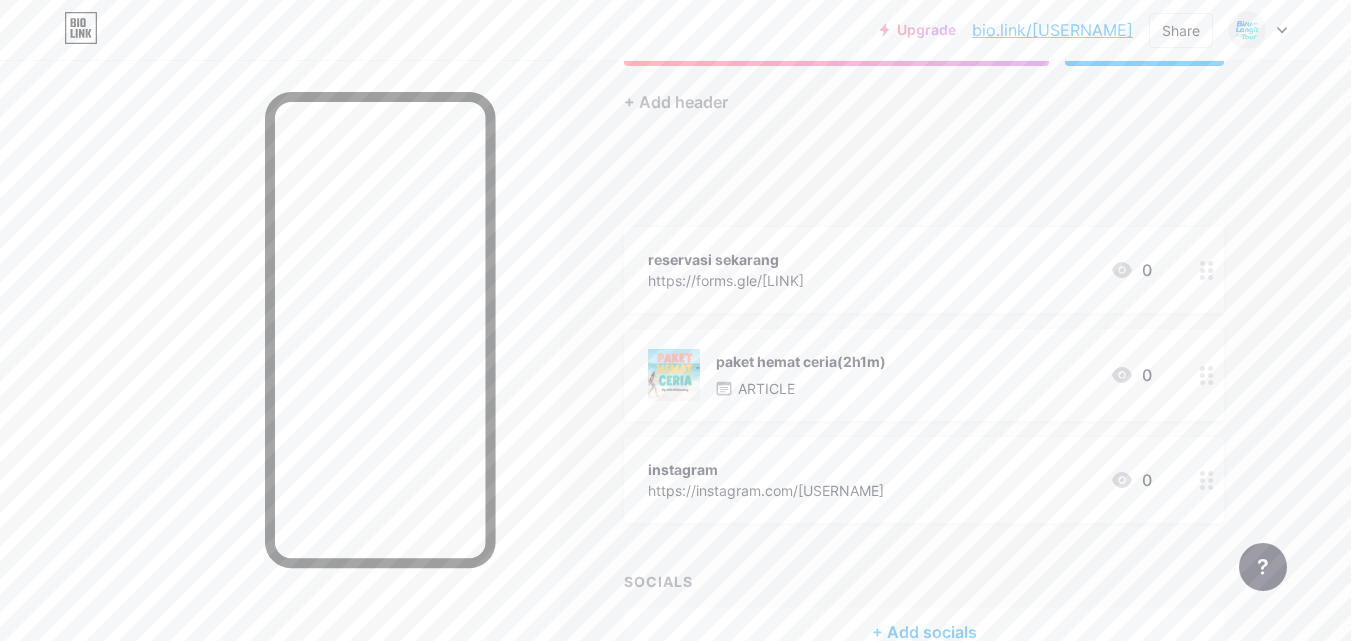 type 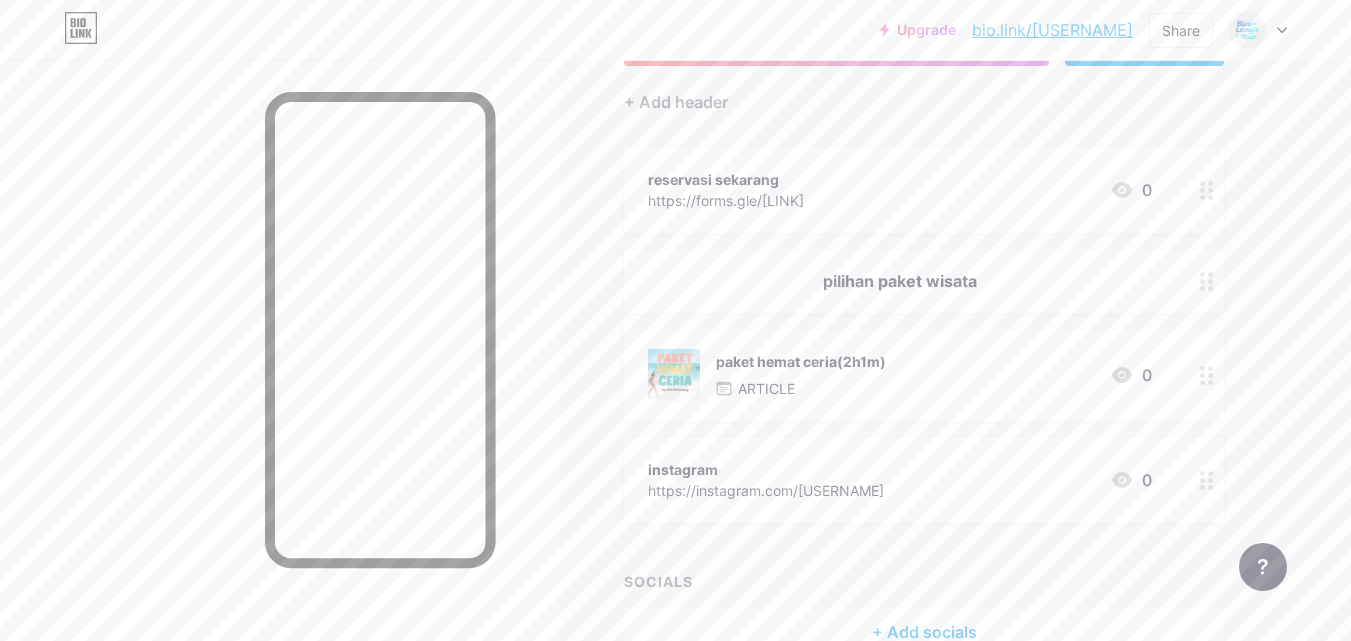 click on "reservasi sekarang
https://forms.gle/[LINK]
[NUMBER]" at bounding box center (924, 190) 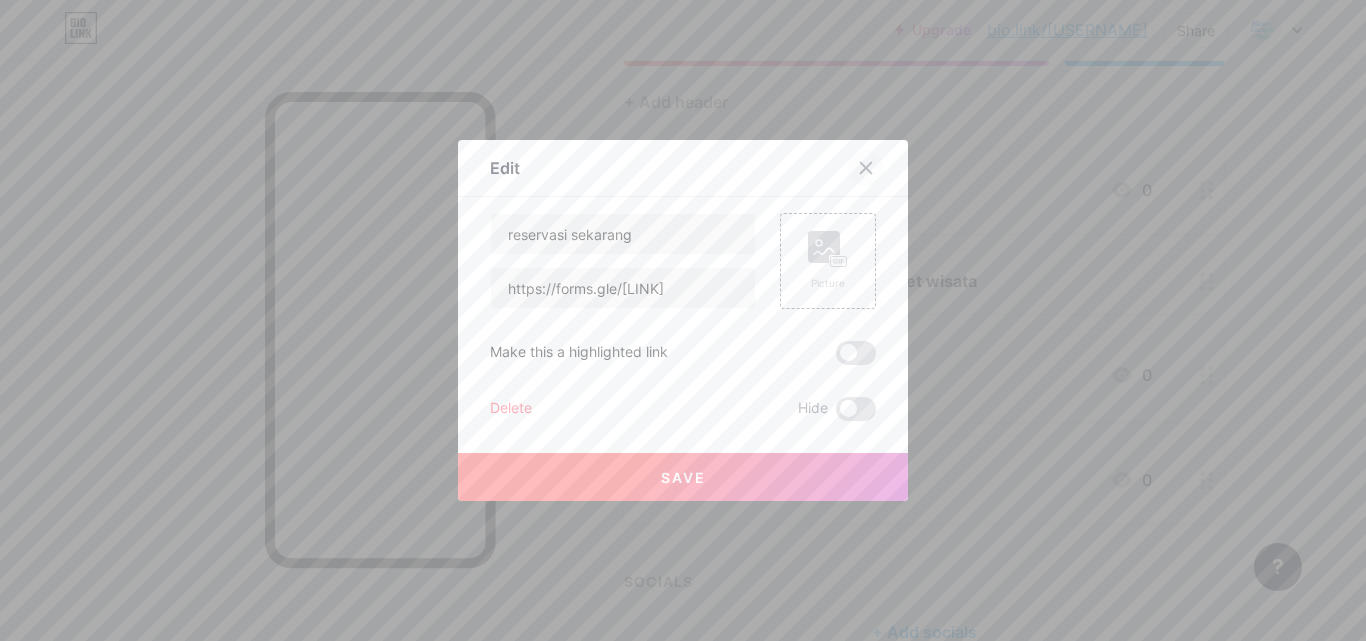 click 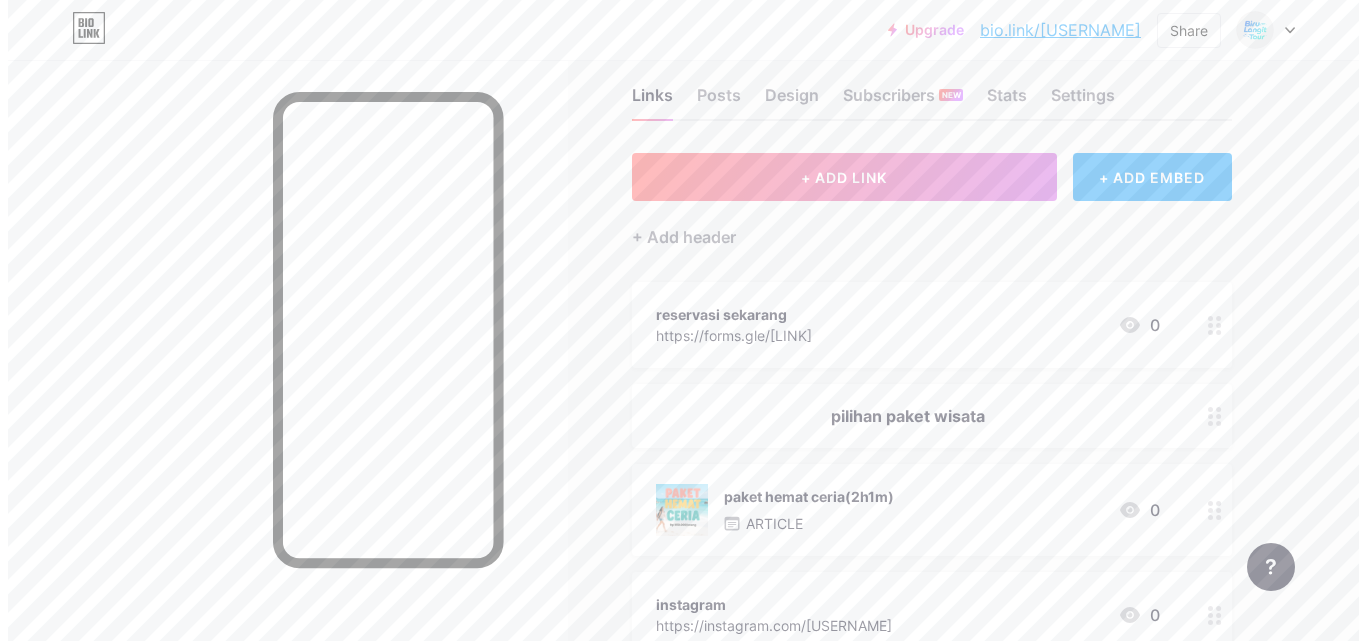 scroll, scrollTop: 0, scrollLeft: 0, axis: both 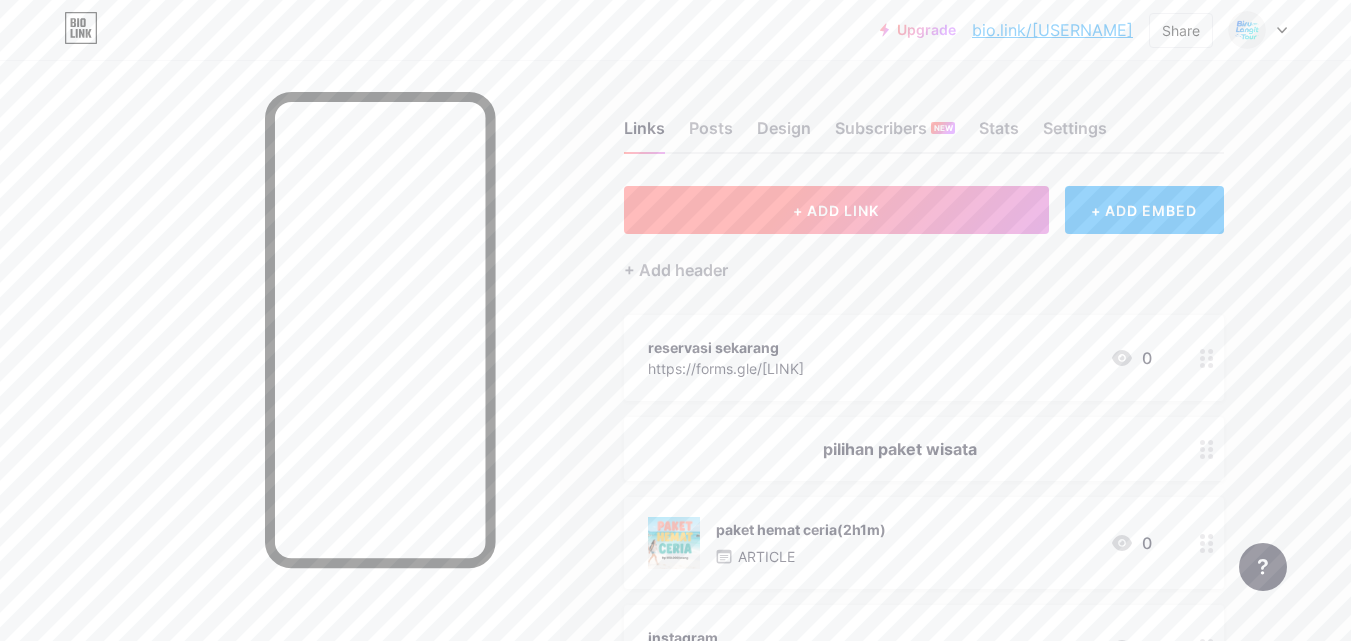 click on "+ ADD LINK" at bounding box center (836, 210) 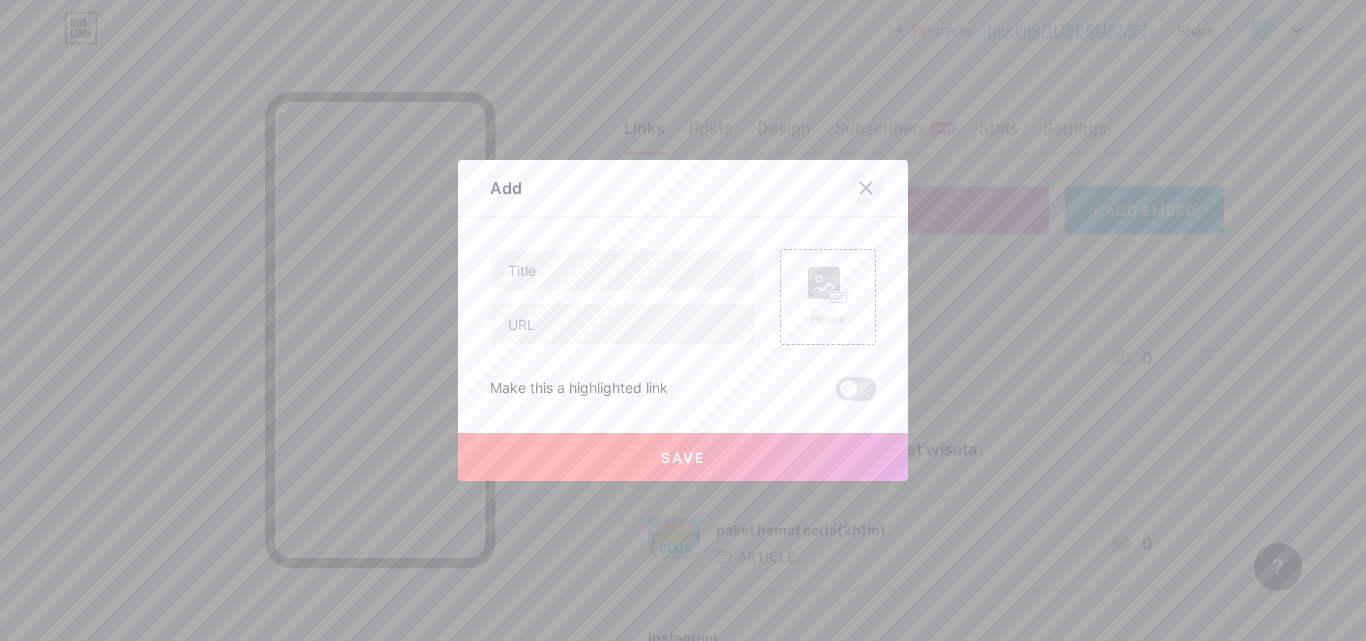 click 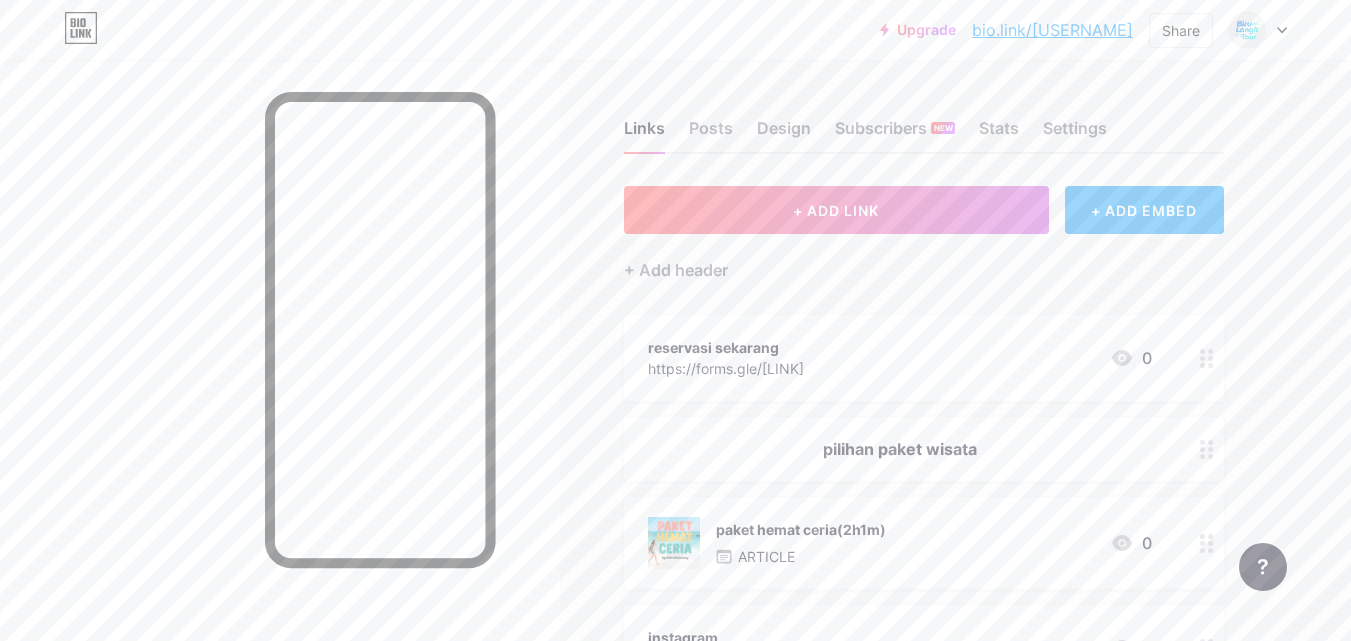 click on "+ ADD EMBED" at bounding box center (1144, 210) 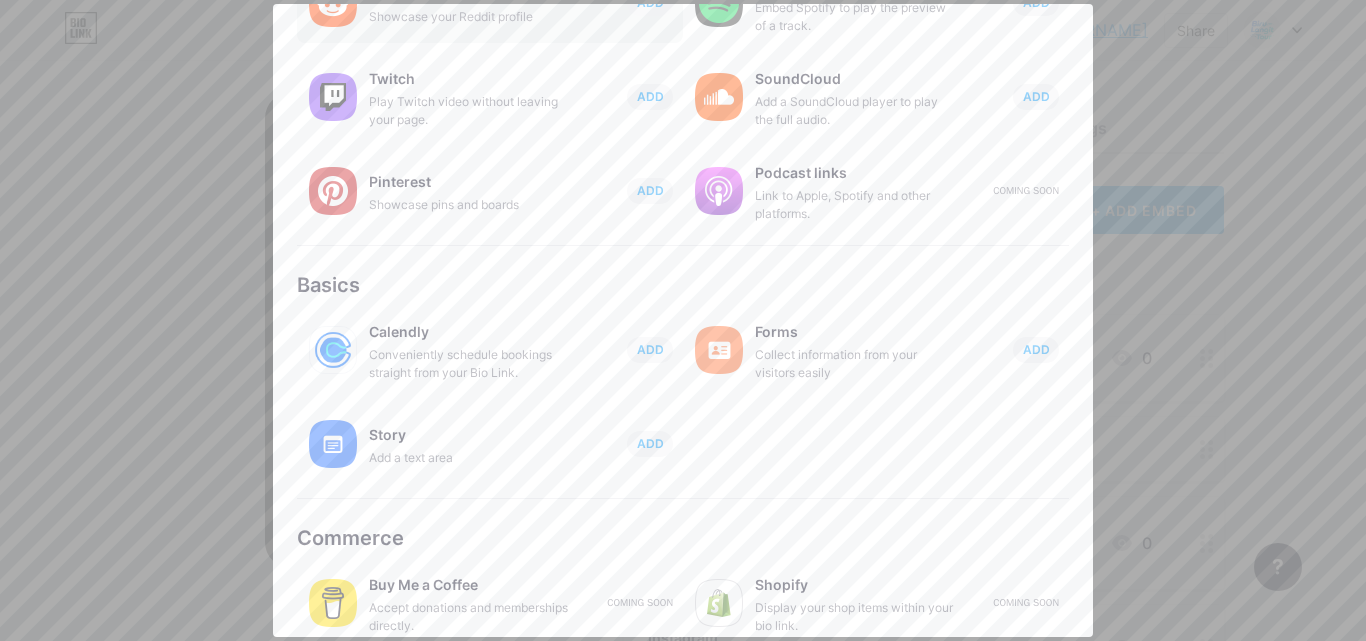 scroll, scrollTop: 385, scrollLeft: 0, axis: vertical 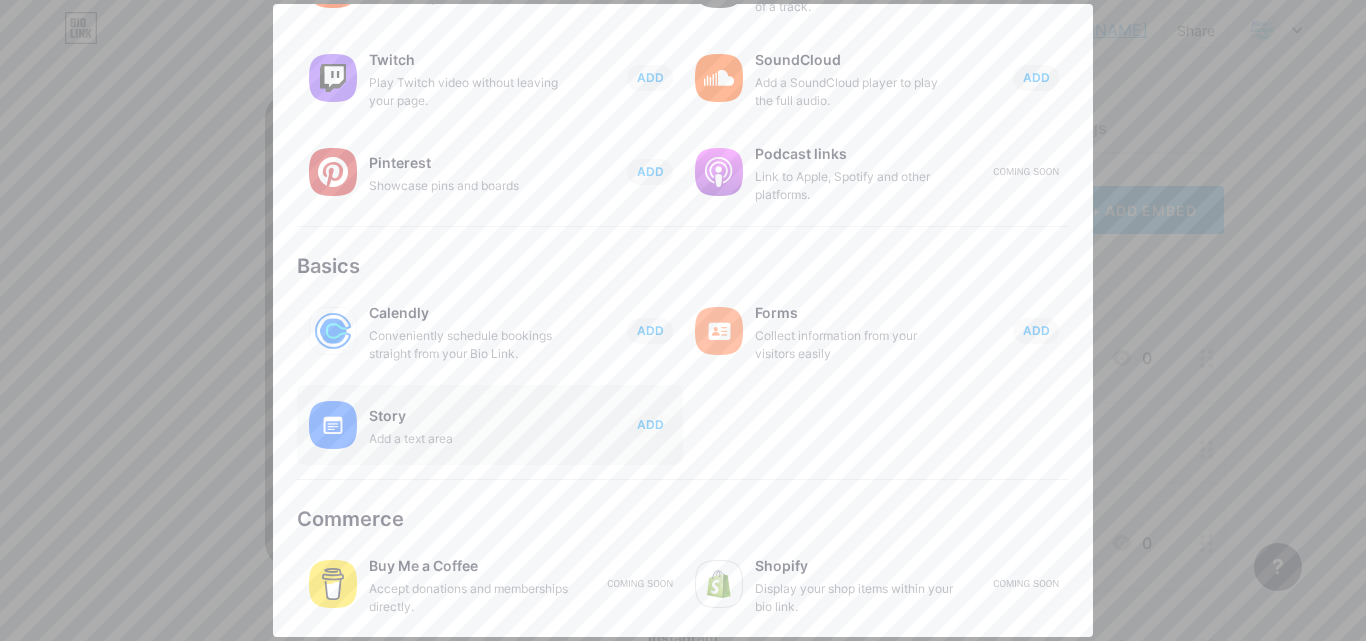 click on "Add a text area" at bounding box center [469, 439] 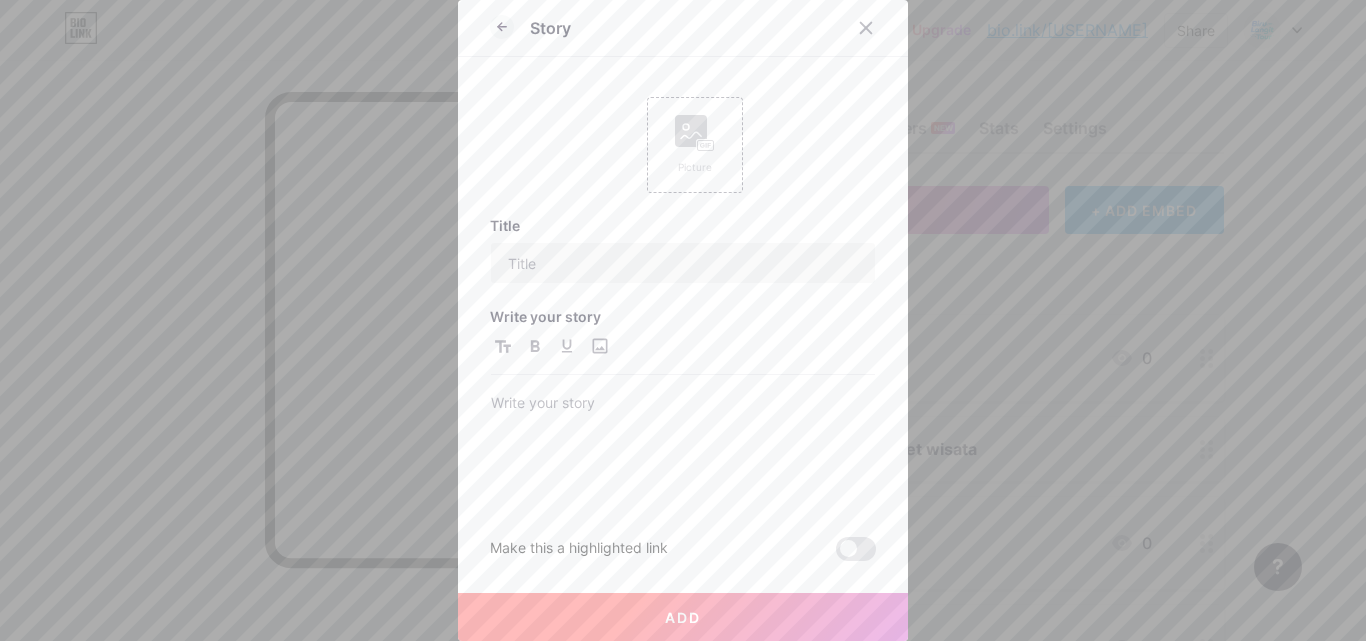 scroll, scrollTop: 0, scrollLeft: 0, axis: both 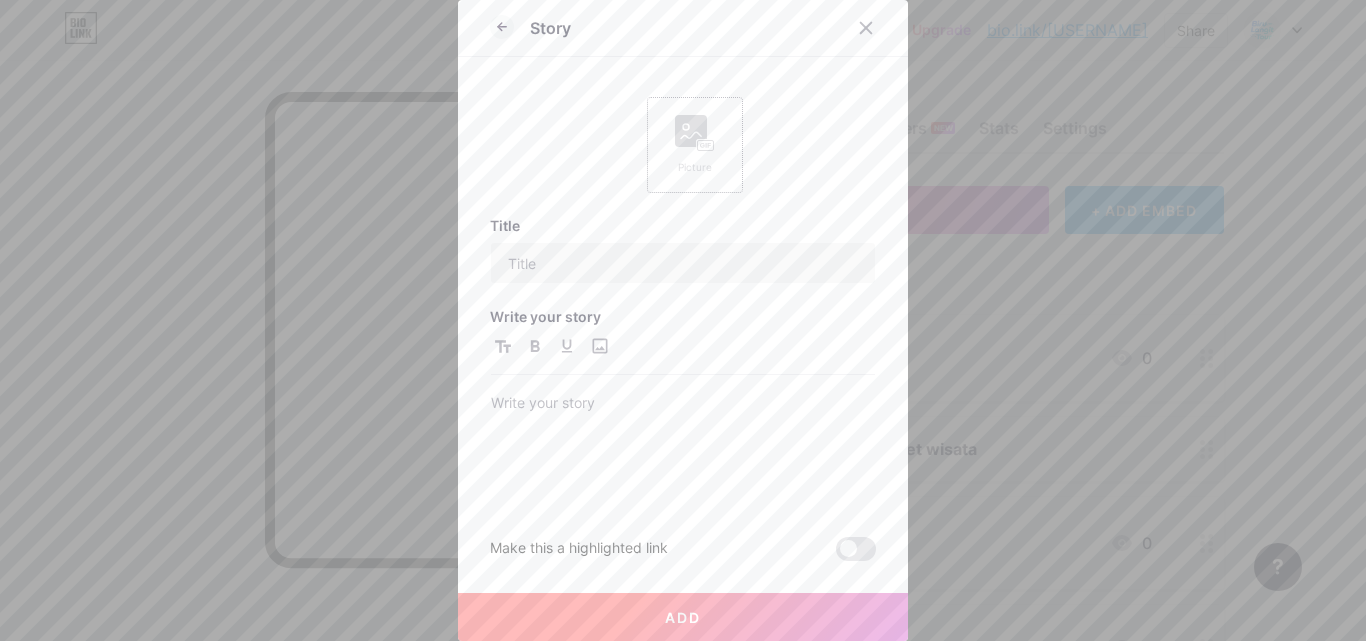 click on "Picture" at bounding box center (695, 167) 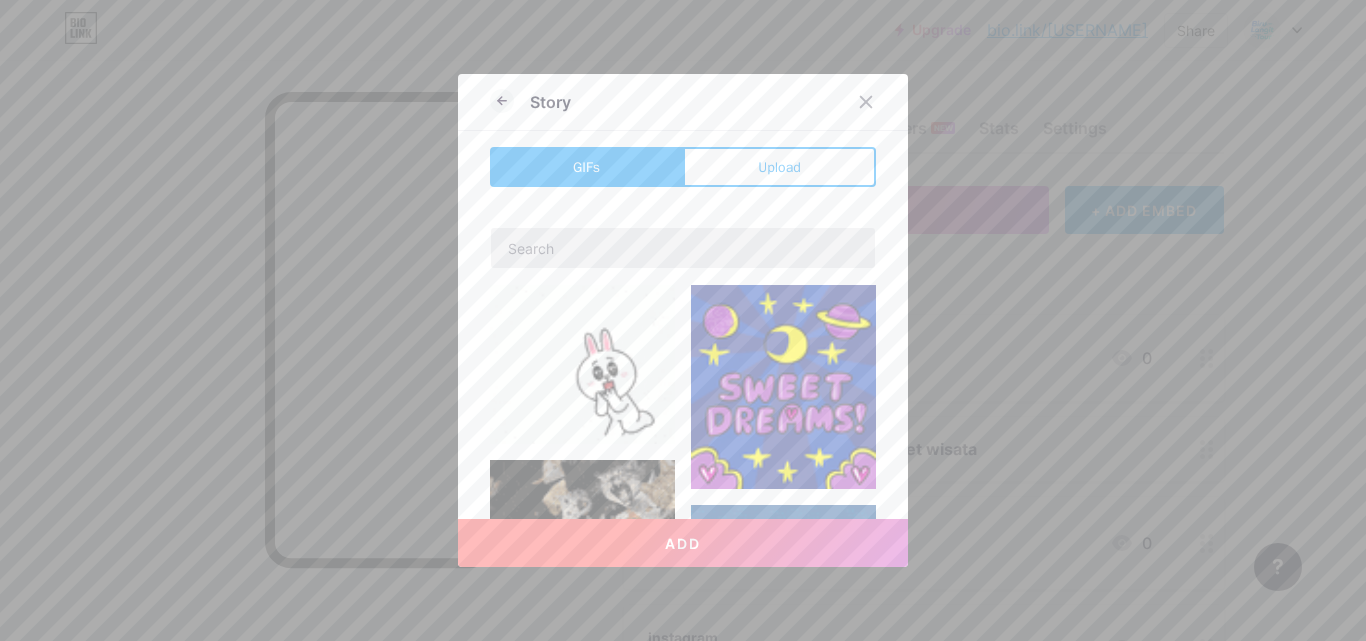 drag, startPoint x: 736, startPoint y: 171, endPoint x: 792, endPoint y: 241, distance: 89.64374 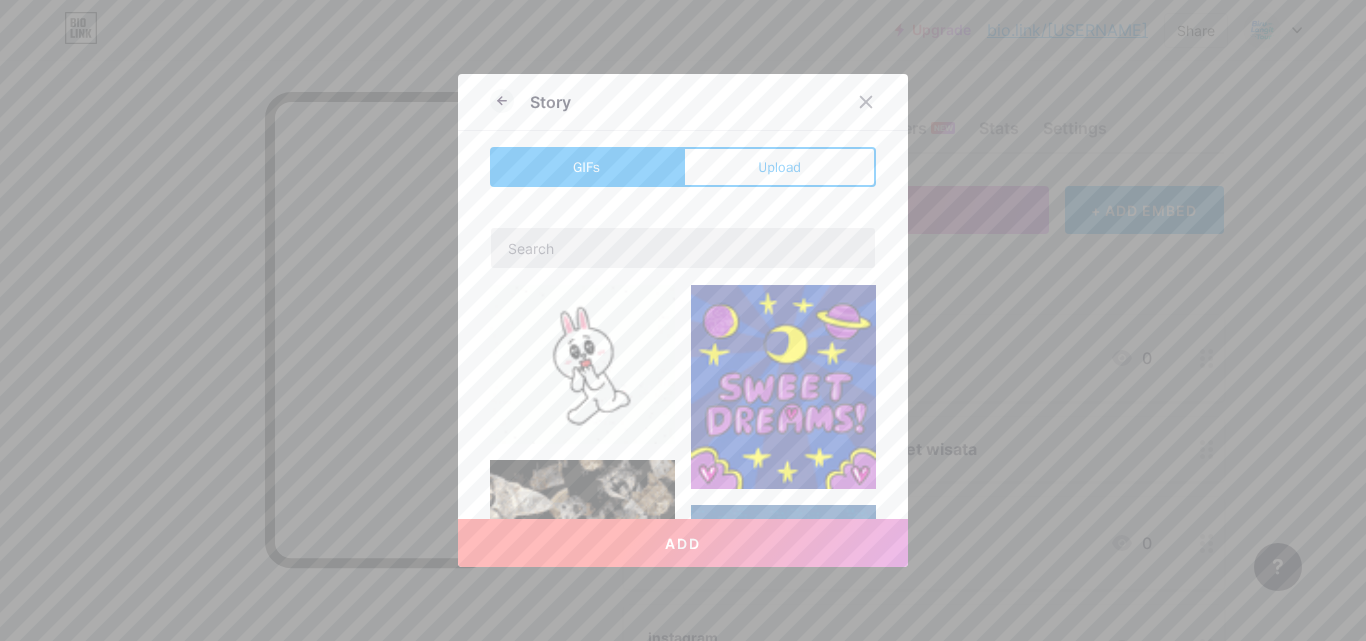 click on "GIFs     Upload                 Add
Make this a highlighted link" at bounding box center (683, 341) 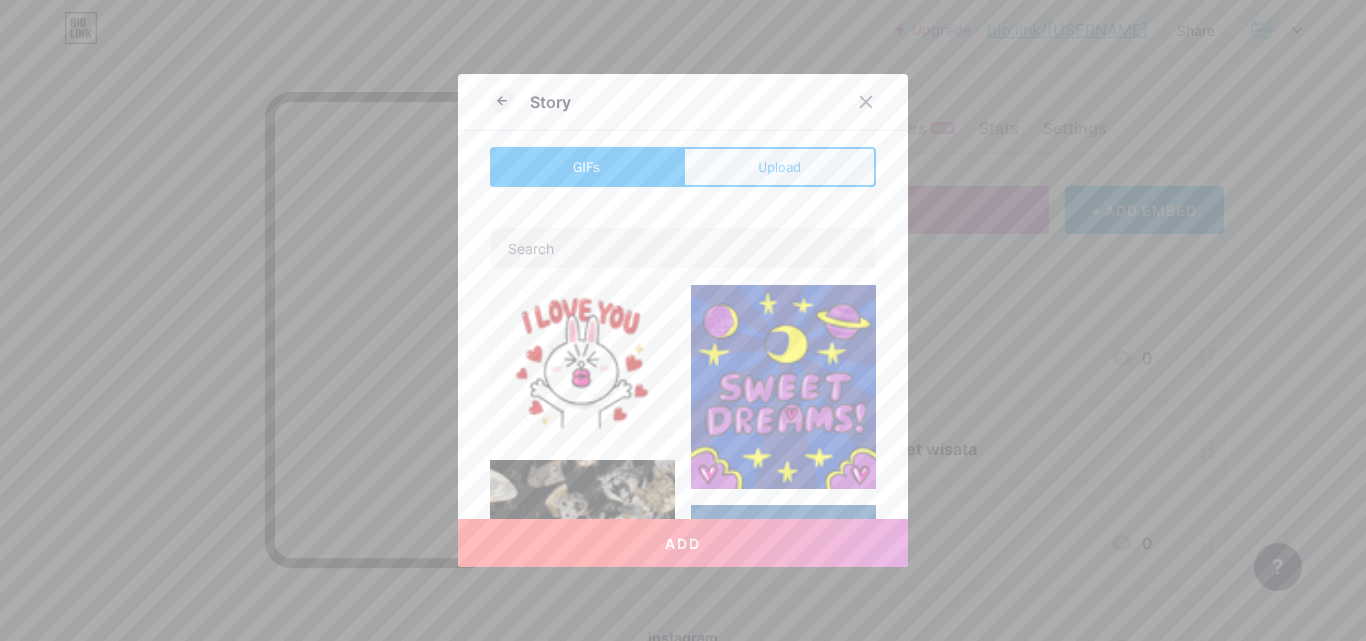click on "Upload" at bounding box center (779, 167) 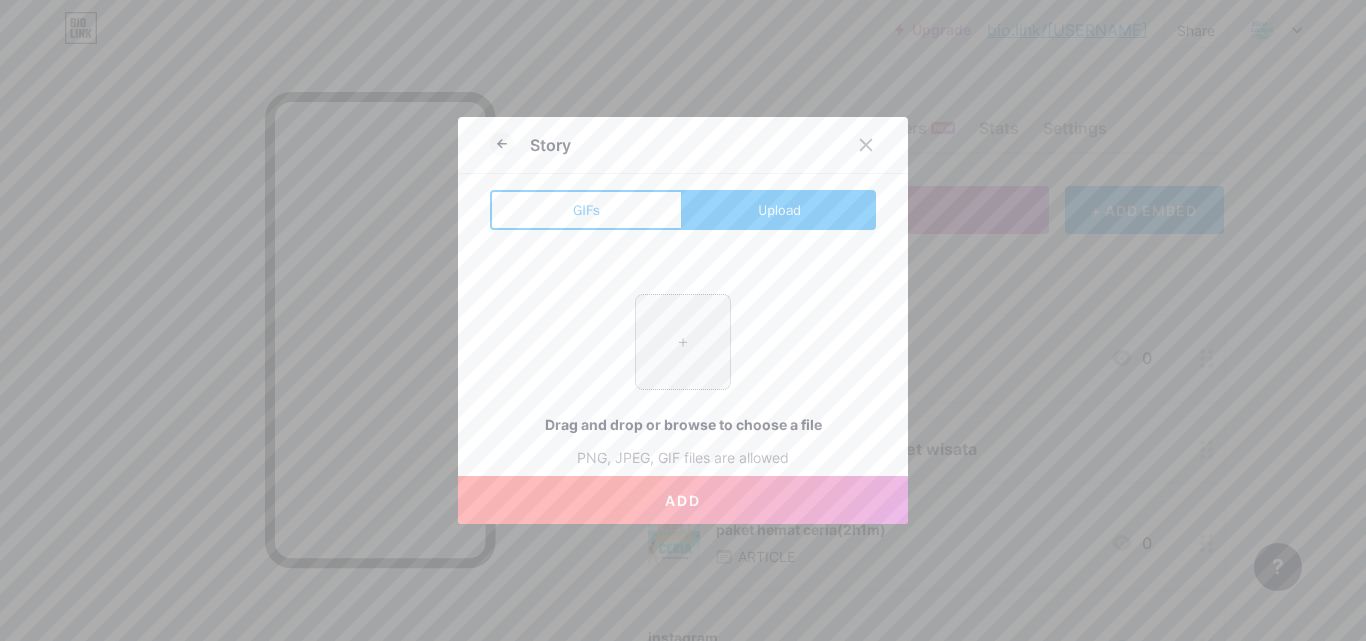 click at bounding box center (683, 342) 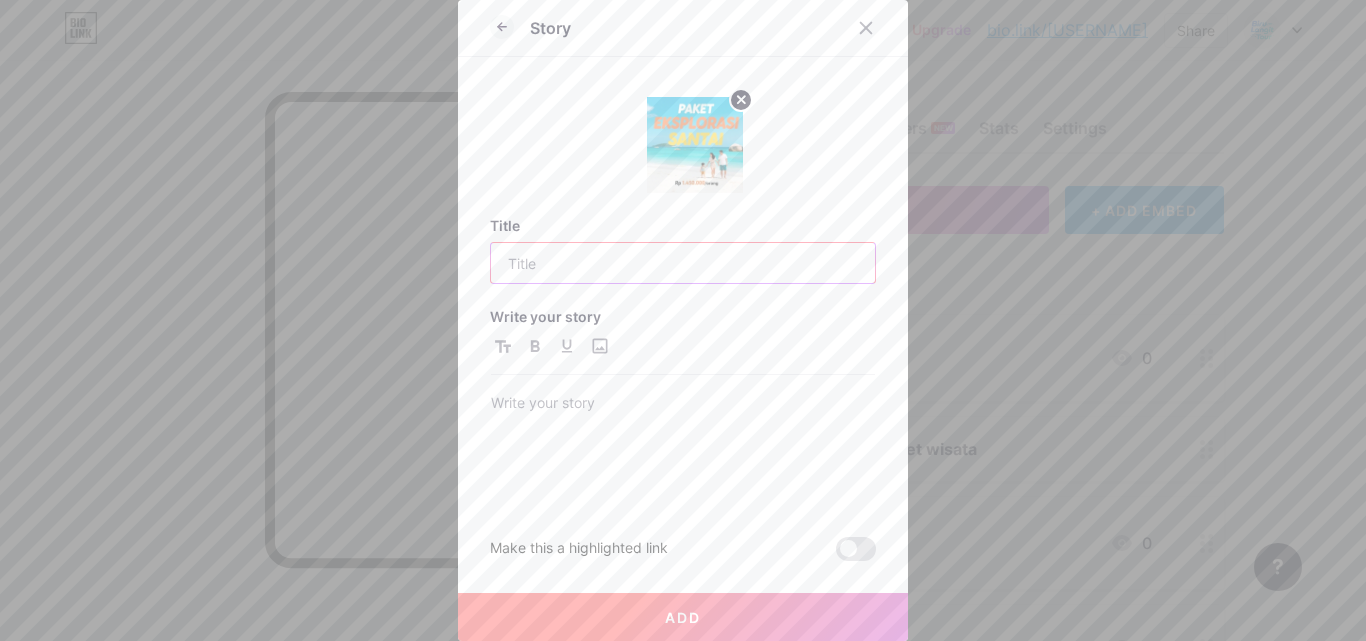 click at bounding box center [683, 263] 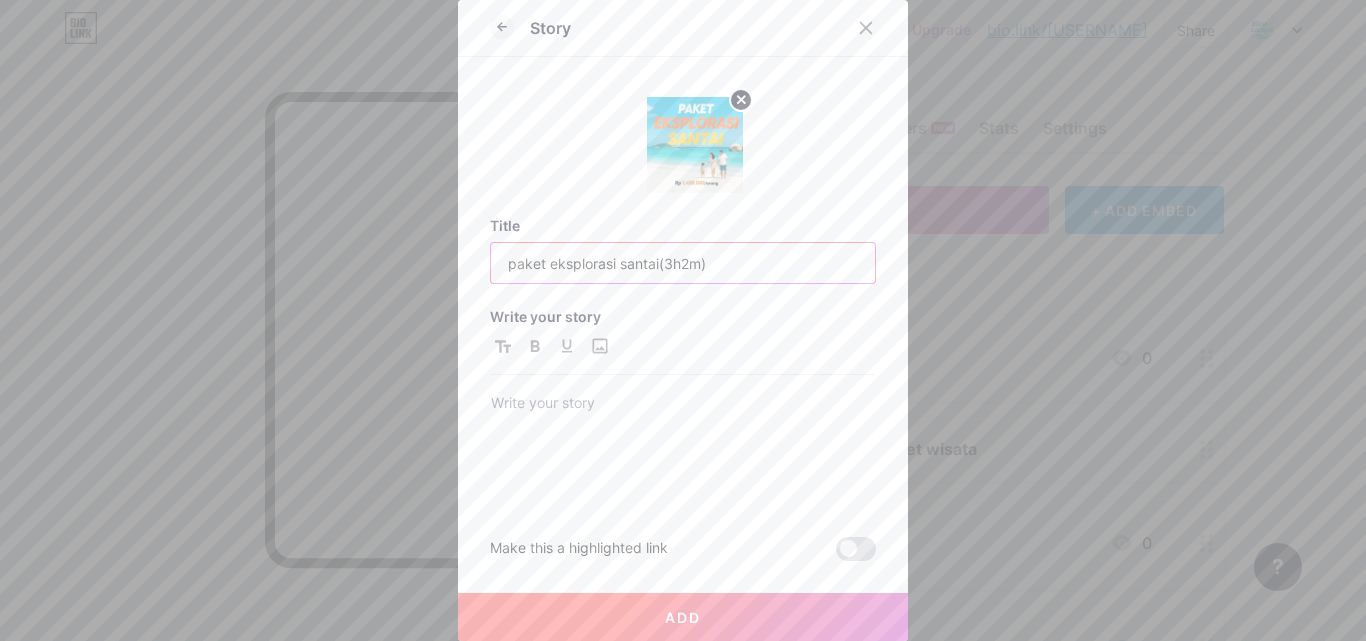 type on "paket eksplorasi santai(3h2m)" 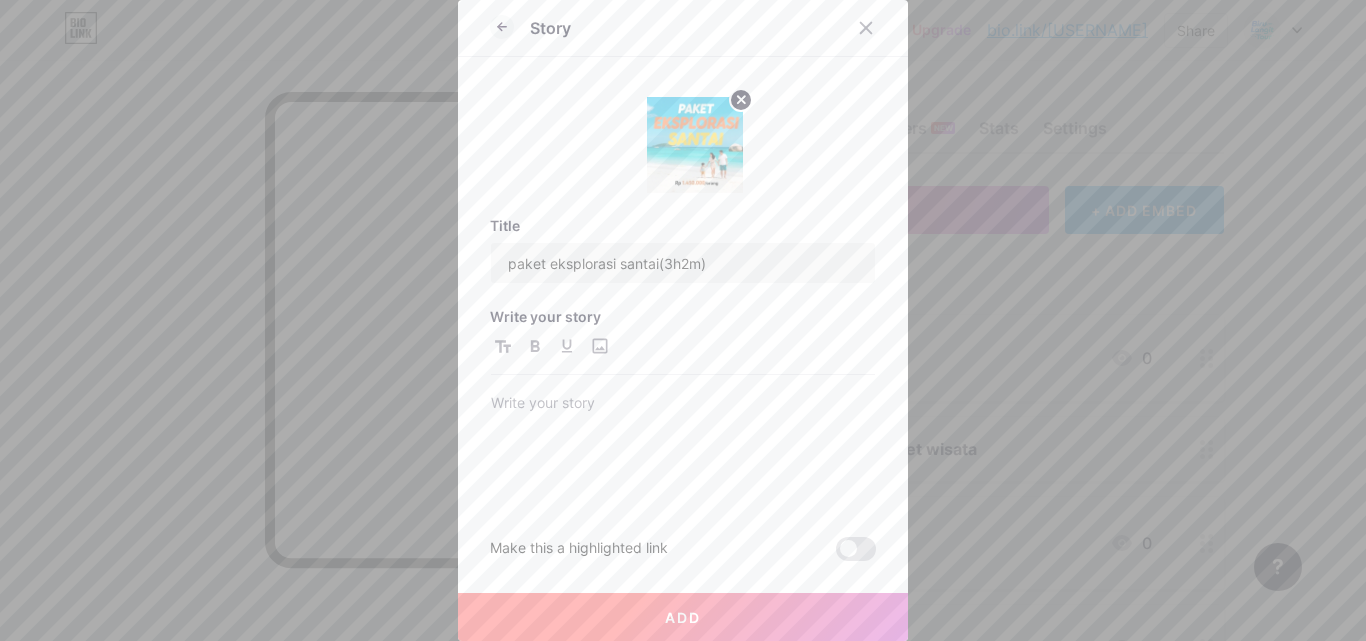 click at bounding box center (683, 419) 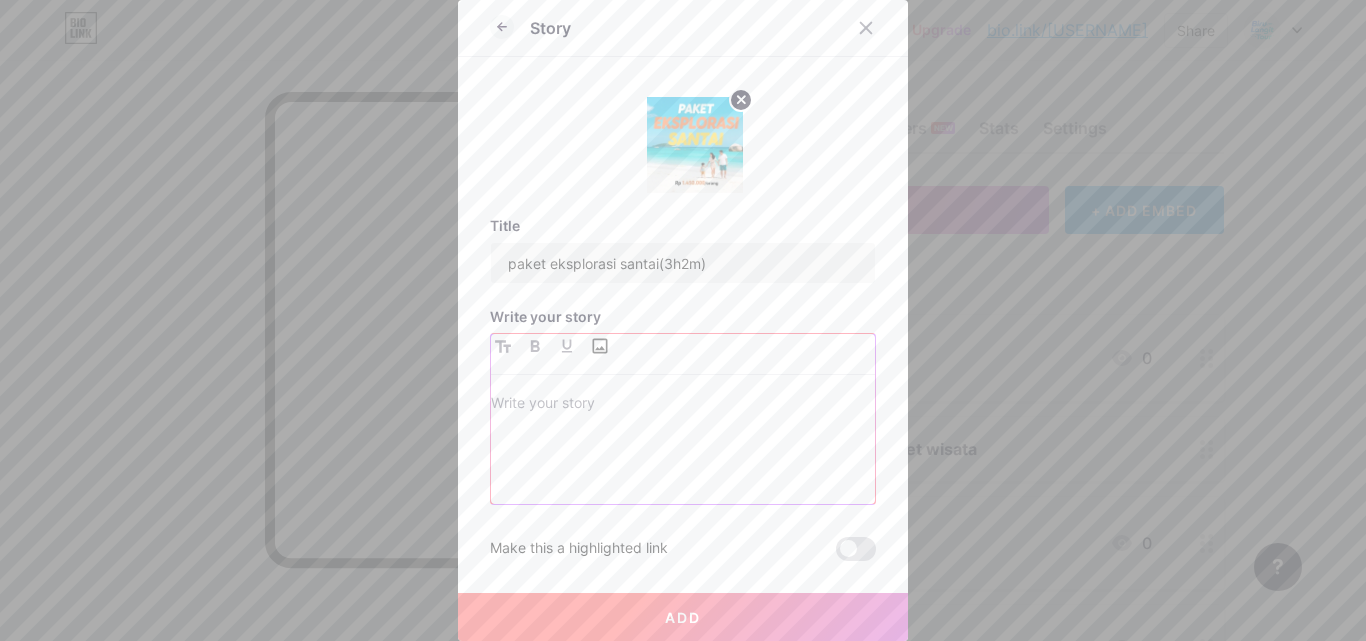 click at bounding box center [599, 346] 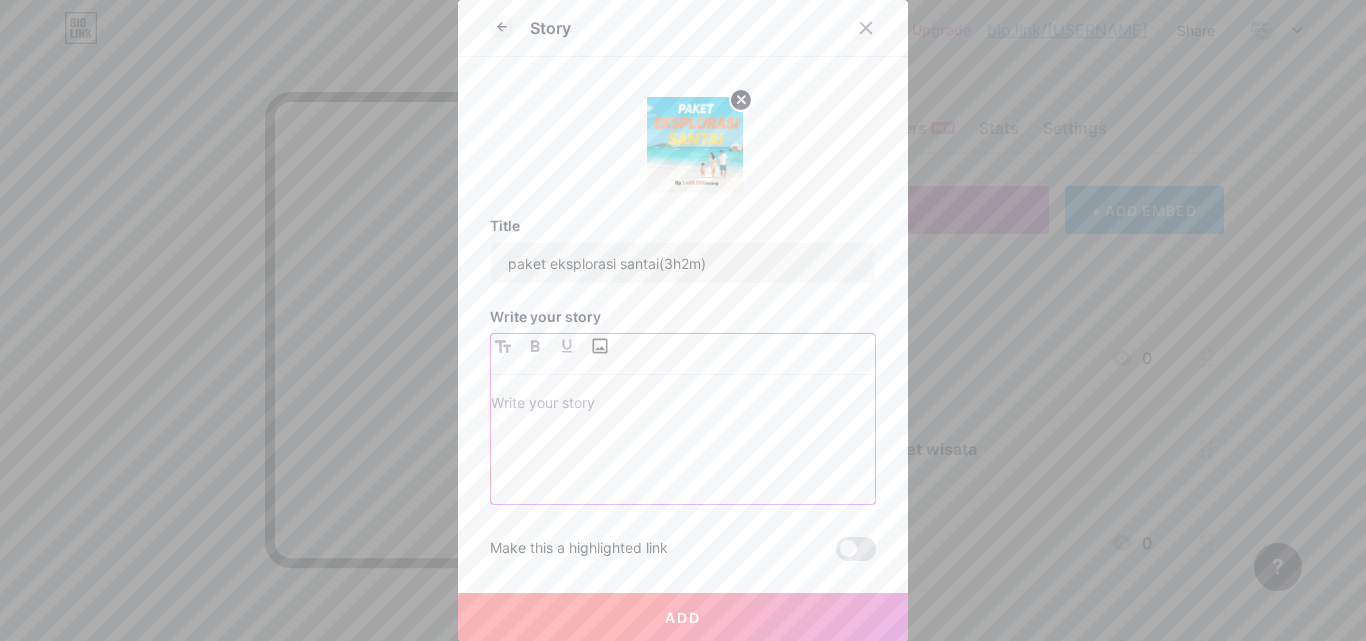 click at bounding box center [599, 346] 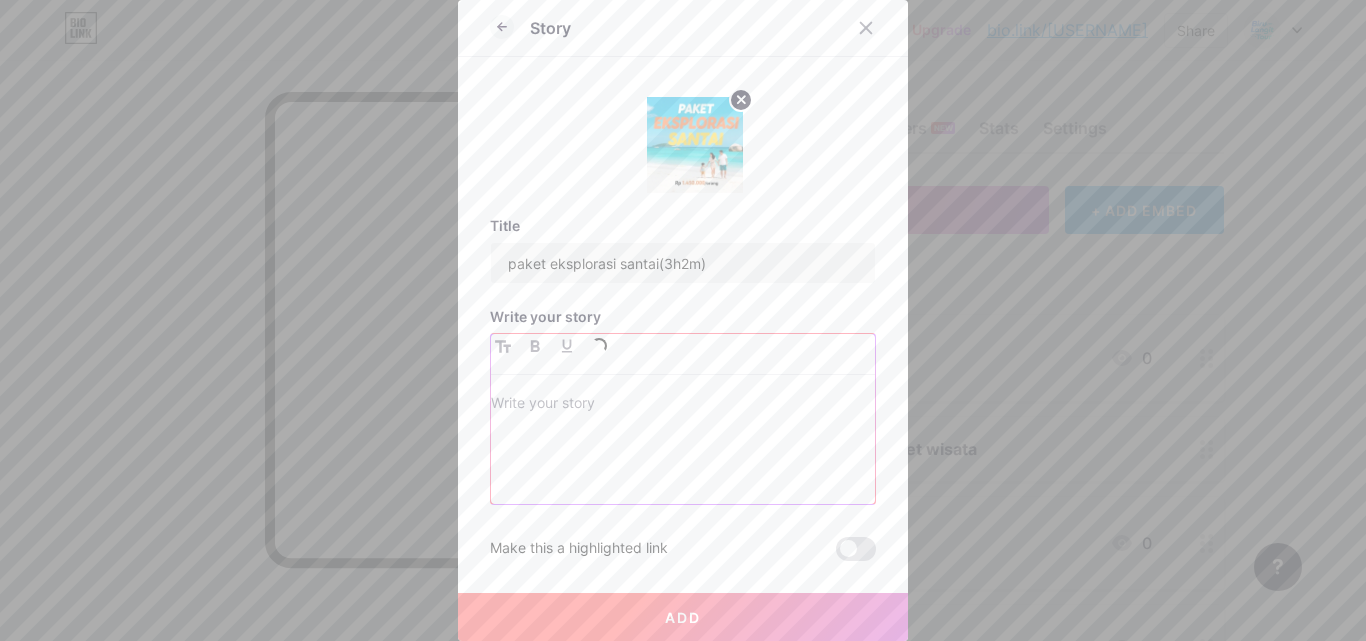 click at bounding box center (683, 447) 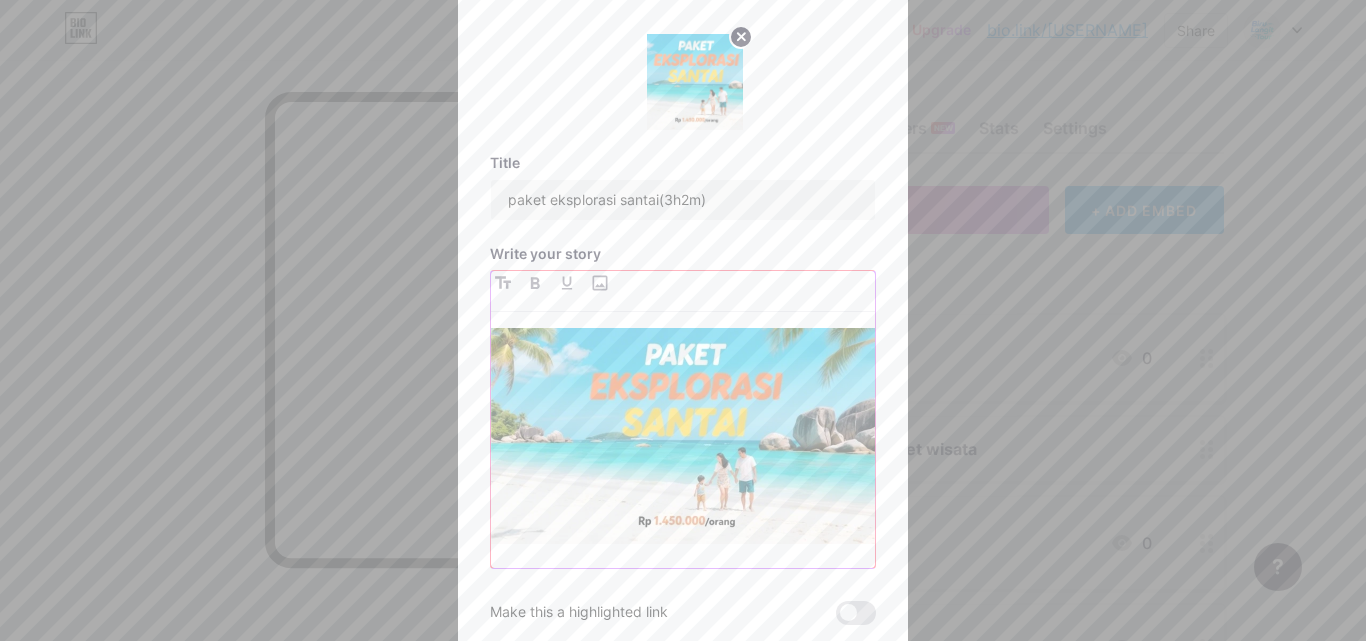 click at bounding box center (683, 448) 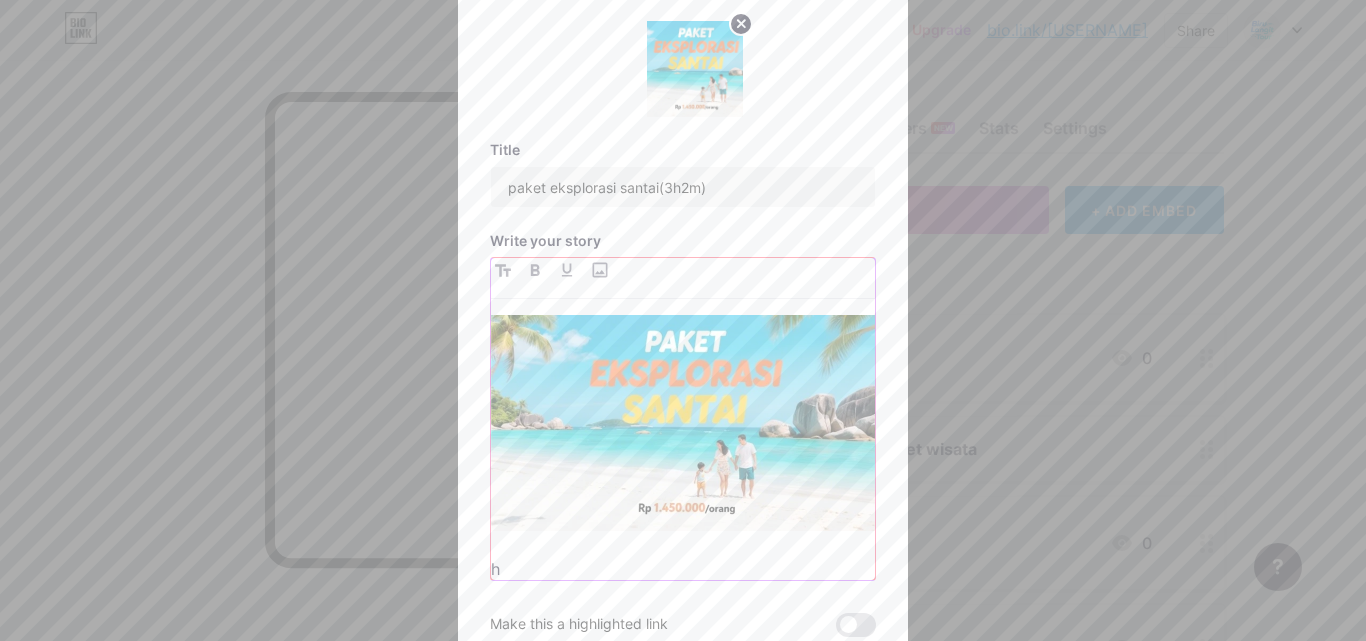 type 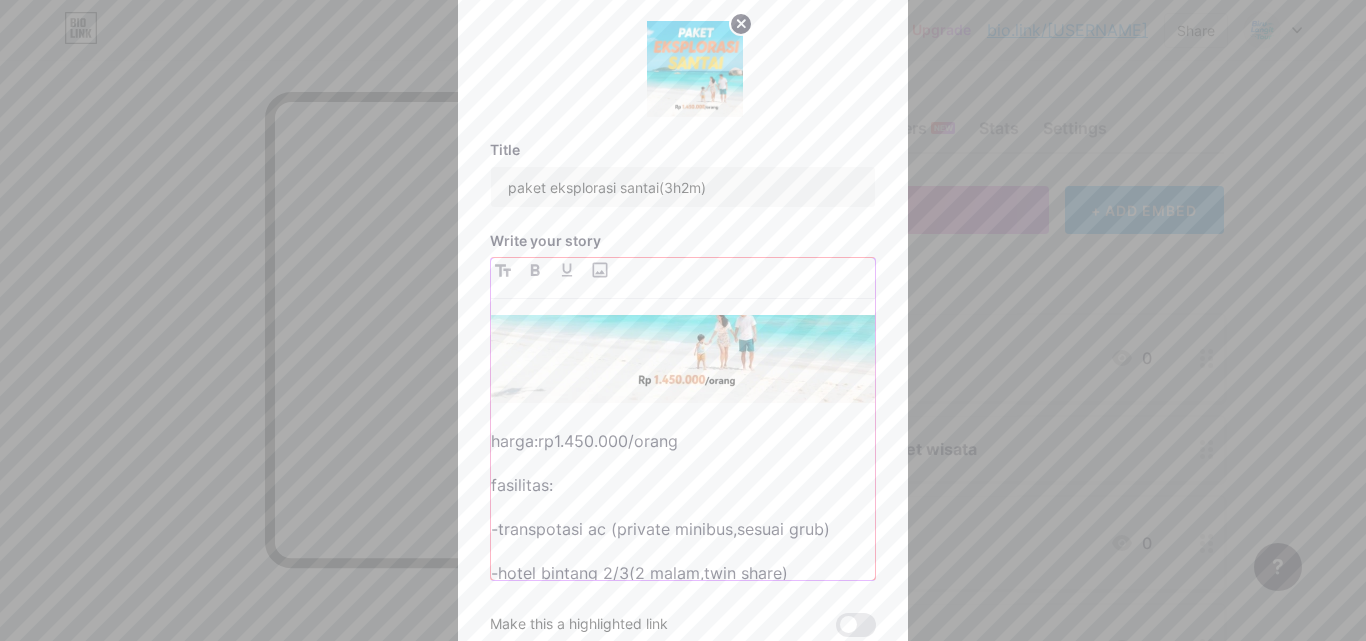 scroll, scrollTop: 143, scrollLeft: 0, axis: vertical 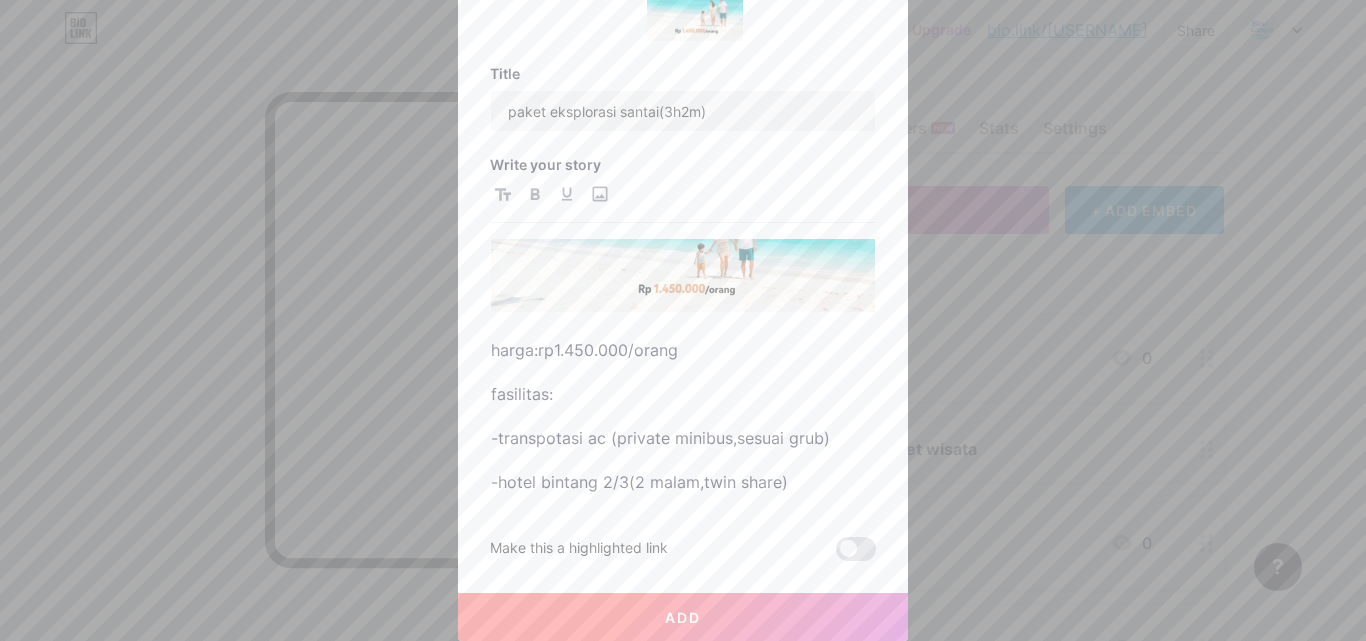 click on "Add" at bounding box center [683, 617] 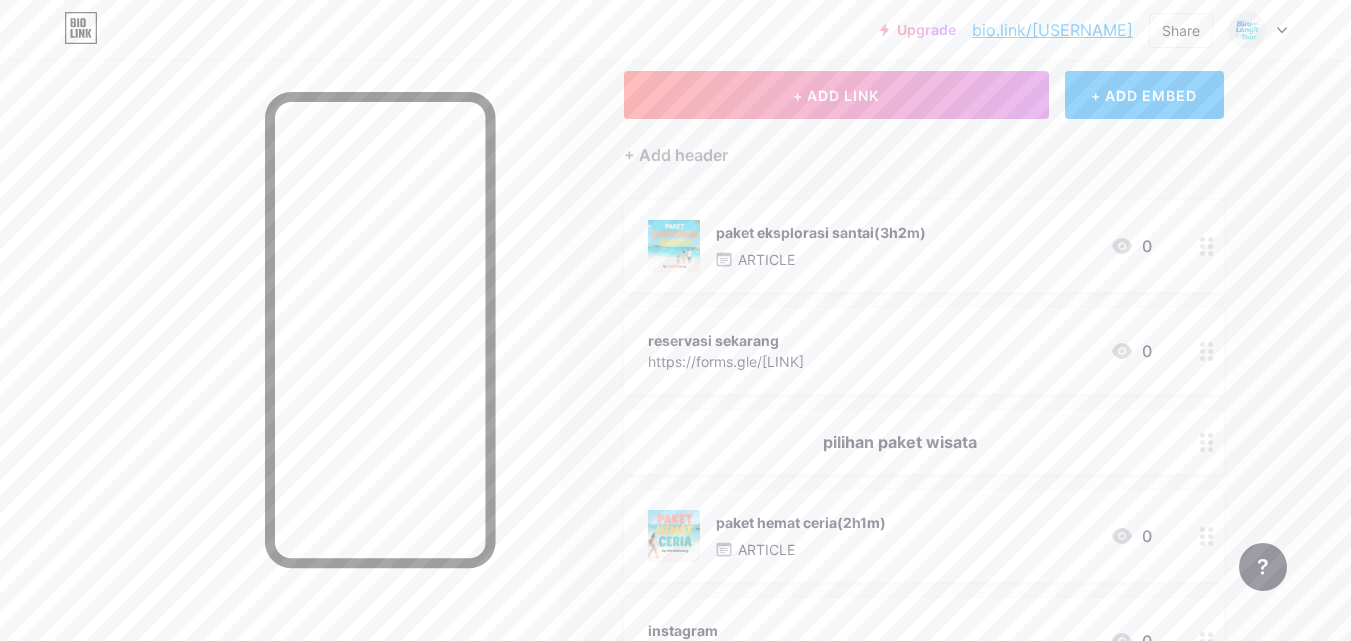 scroll, scrollTop: 116, scrollLeft: 0, axis: vertical 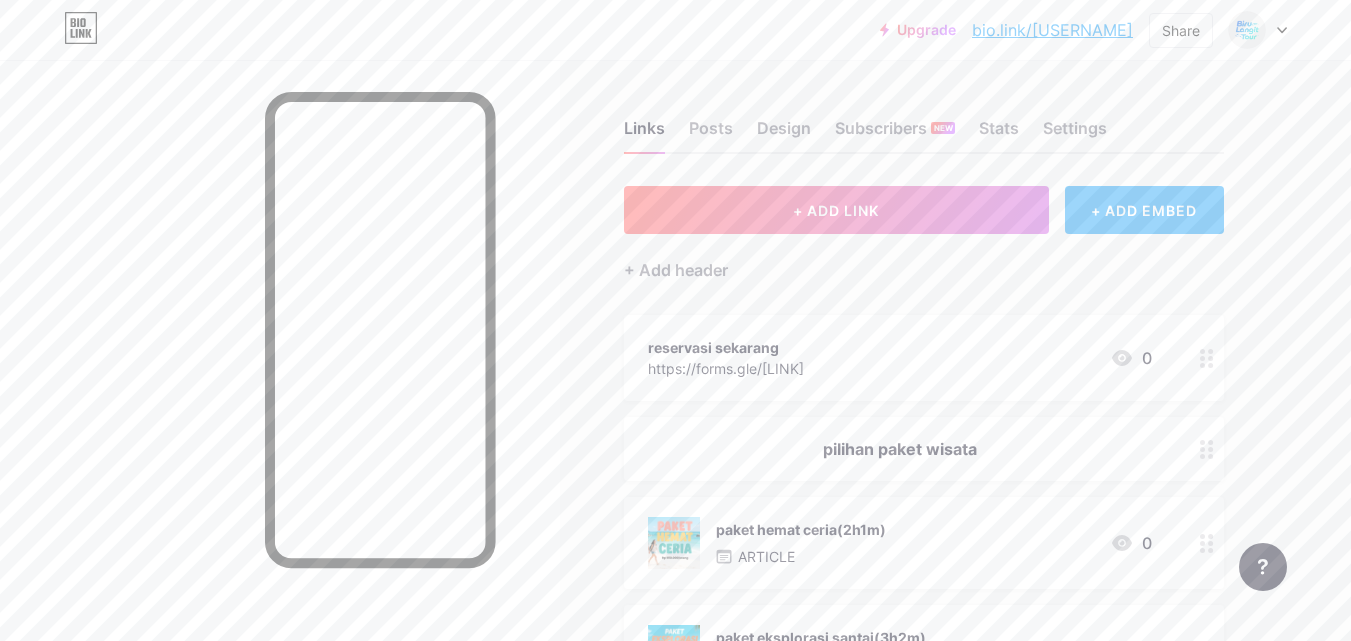 click on "+ ADD EMBED" at bounding box center (1144, 210) 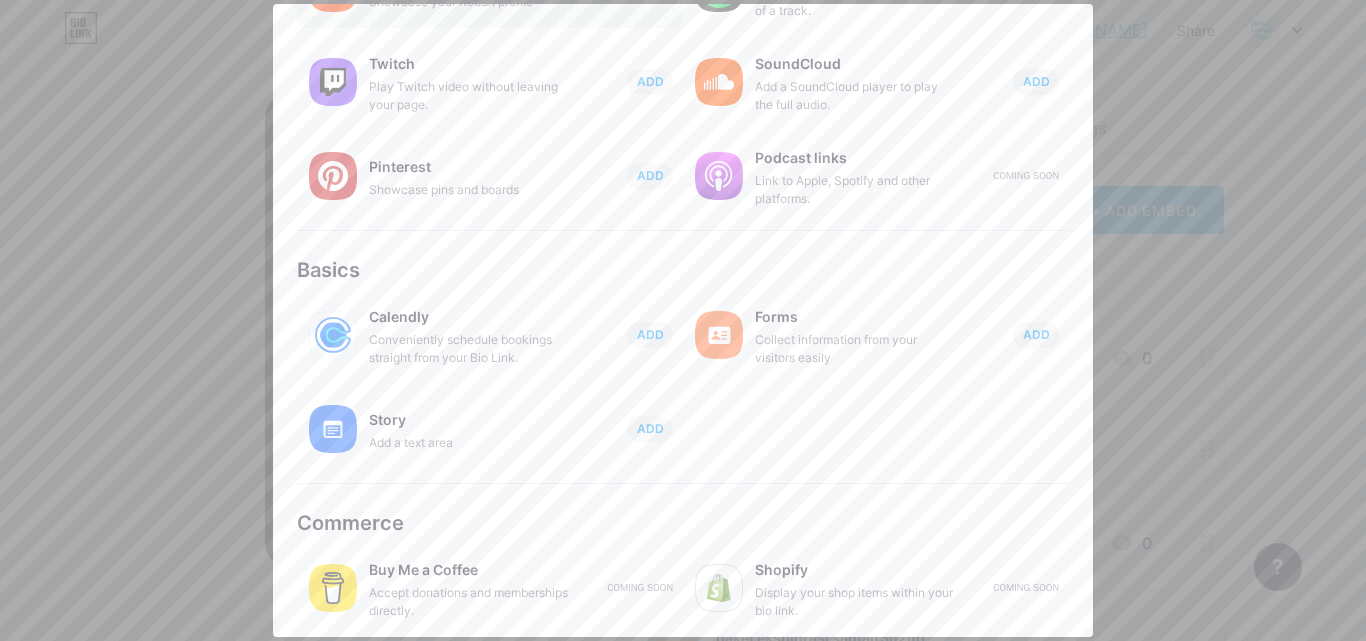 scroll, scrollTop: 385, scrollLeft: 0, axis: vertical 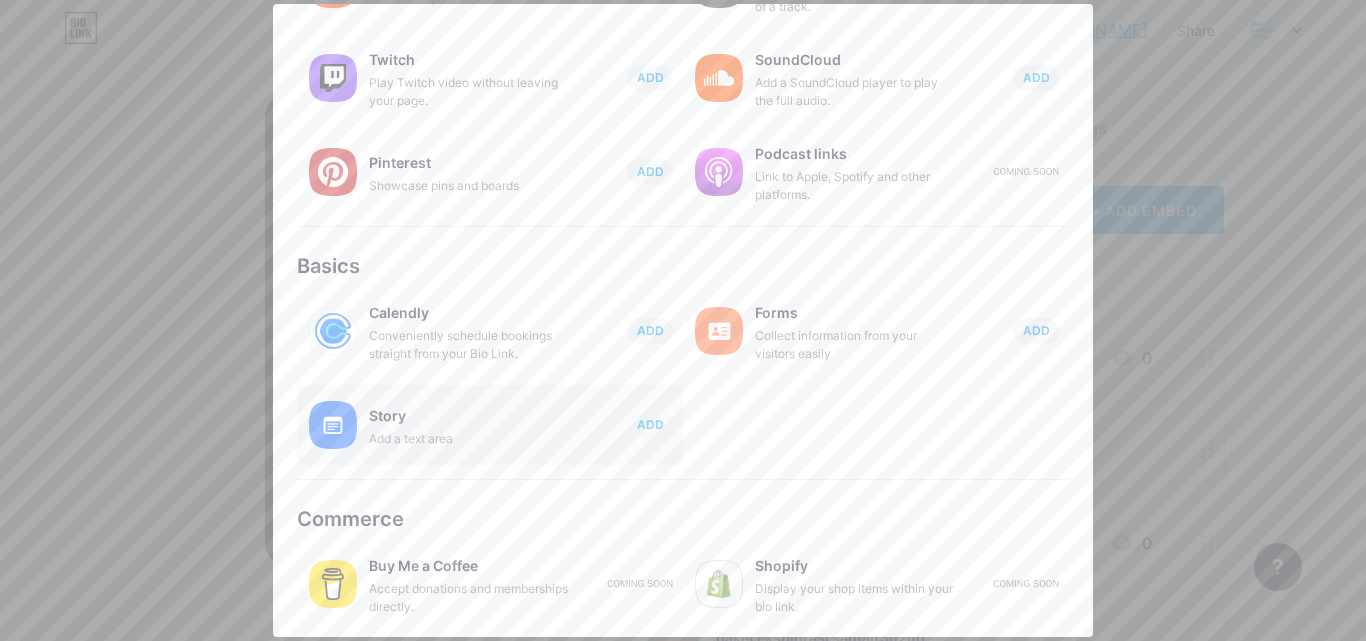 click on "Add a text area" at bounding box center [469, 439] 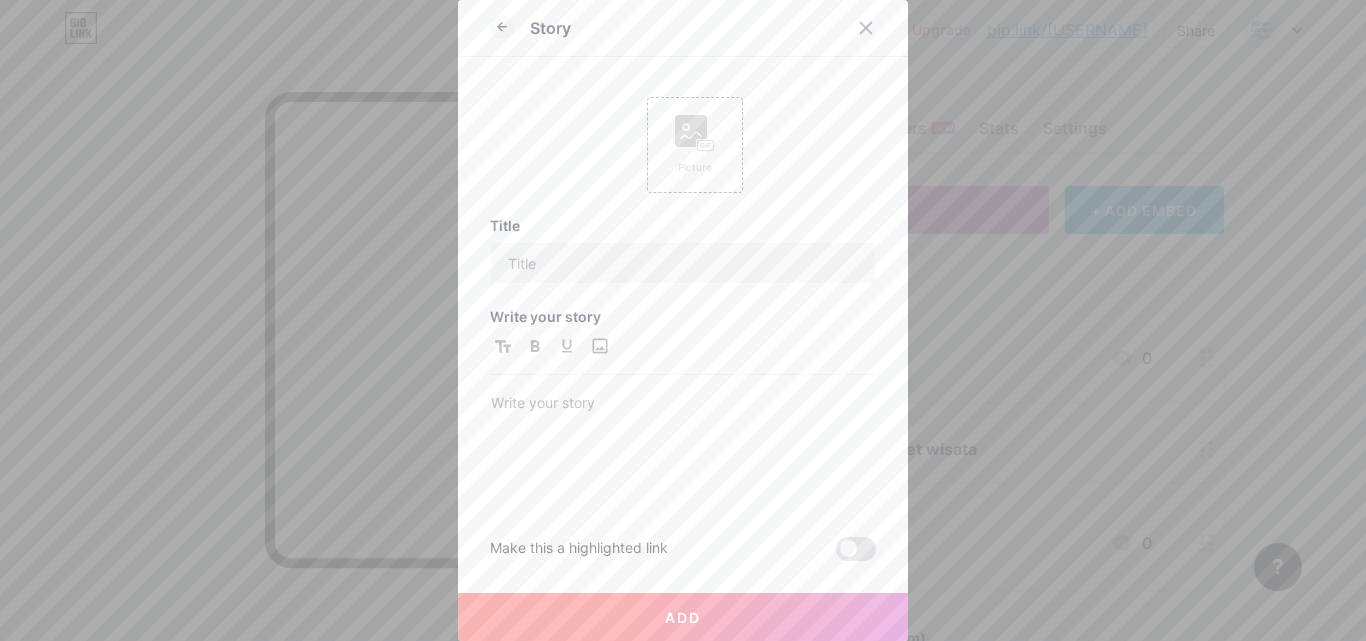 scroll, scrollTop: 0, scrollLeft: 0, axis: both 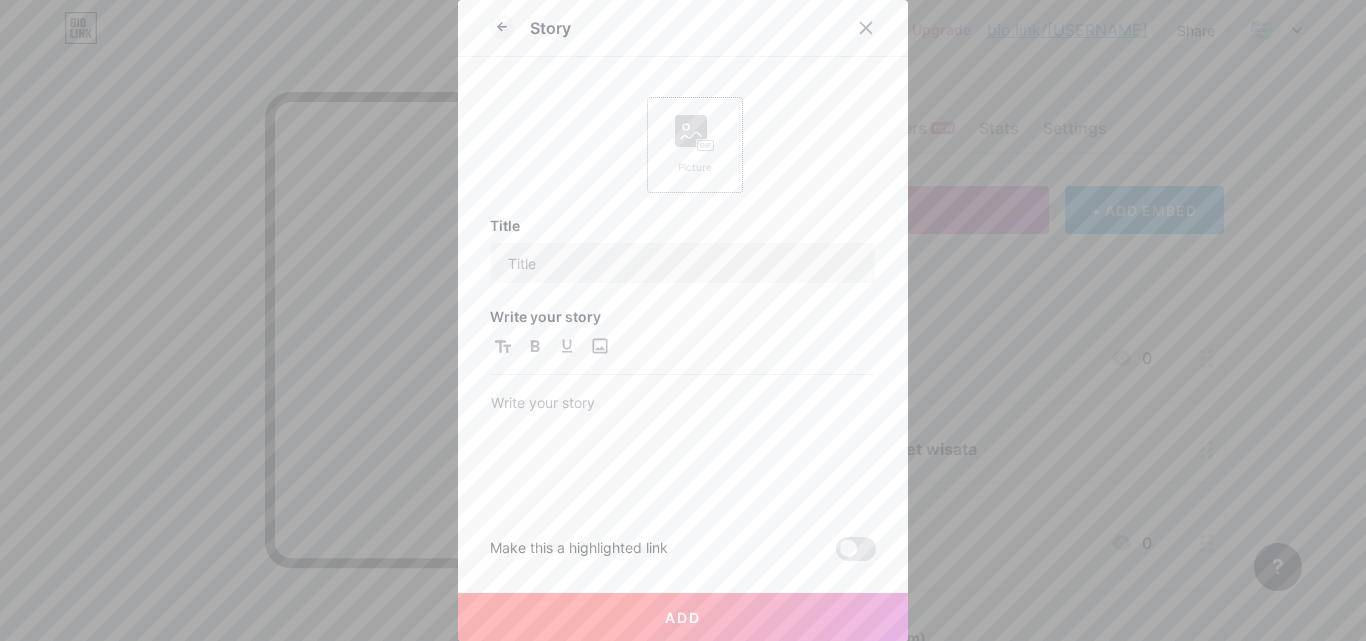 click 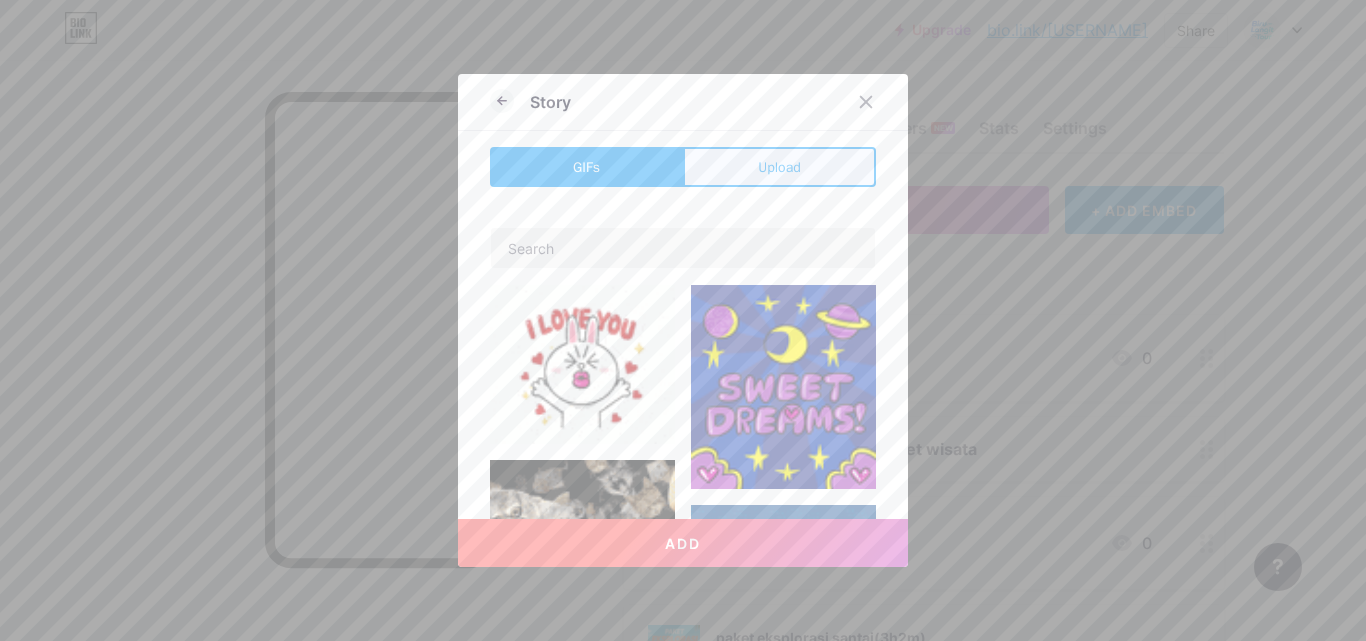 click on "Upload" at bounding box center [779, 167] 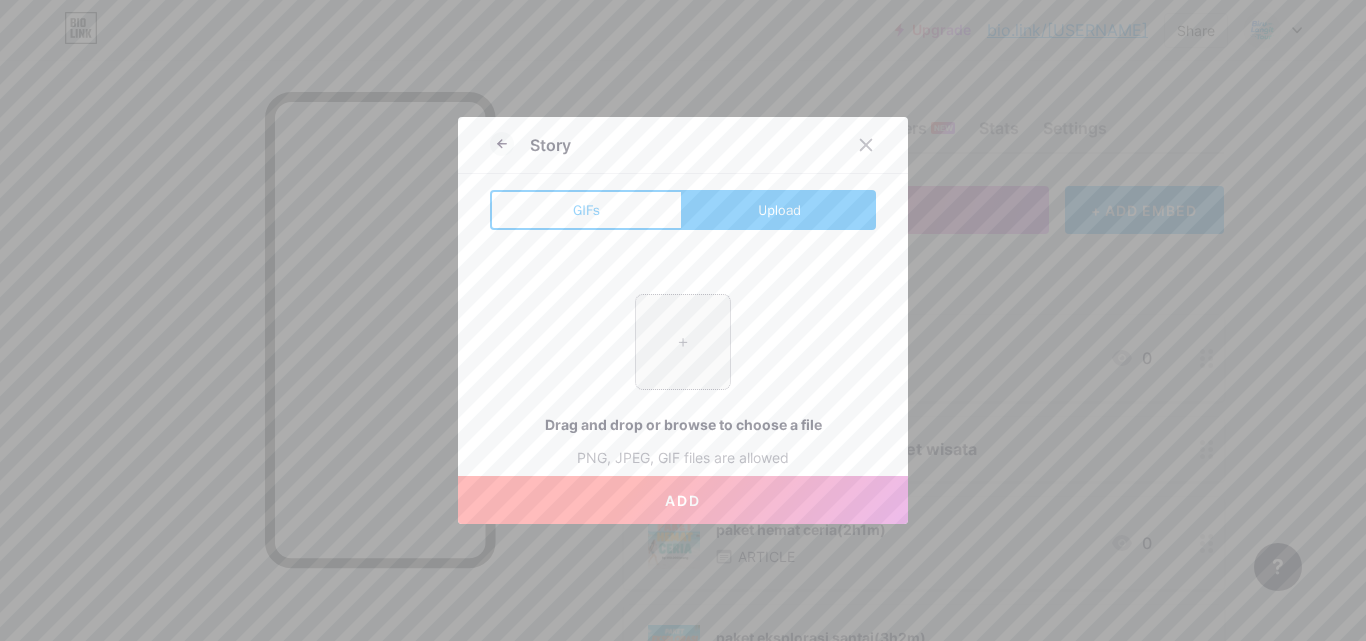 click at bounding box center [683, 342] 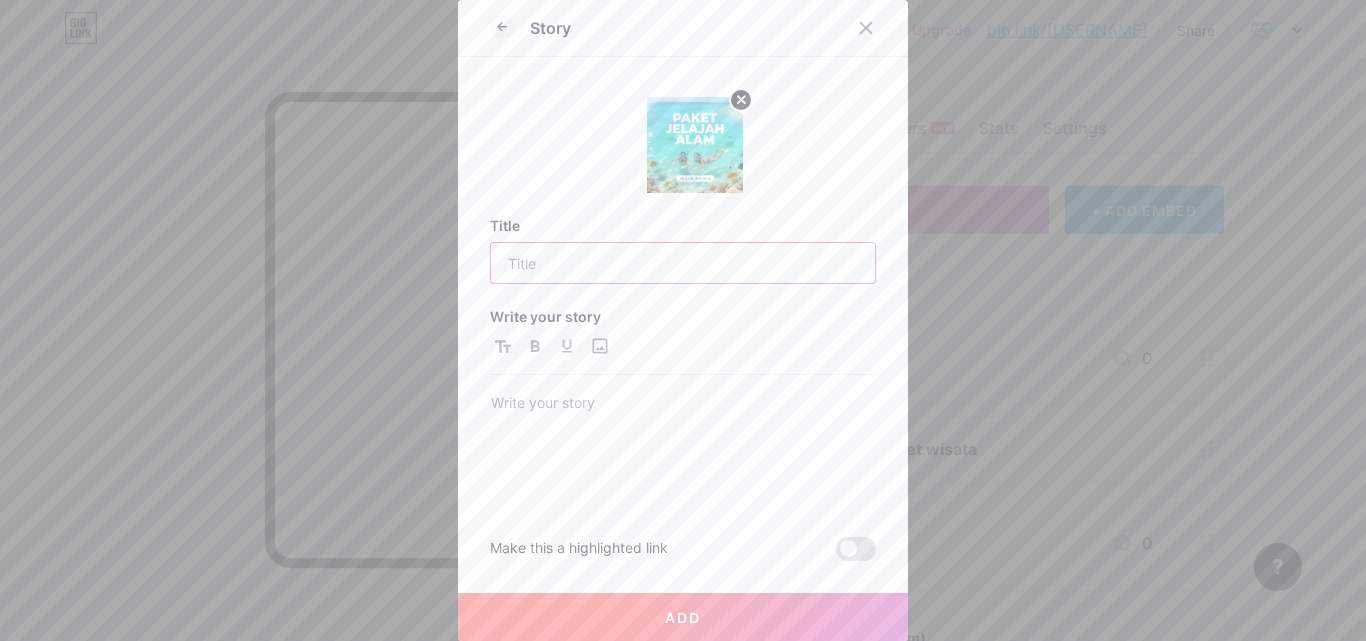 click at bounding box center [683, 263] 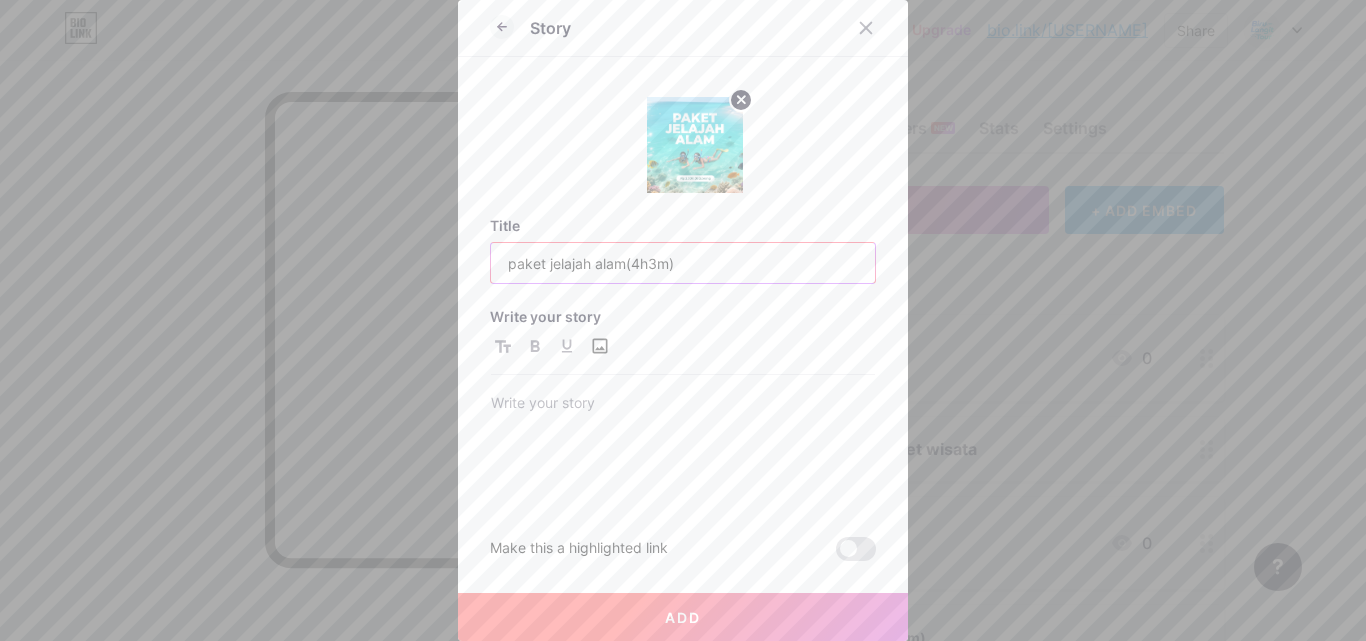 type on "paket jelajah alam(4h3m)" 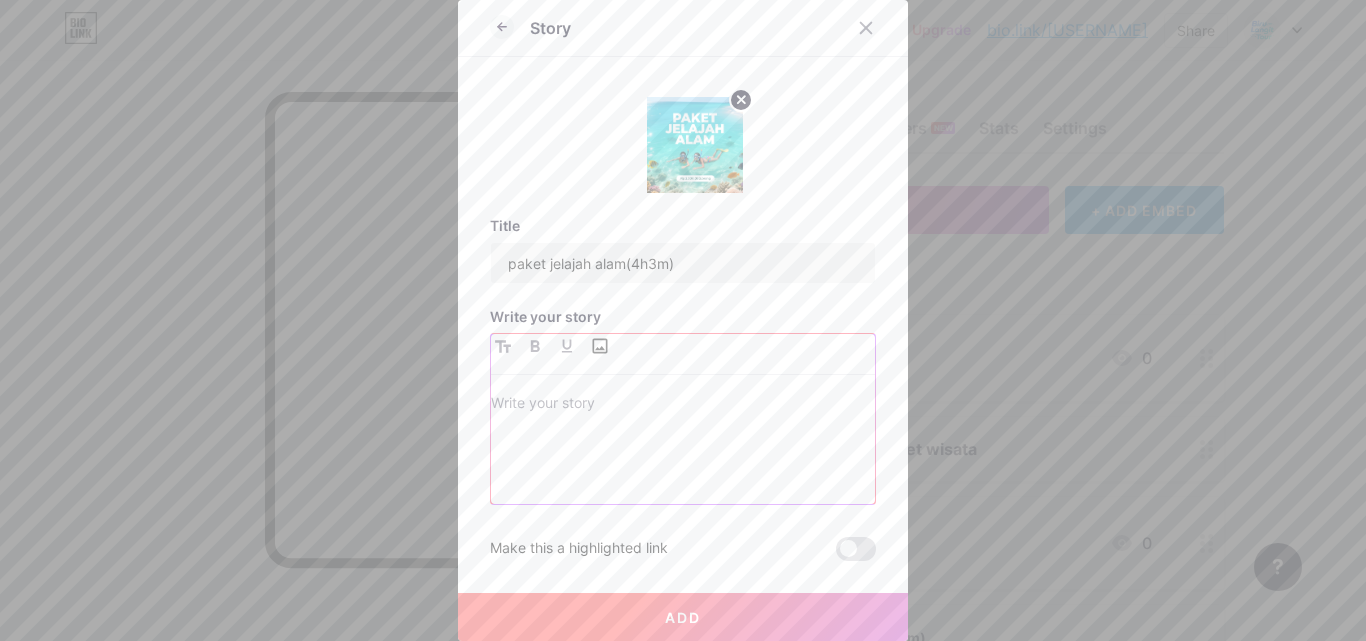 click at bounding box center [599, 346] 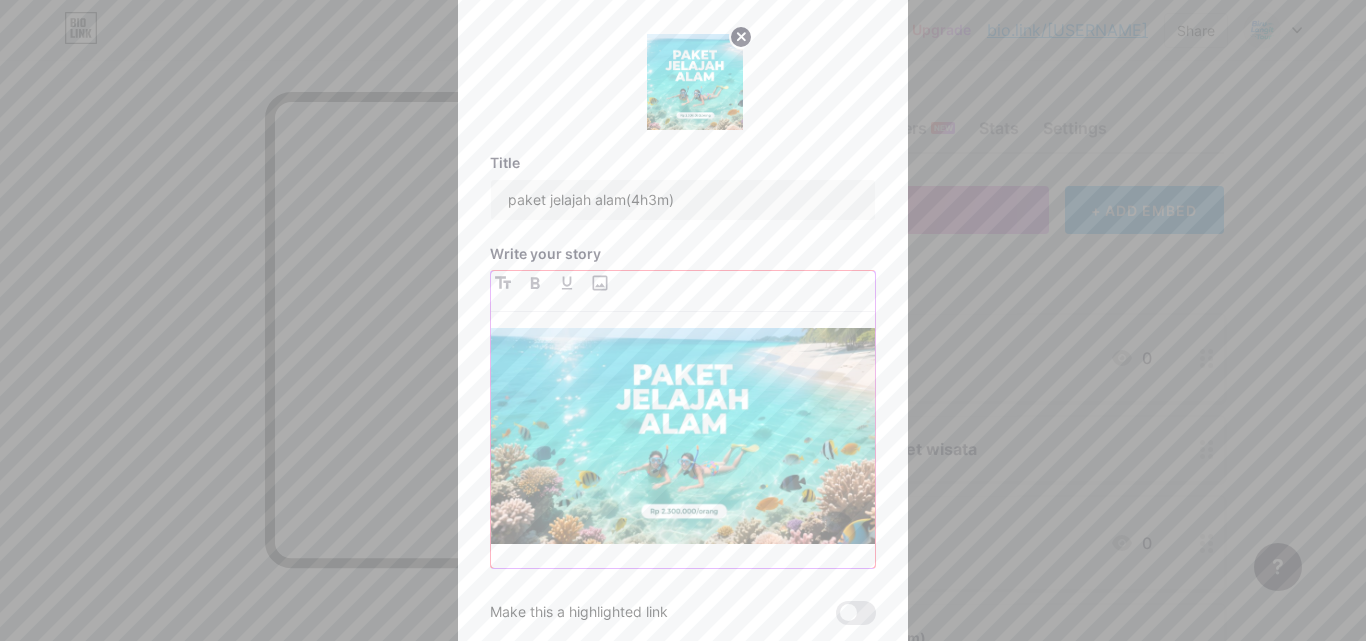 click at bounding box center (683, 448) 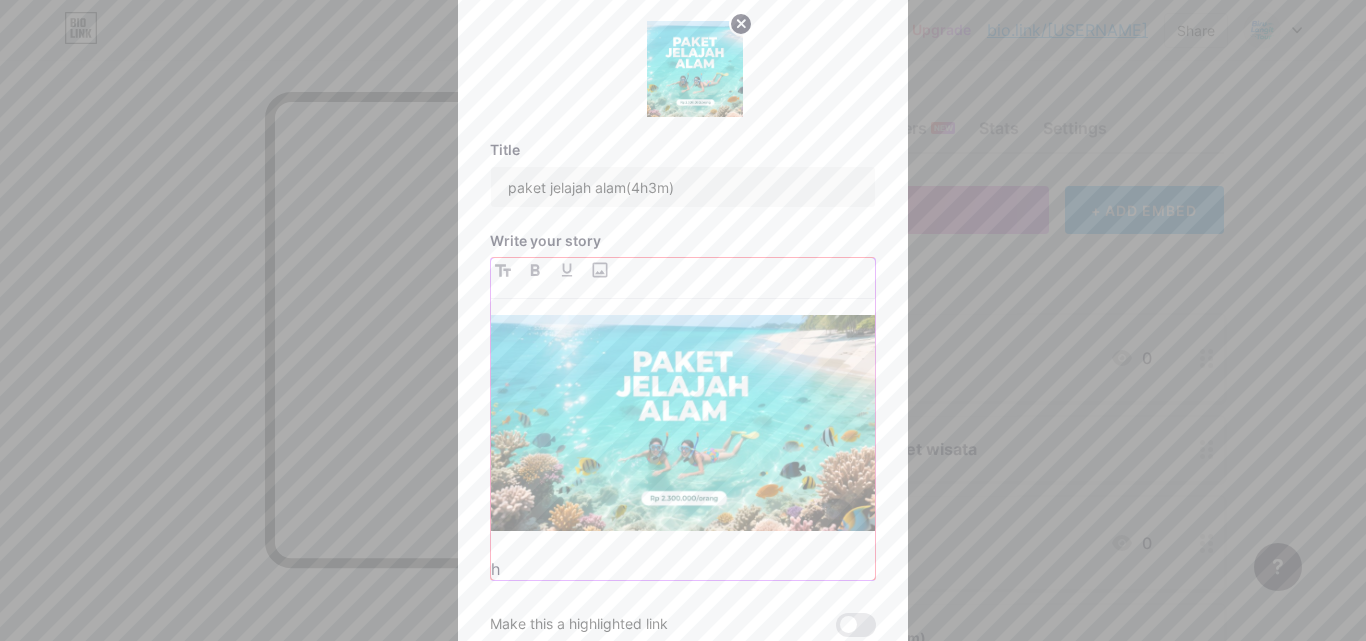 type 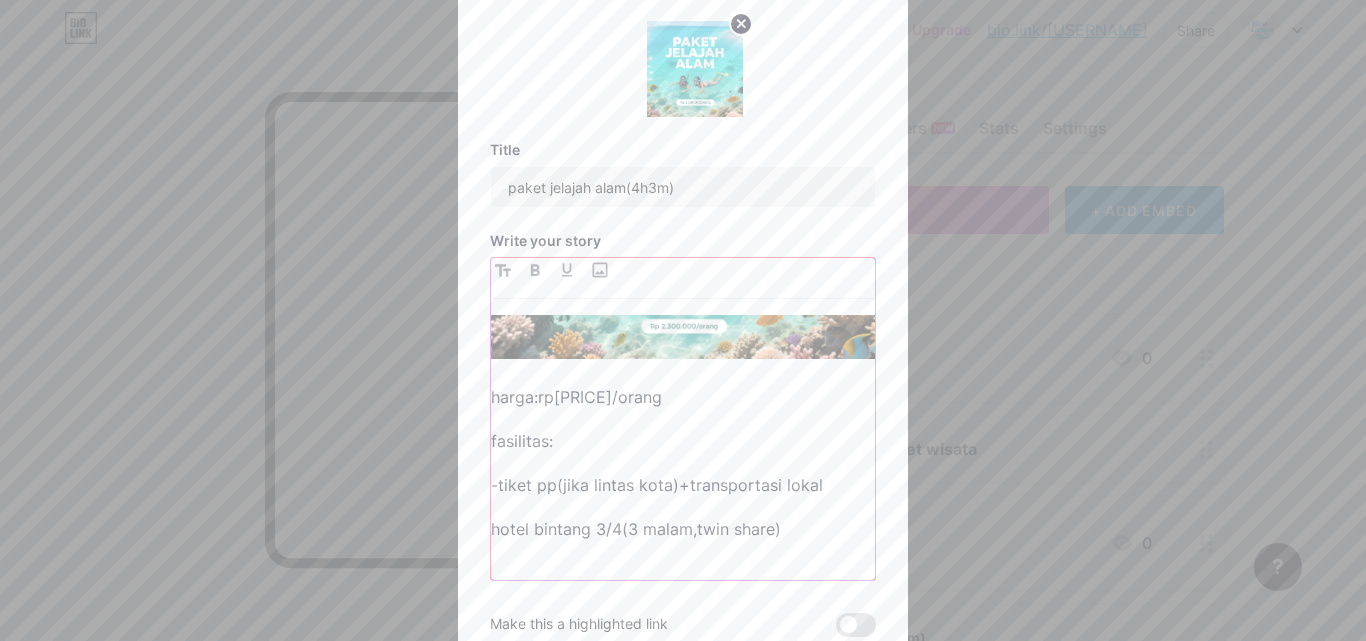 scroll, scrollTop: 187, scrollLeft: 0, axis: vertical 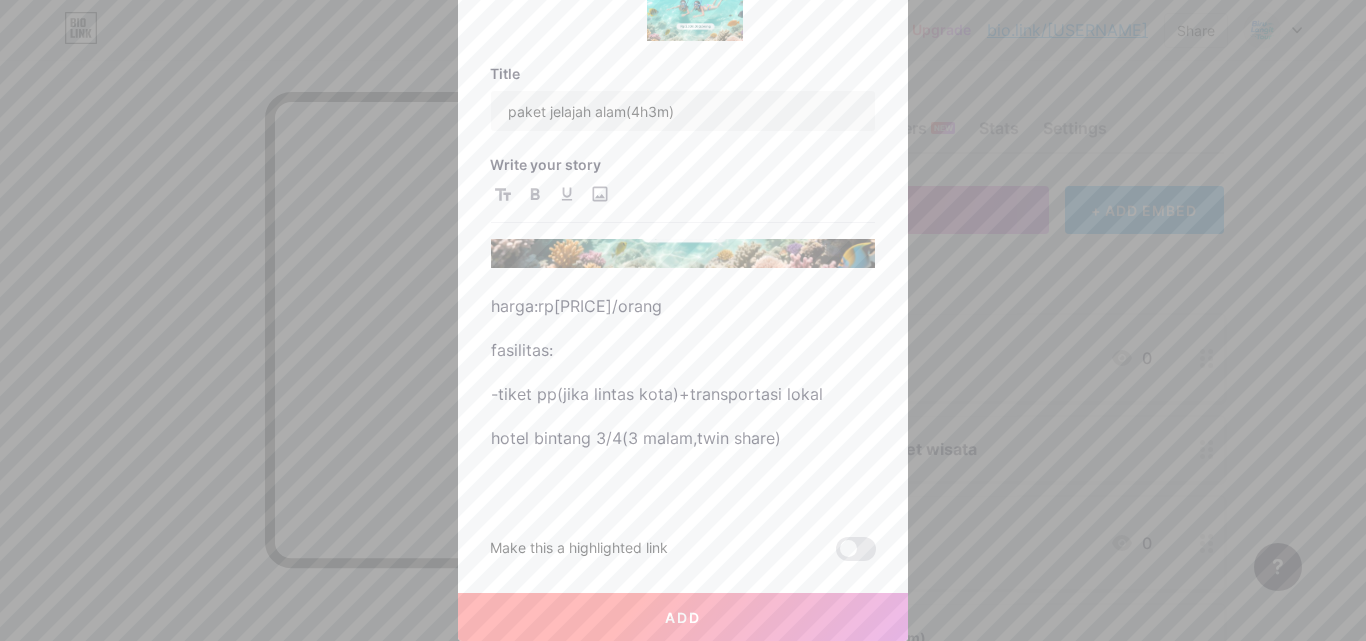click on "Add" at bounding box center (683, 617) 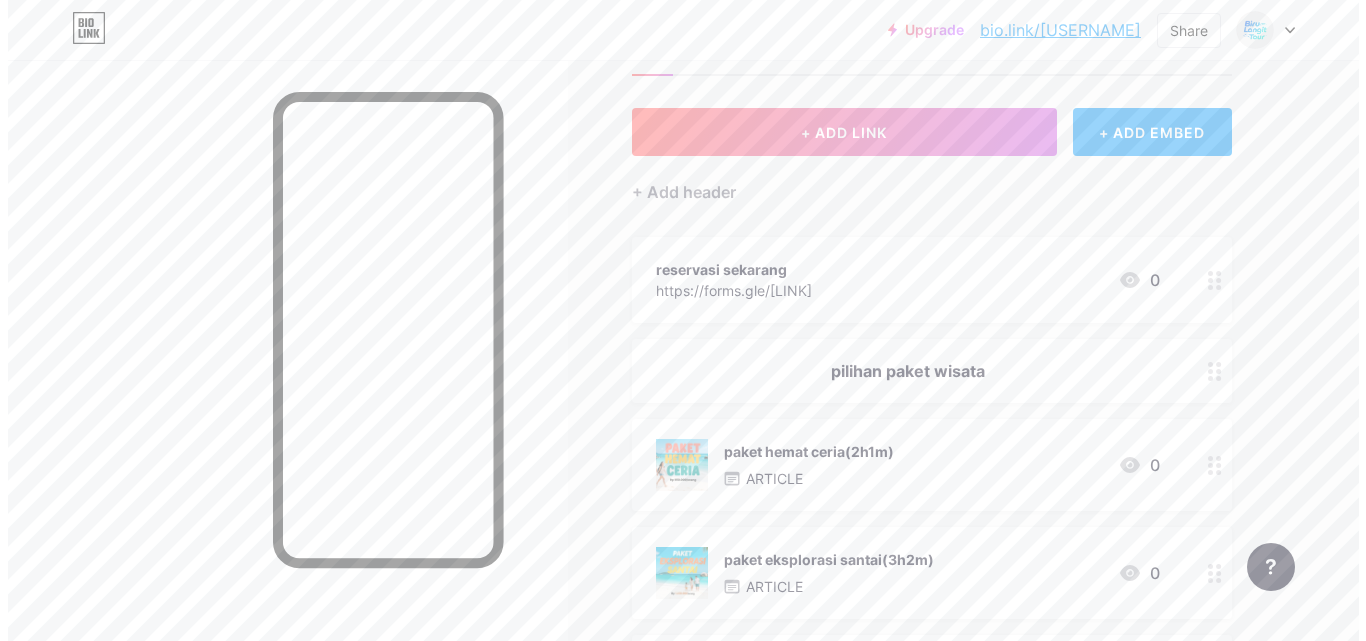 scroll, scrollTop: 0, scrollLeft: 0, axis: both 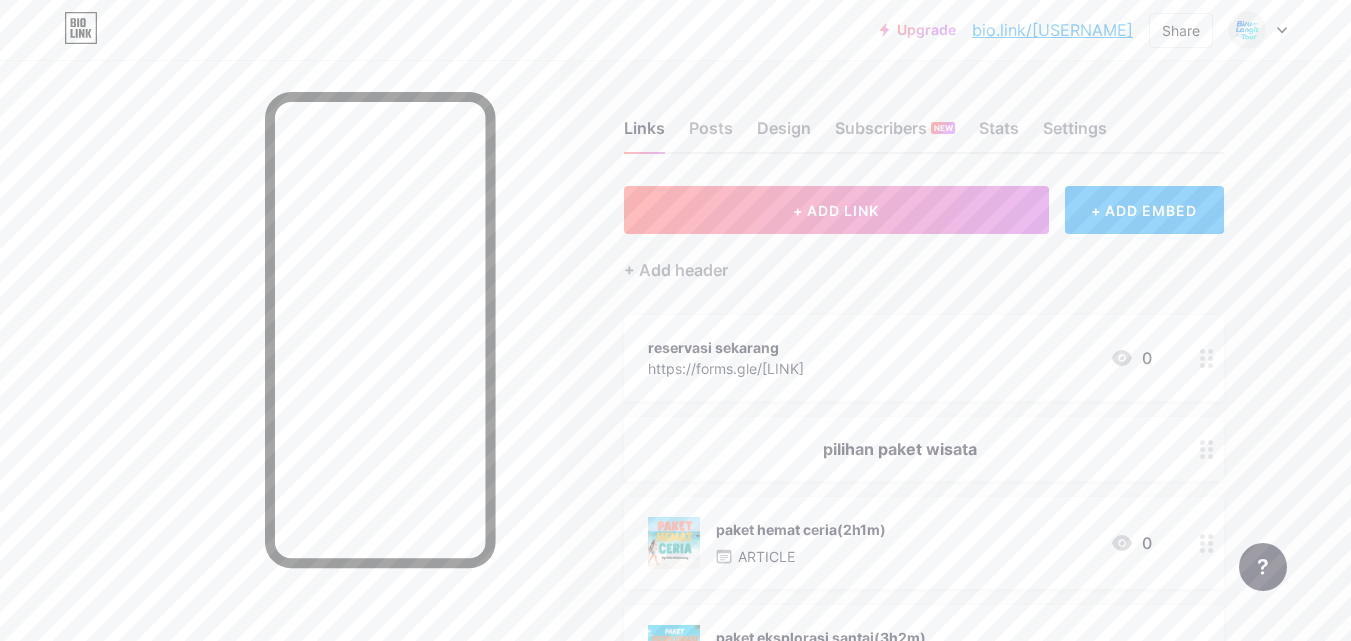click on "+ Add header" at bounding box center [924, 258] 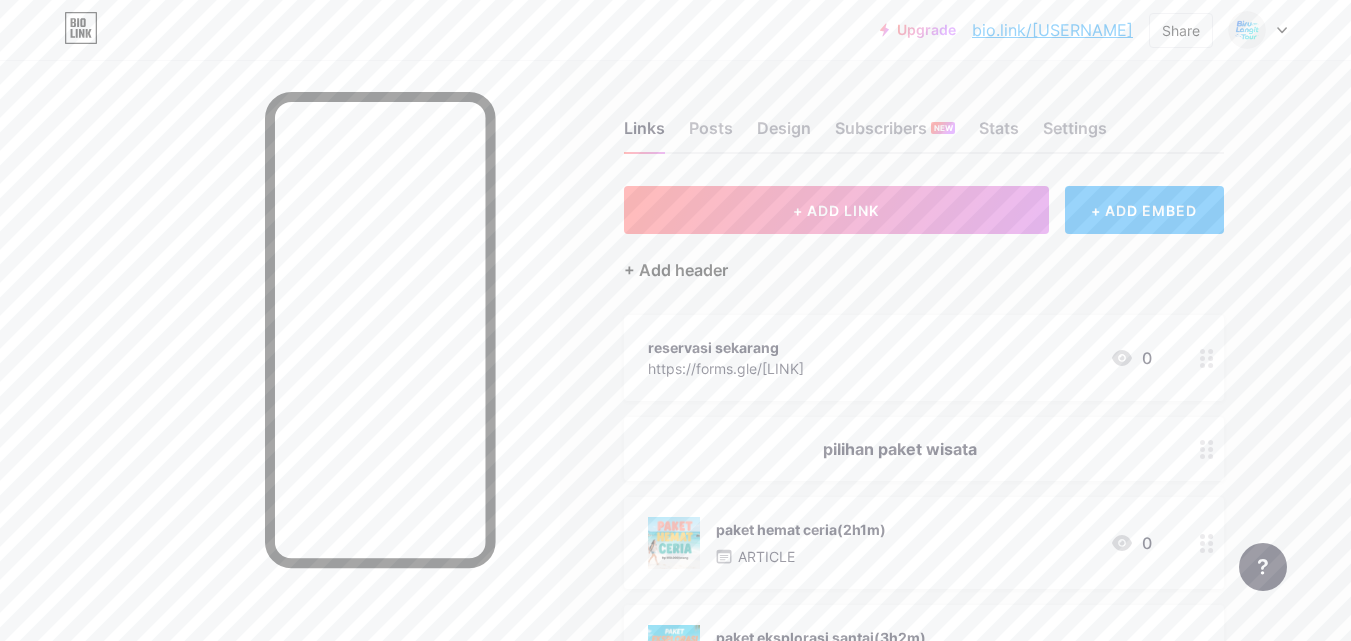 click on "+ Add header" at bounding box center [676, 270] 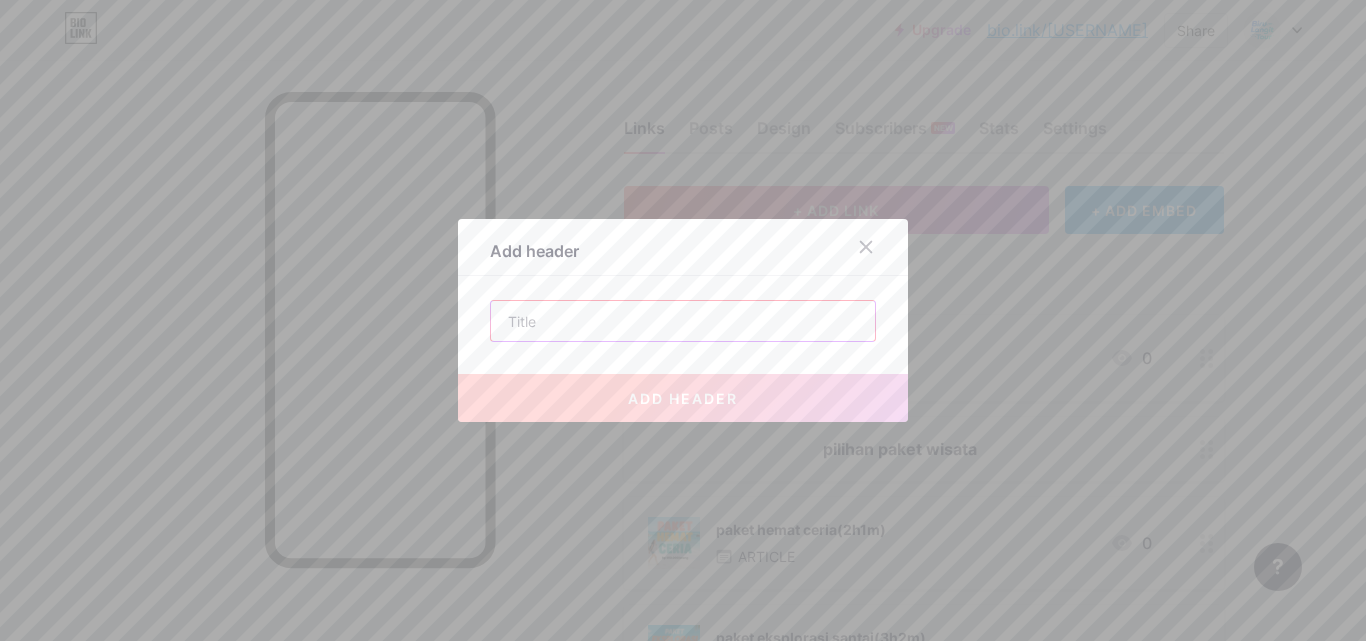 click at bounding box center [683, 321] 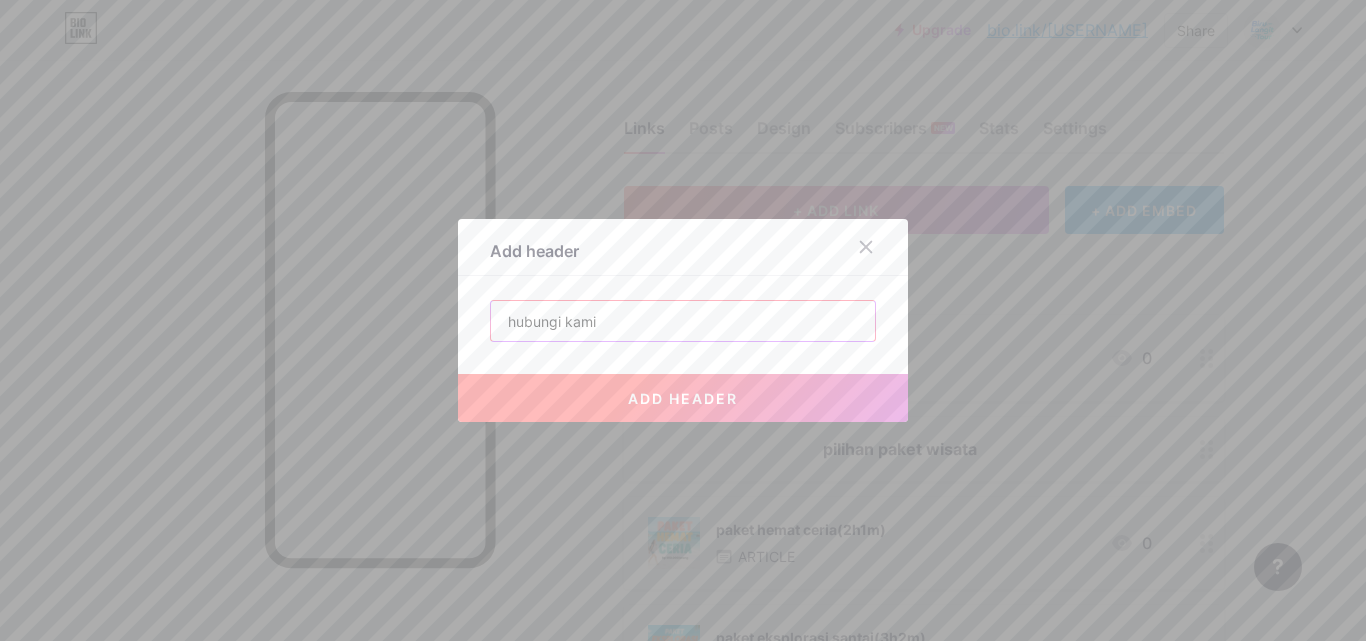 type on "hubungi kami" 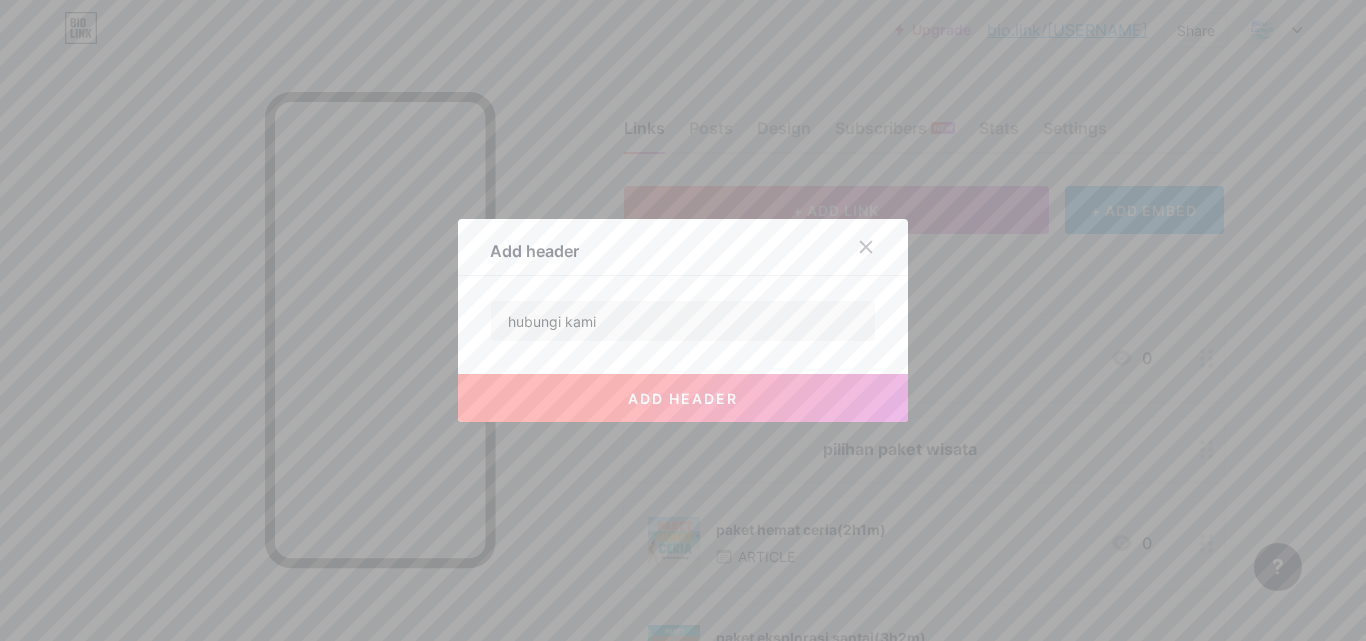 click on "add header" at bounding box center [683, 398] 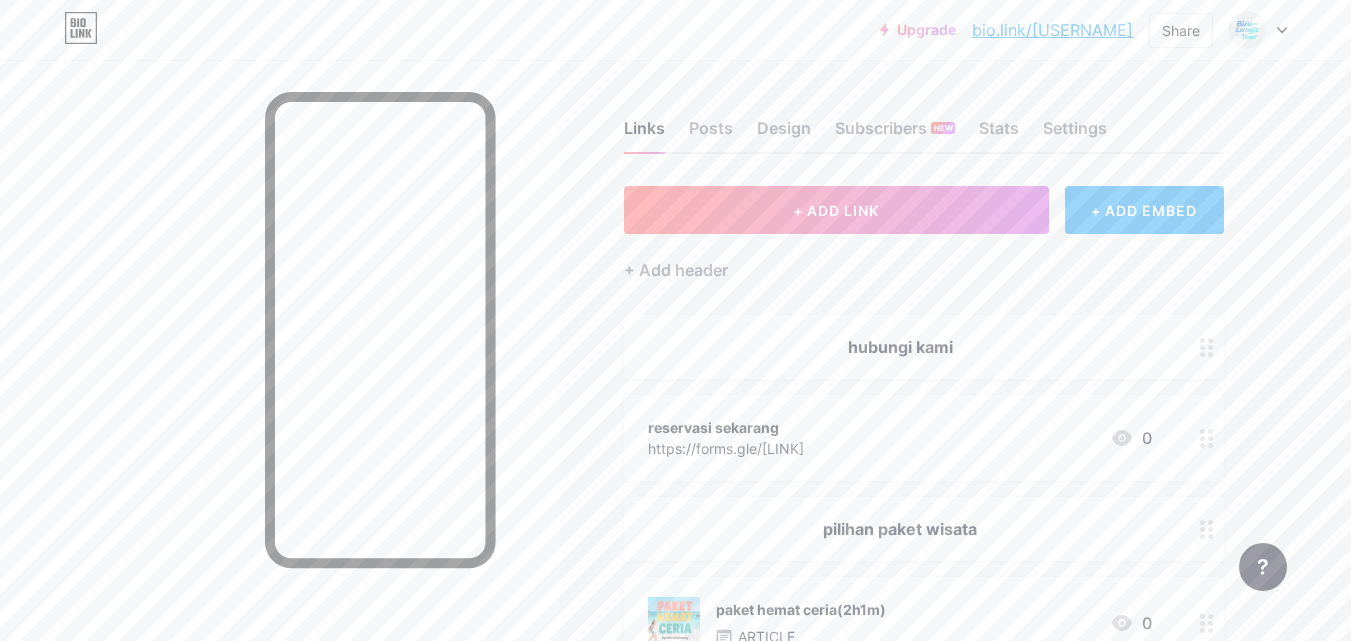 click on "+ ADD EMBED" at bounding box center [1144, 210] 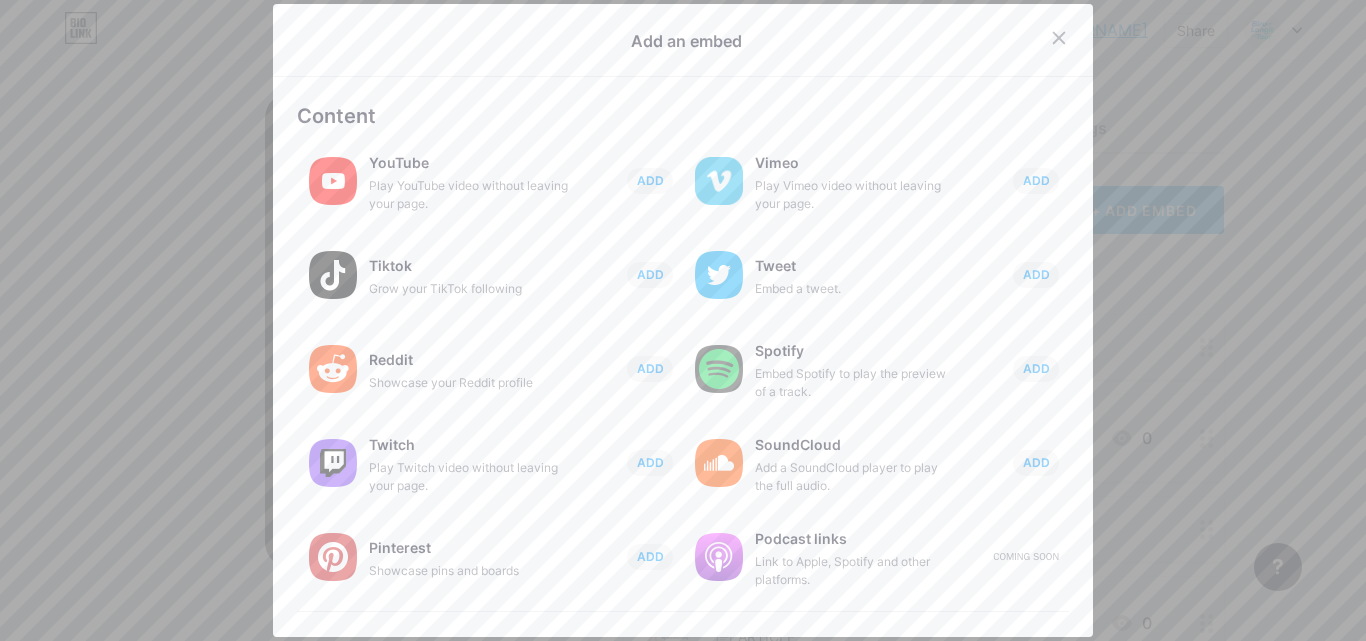scroll, scrollTop: 385, scrollLeft: 0, axis: vertical 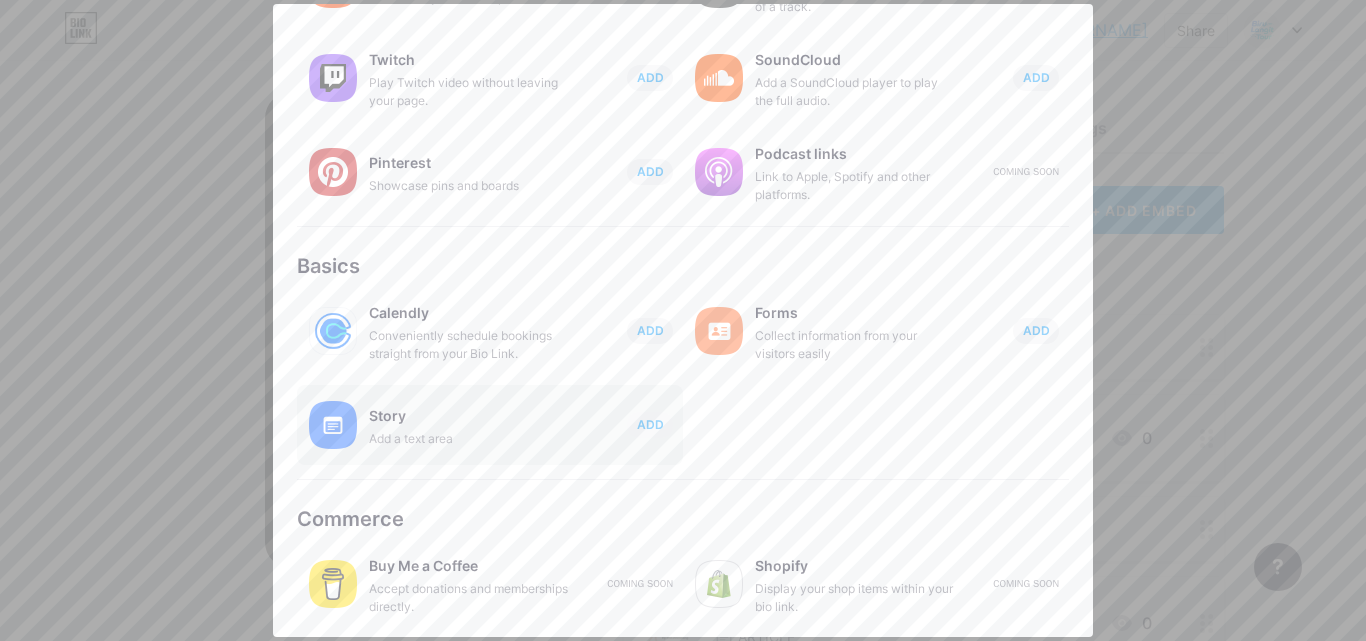 click on "Story" at bounding box center (469, 416) 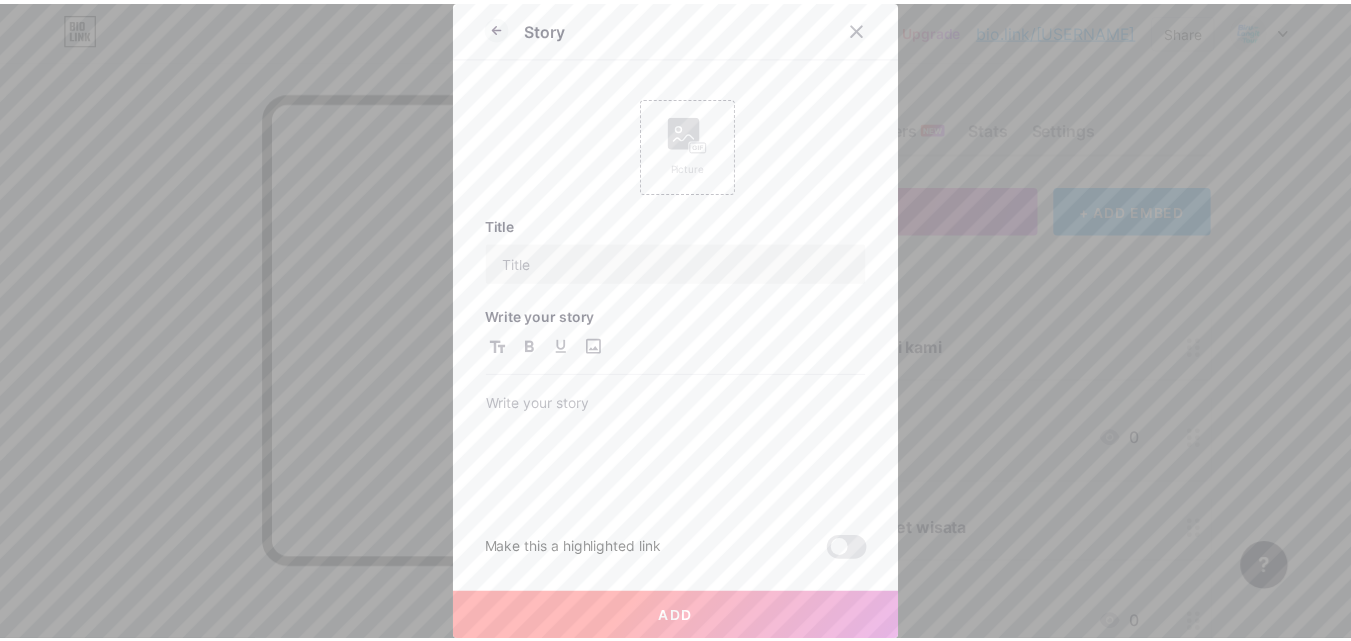 scroll, scrollTop: 0, scrollLeft: 0, axis: both 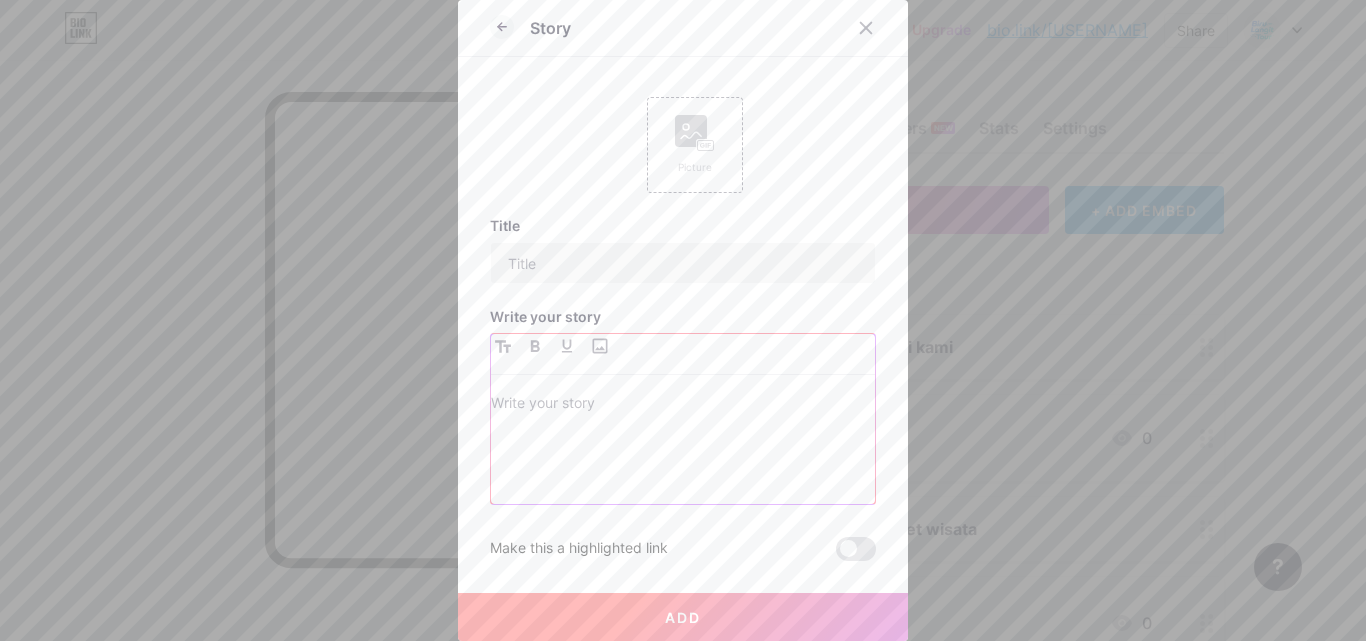 click at bounding box center (683, 405) 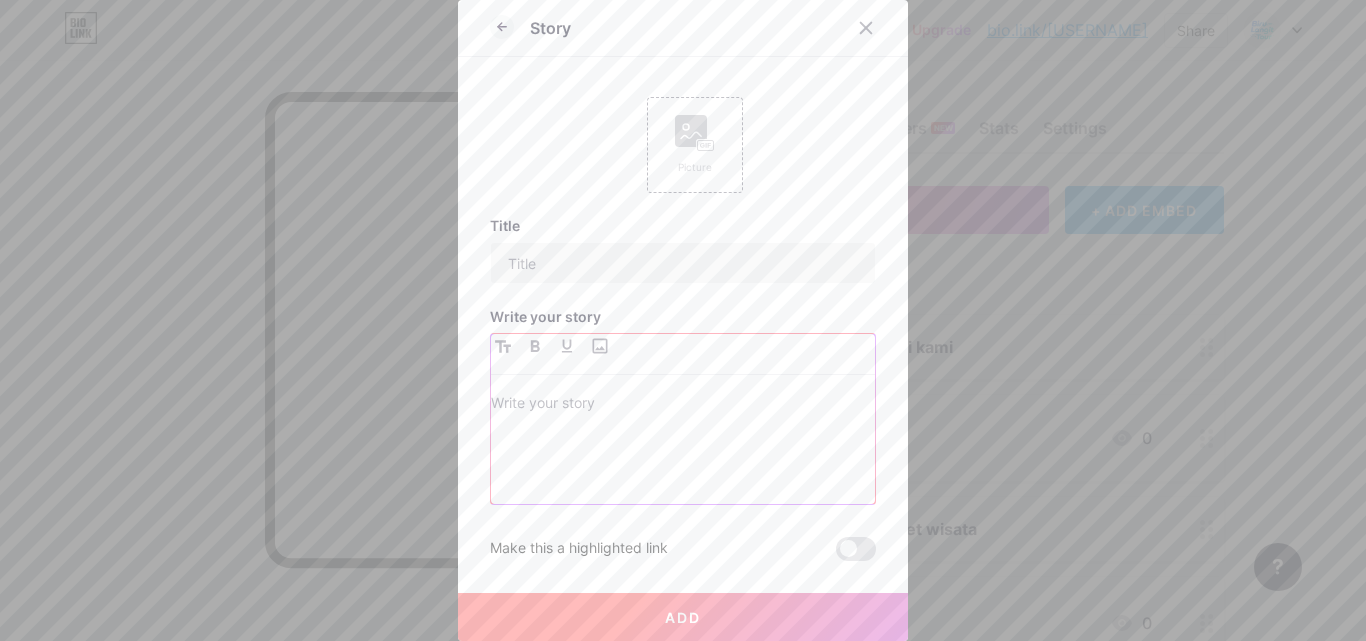 type 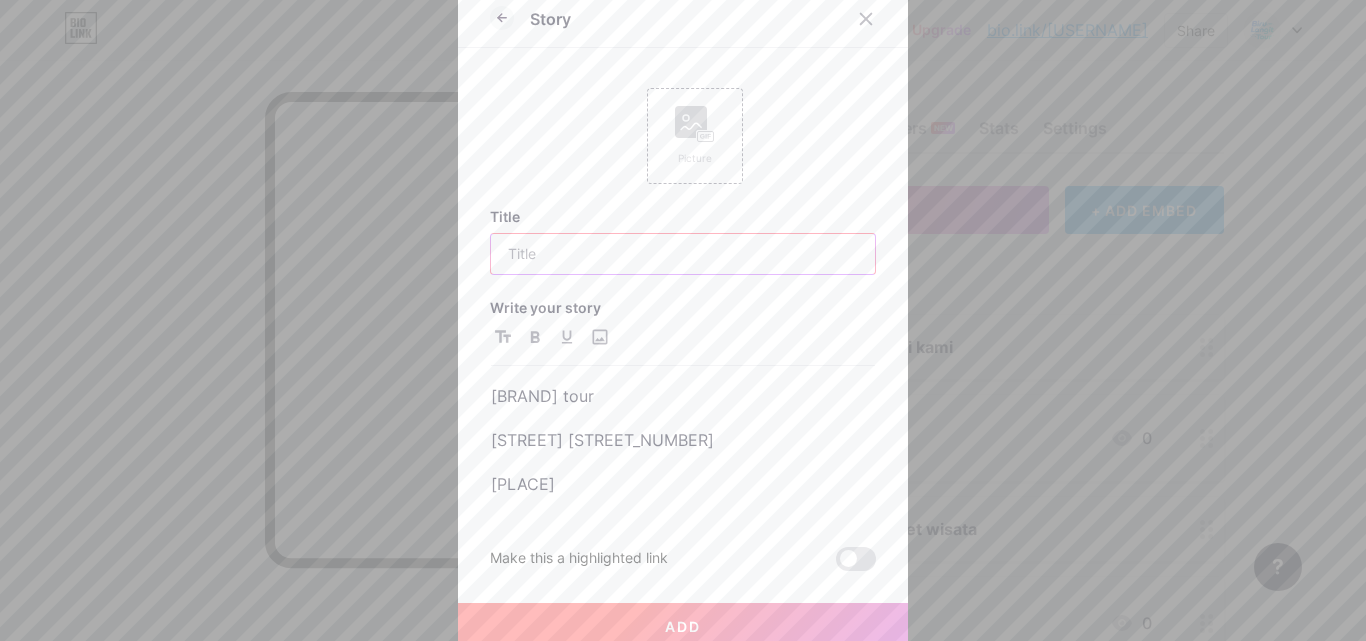 click at bounding box center (683, 254) 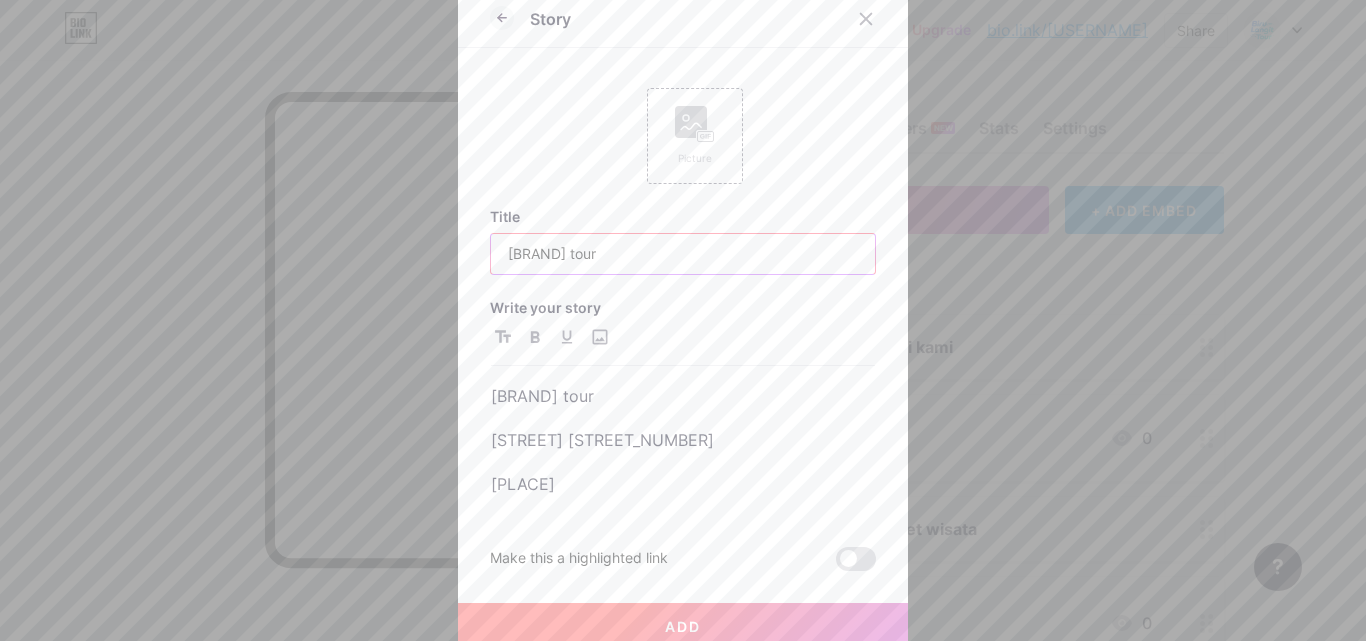 type on "[BRAND] tour" 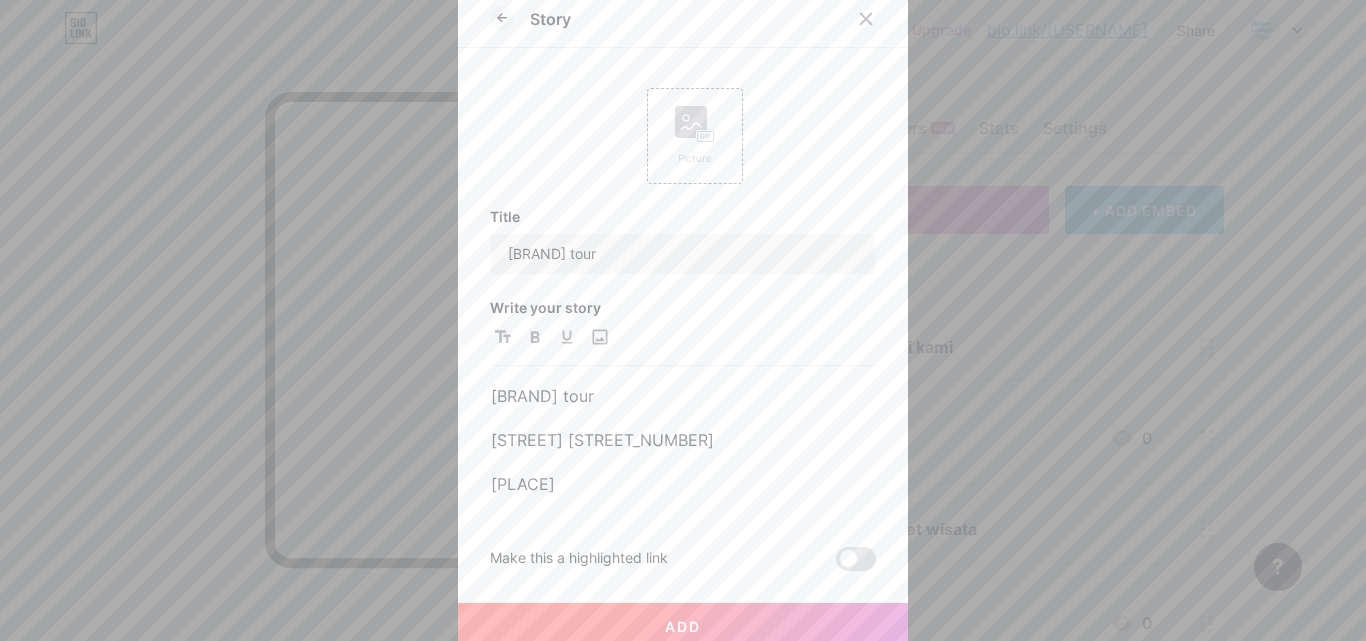 click on "Add" at bounding box center (683, 627) 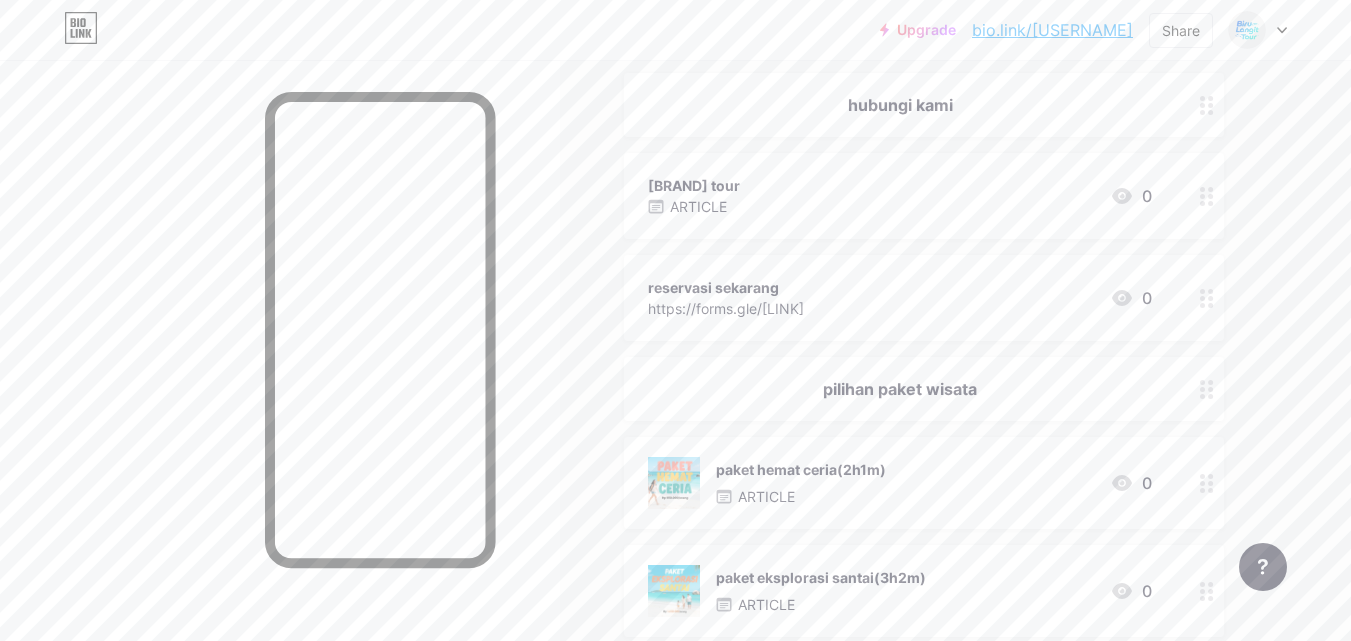 scroll, scrollTop: 243, scrollLeft: 0, axis: vertical 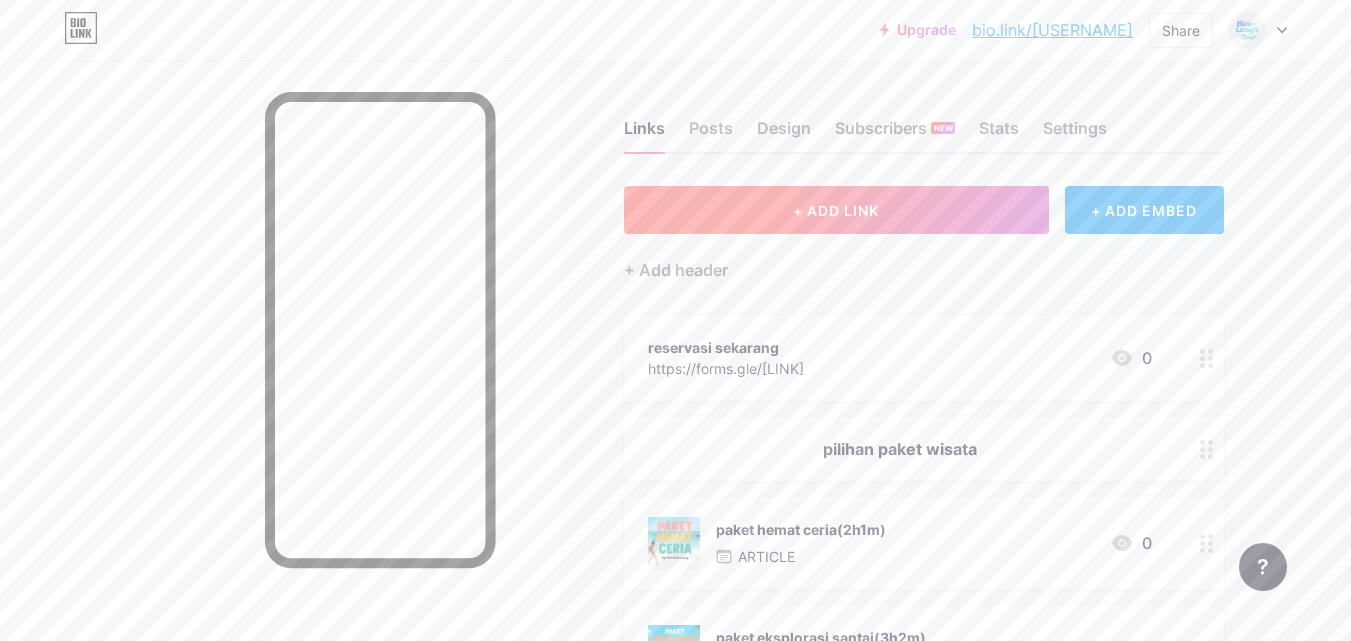 click on "+ ADD LINK" at bounding box center [836, 210] 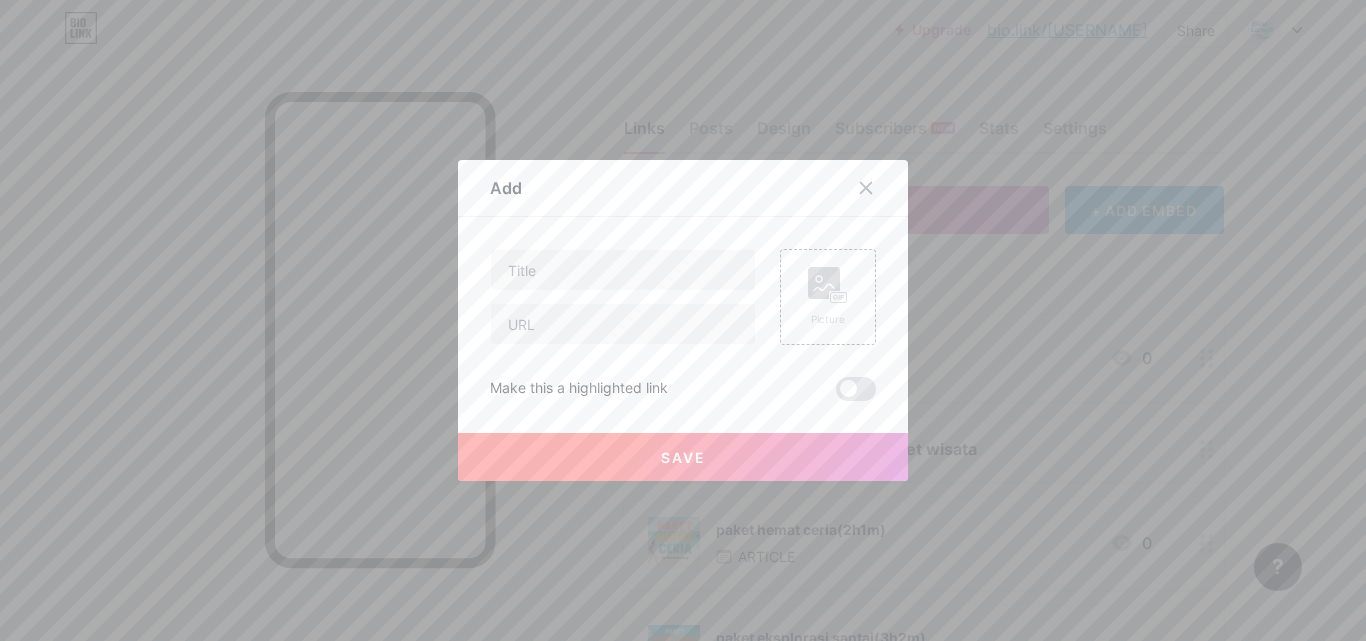 click 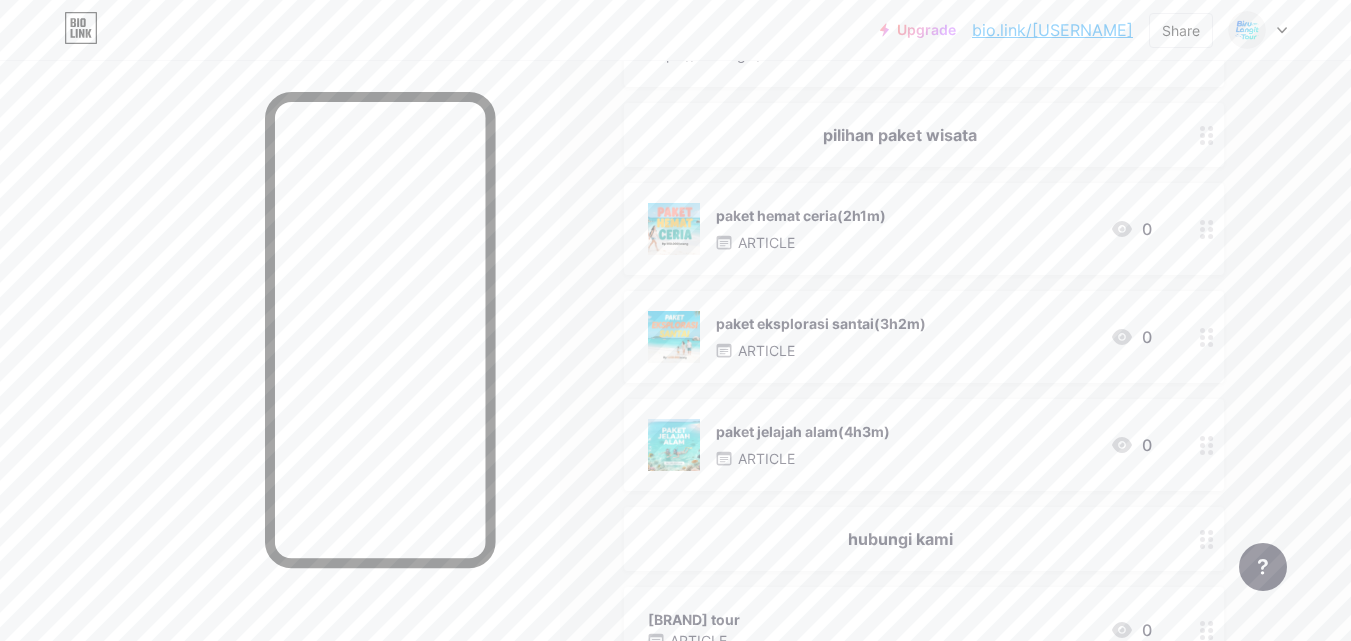 scroll, scrollTop: 600, scrollLeft: 0, axis: vertical 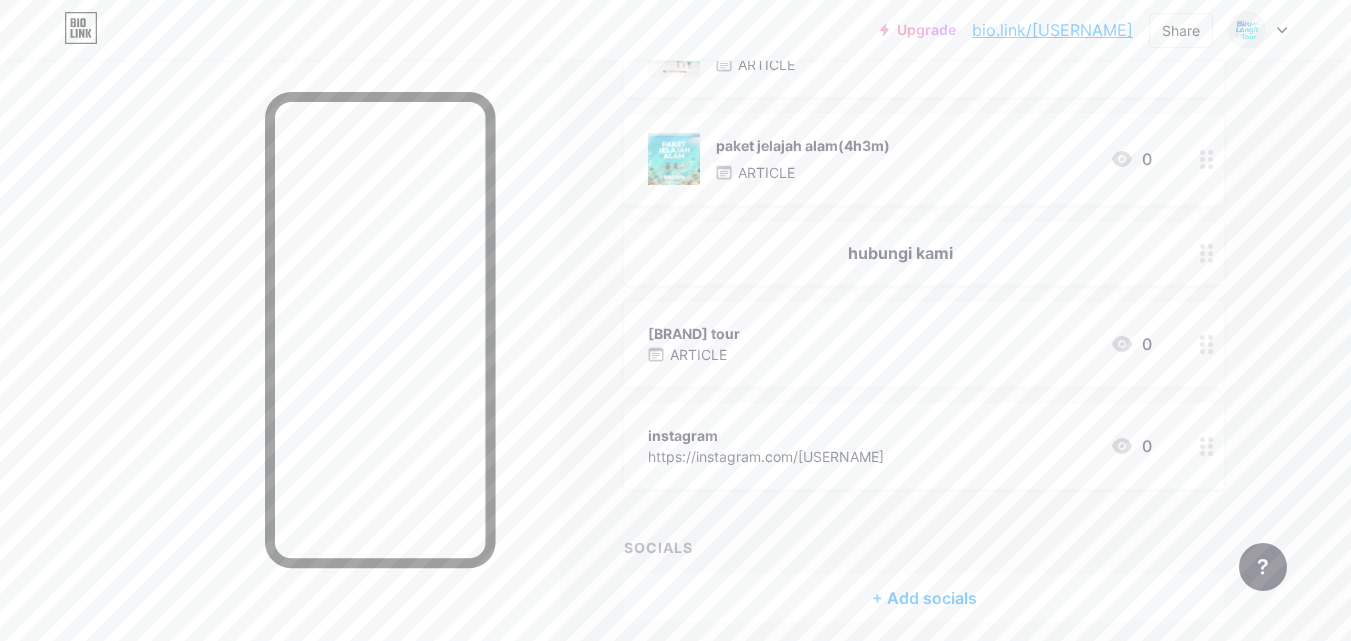 click on "+ Add socials" at bounding box center (924, 598) 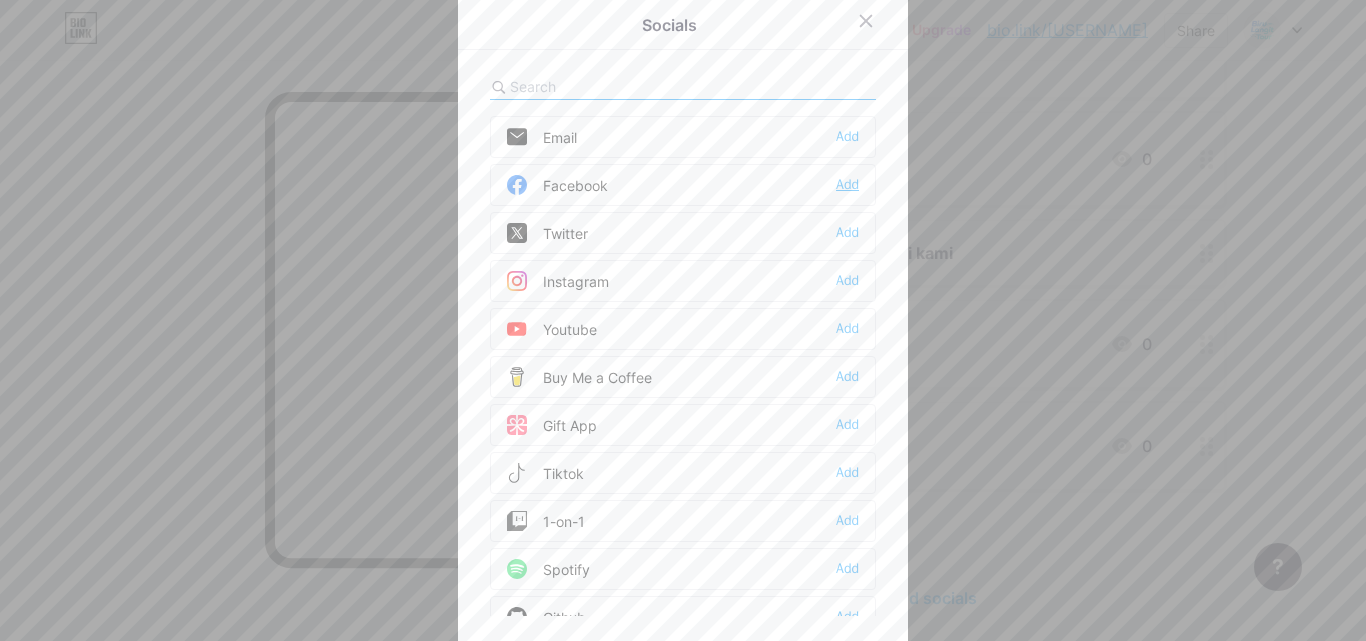 click on "Add" at bounding box center [847, 185] 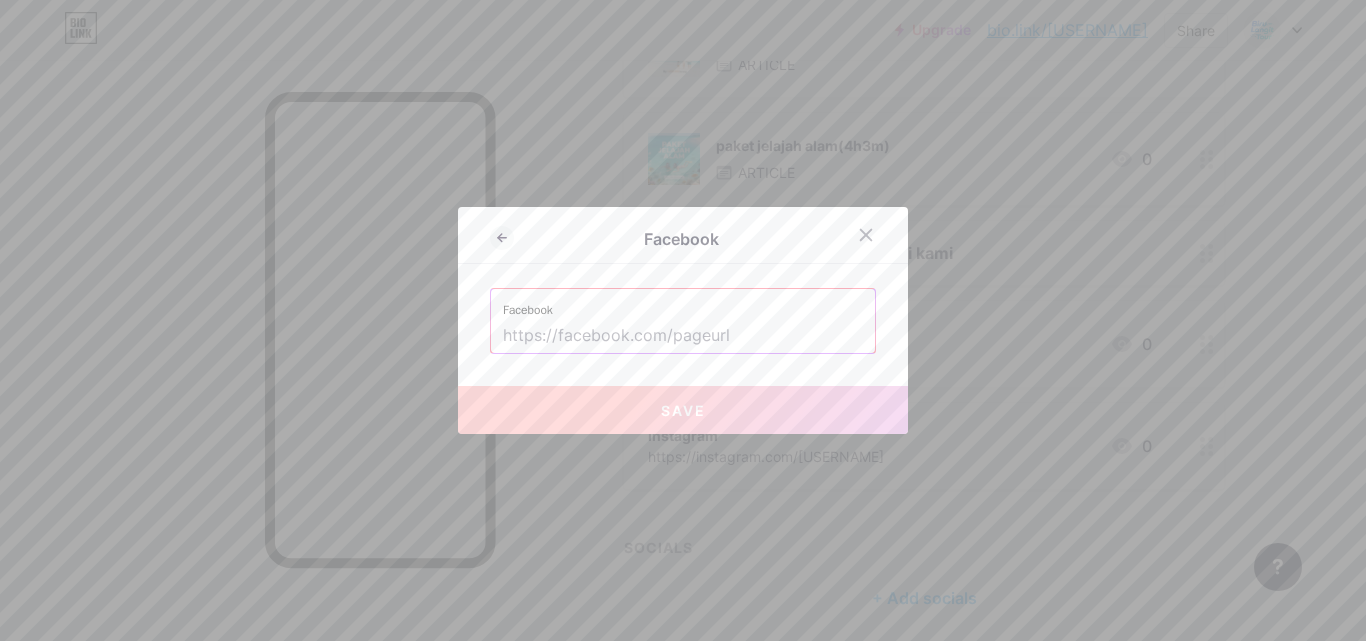 click at bounding box center [683, 336] 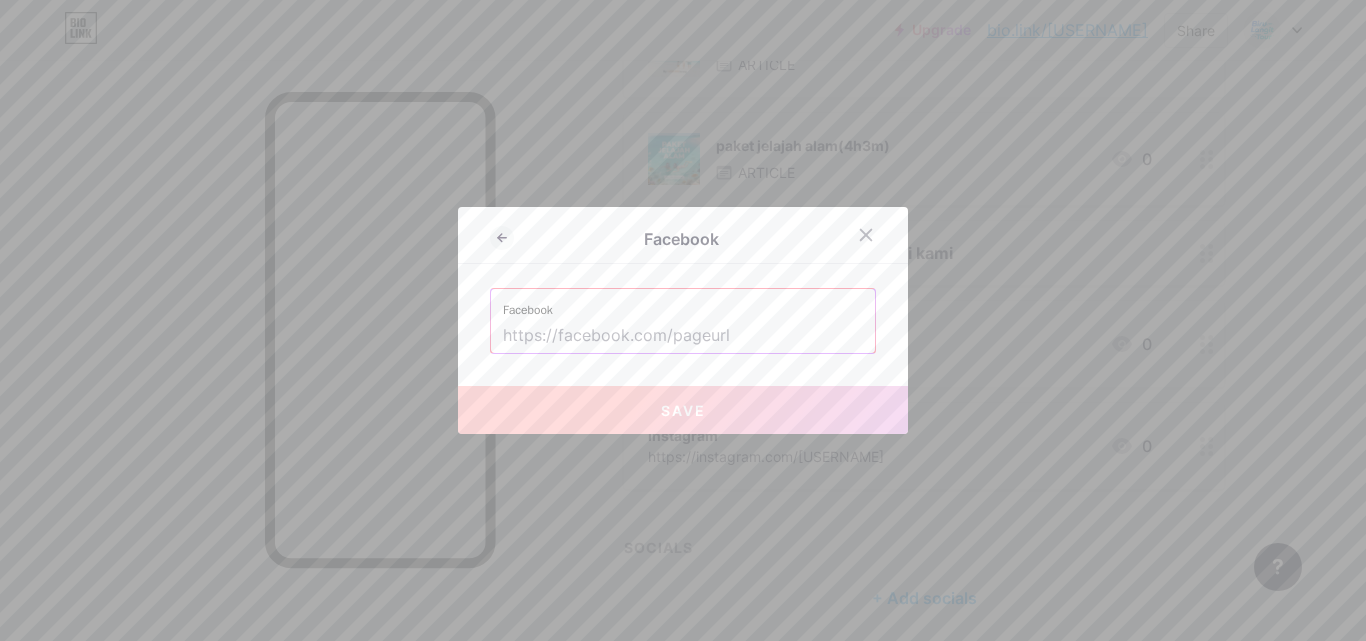type on "b" 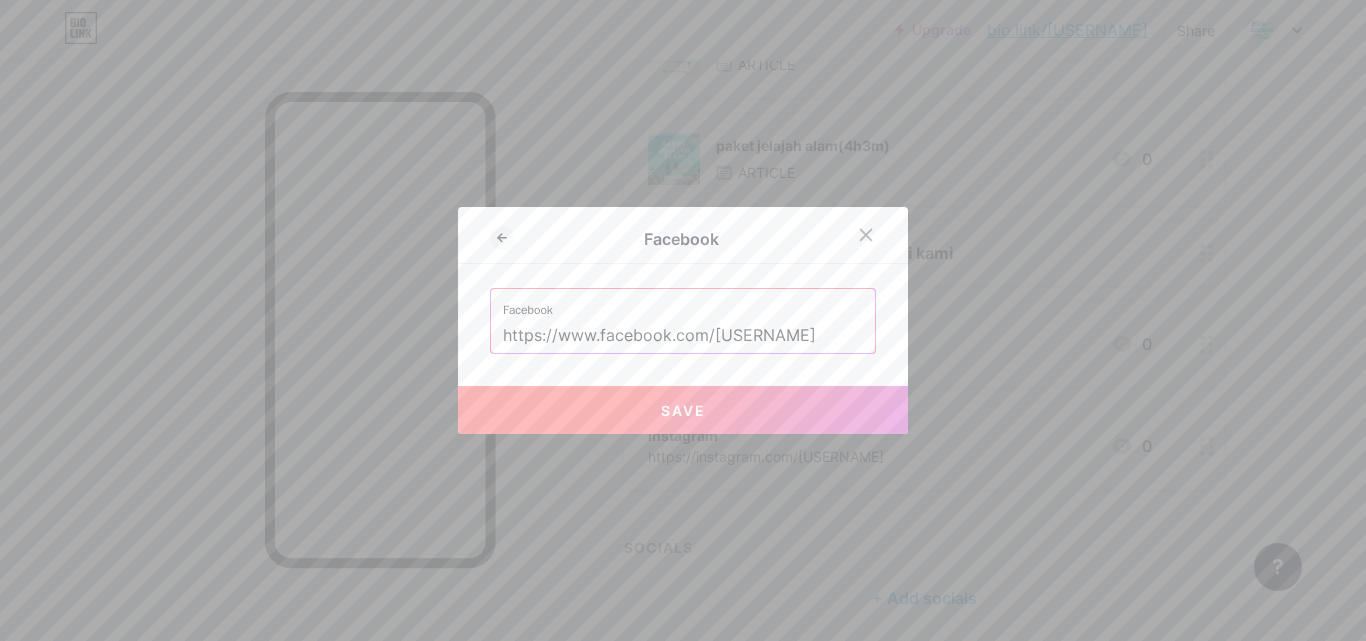 type on "https://www.facebook.com/[USERNAME]" 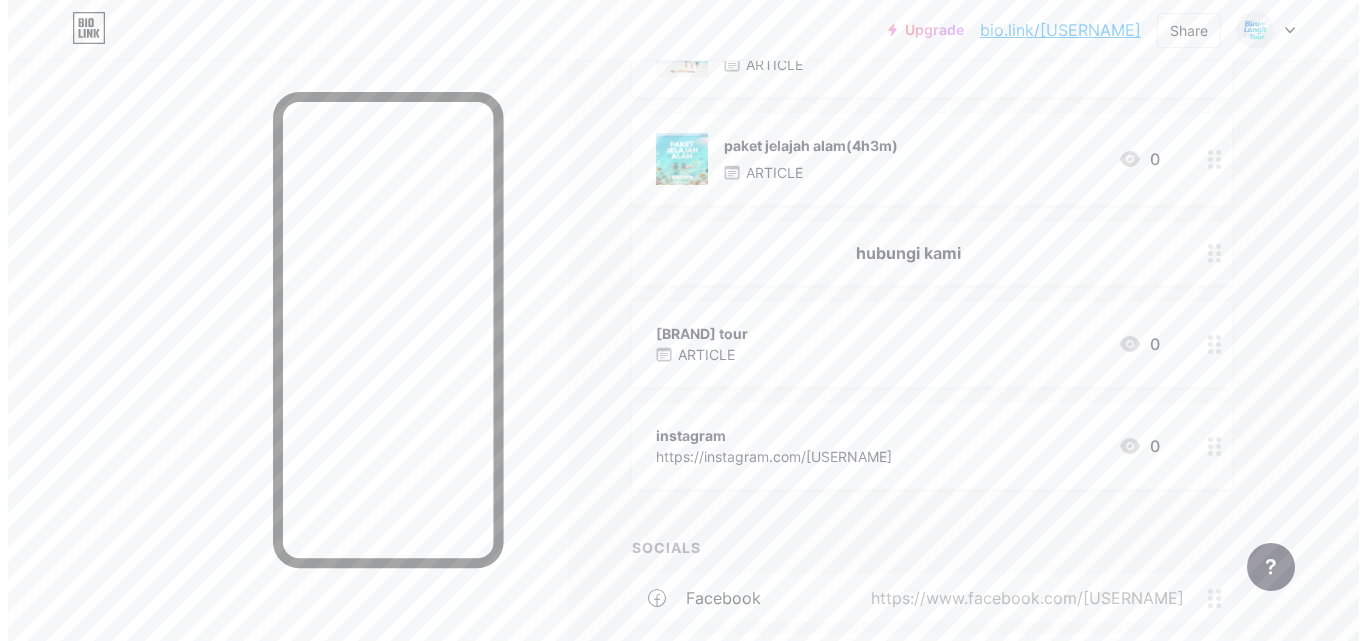 scroll, scrollTop: 740, scrollLeft: 0, axis: vertical 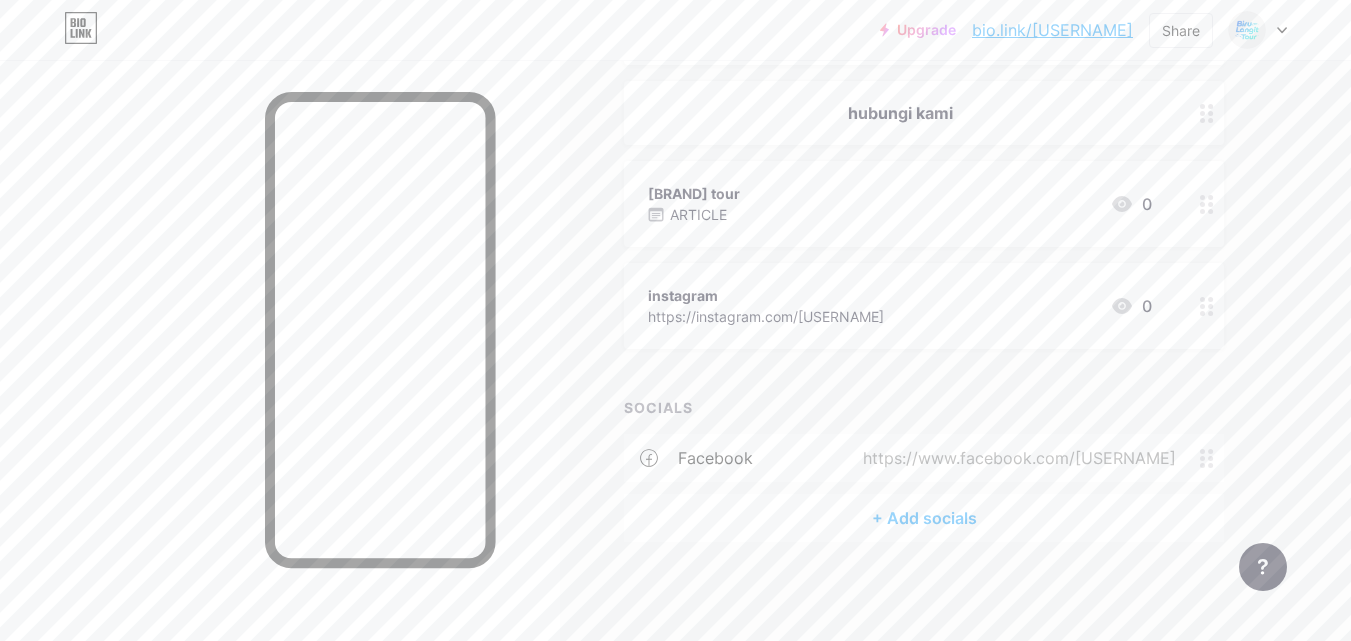 click on "+ Add socials" at bounding box center [924, 518] 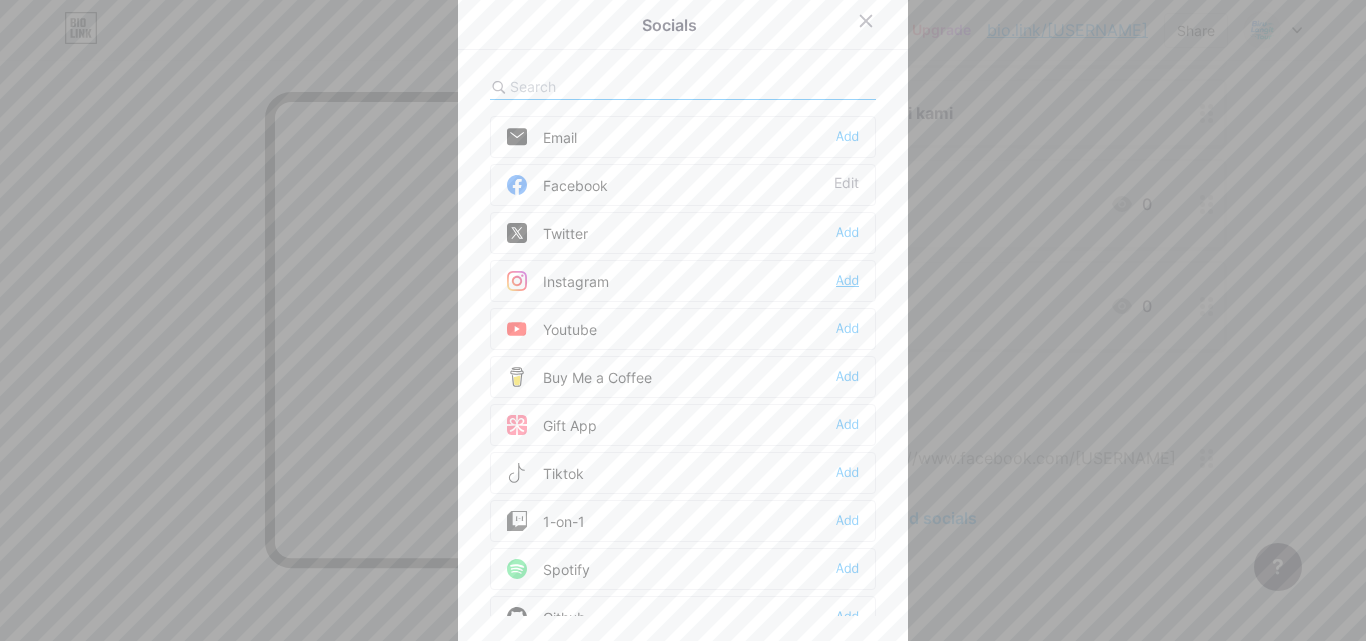 click on "Add" at bounding box center (847, 281) 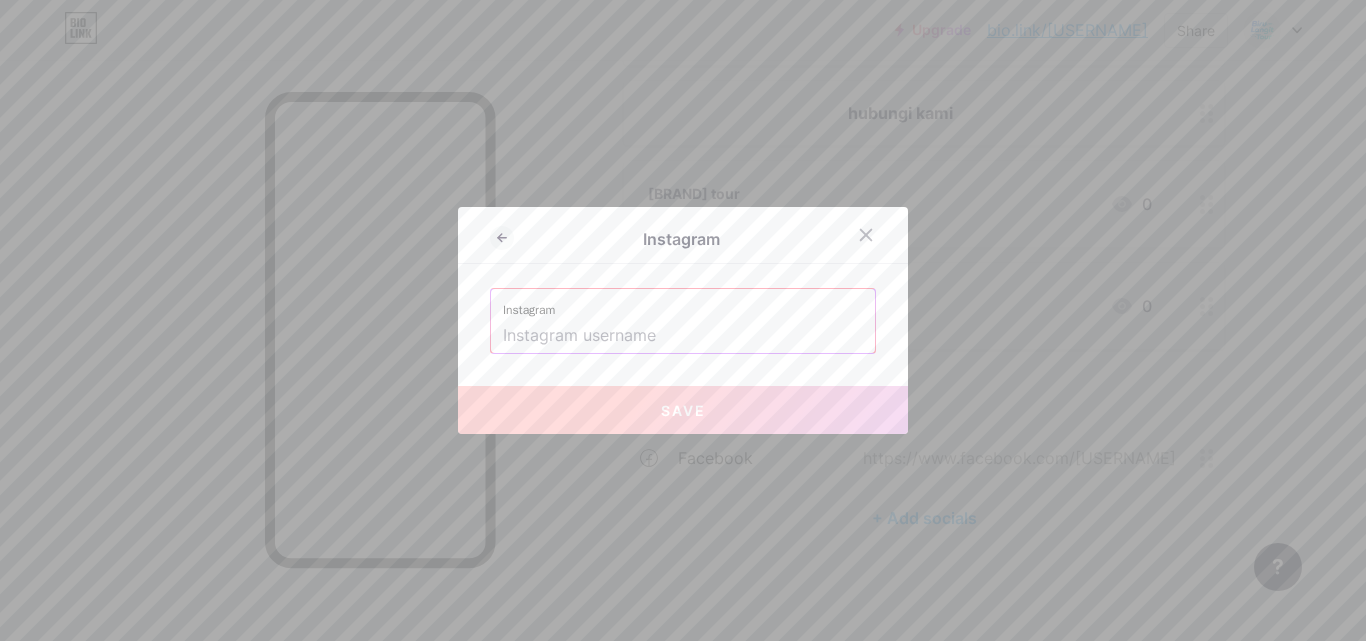 click at bounding box center (683, 336) 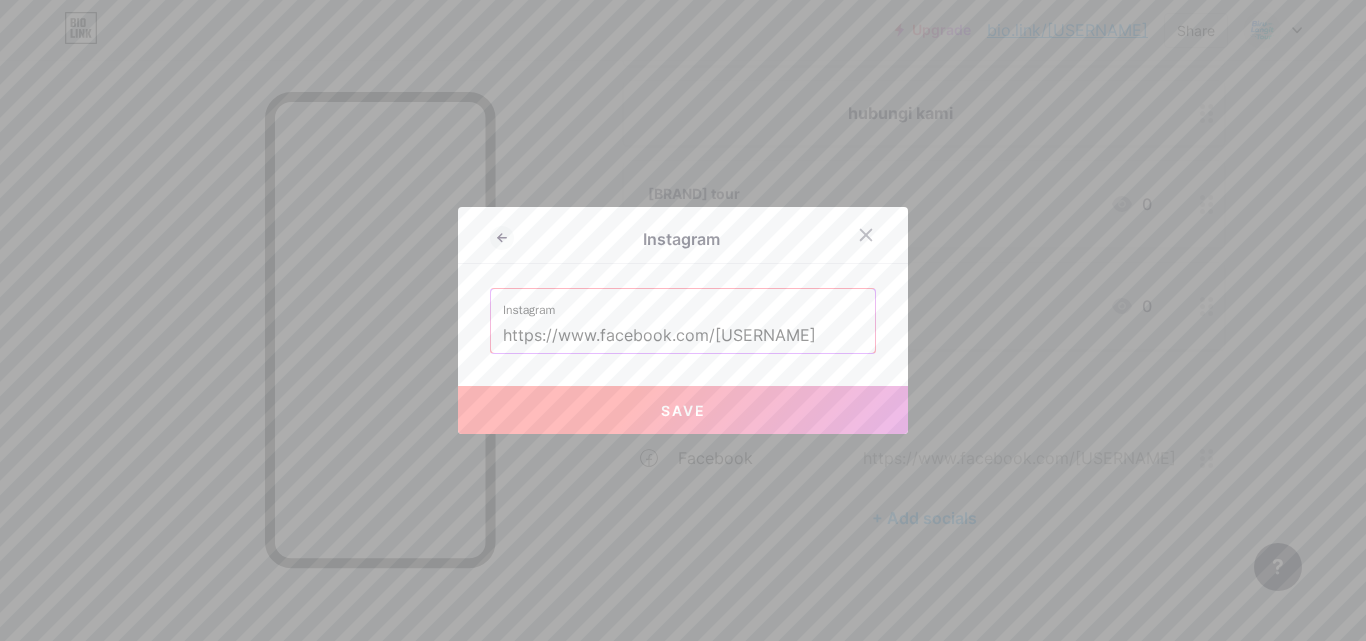 click on "https://www.facebook.com/[USERNAME]" at bounding box center [683, 336] 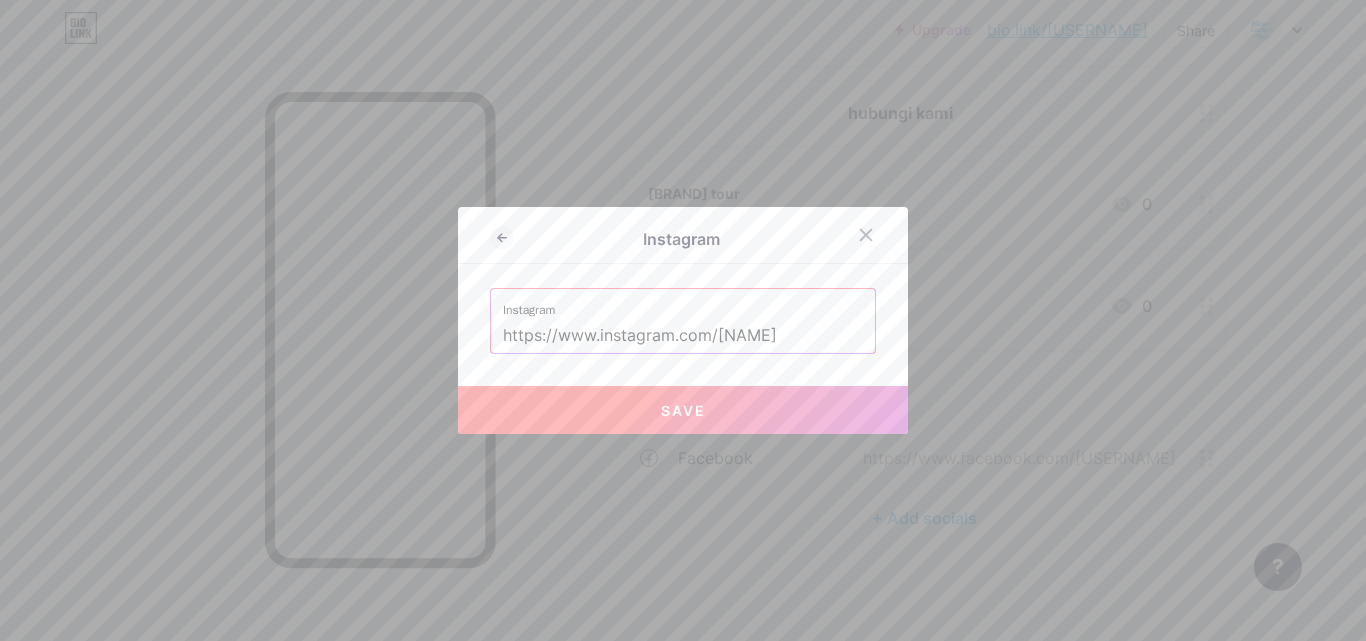 click on "Save" at bounding box center (683, 410) 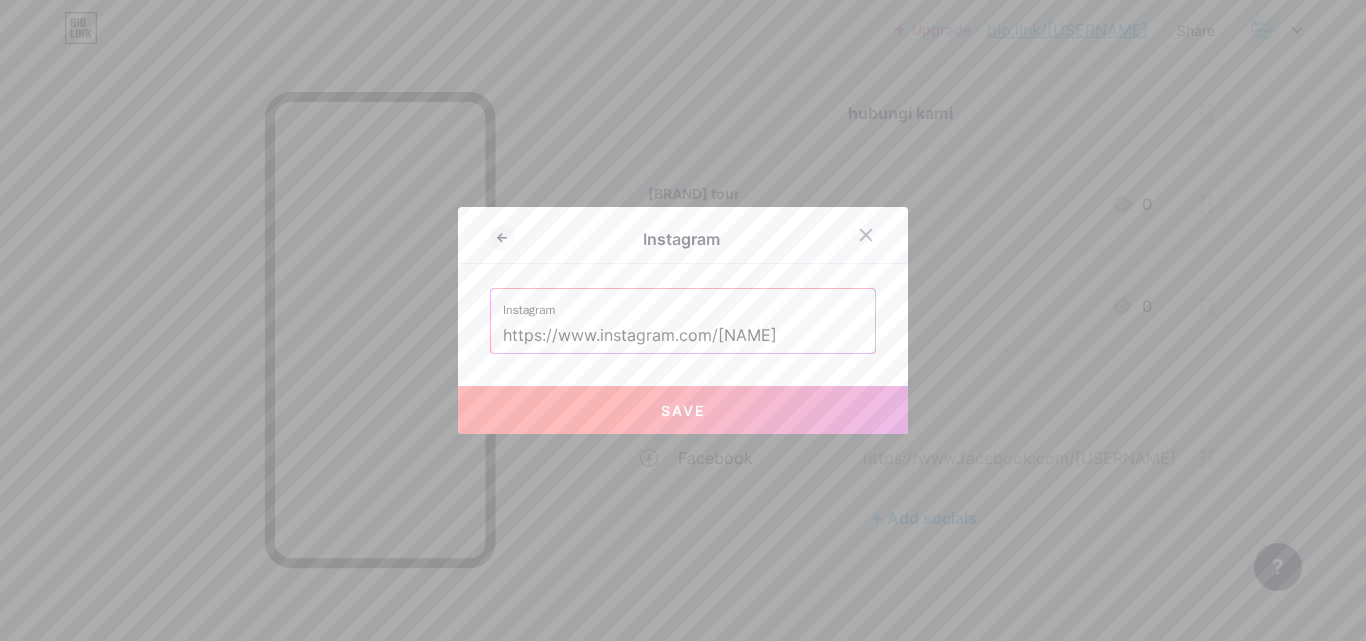 type on "https://instagram.com/https://www.instagram.com/[USERNAME]" 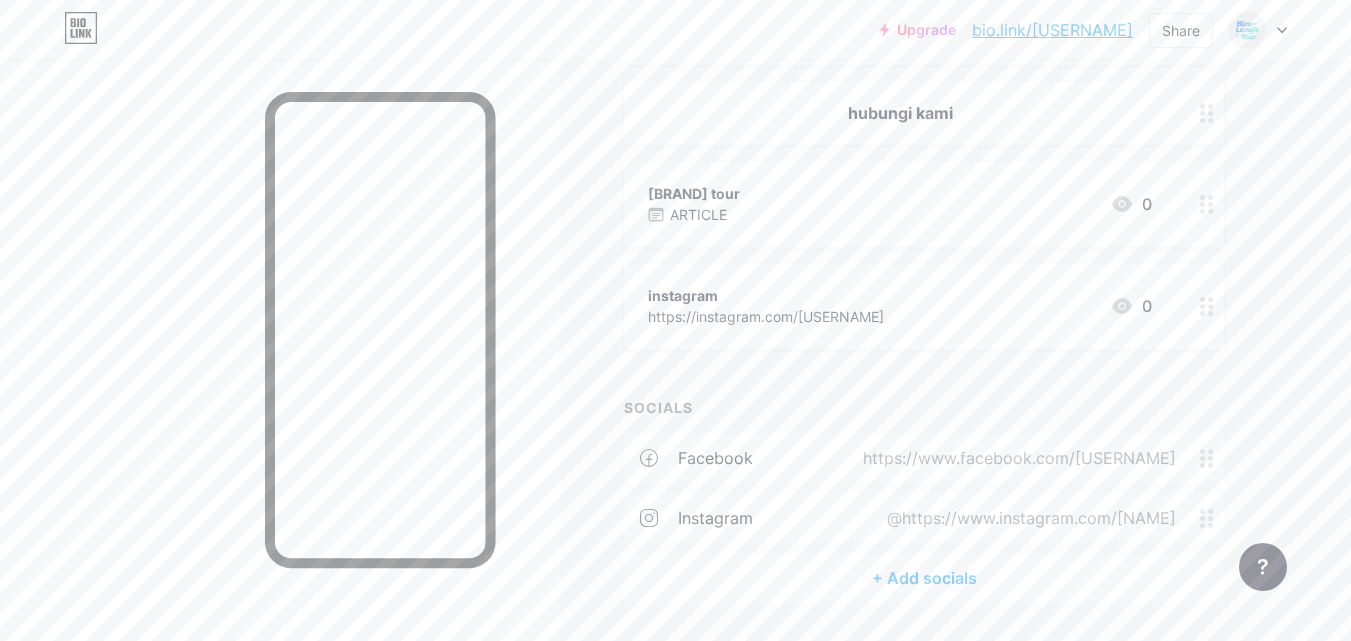 click on "+ Add socials" at bounding box center [924, 578] 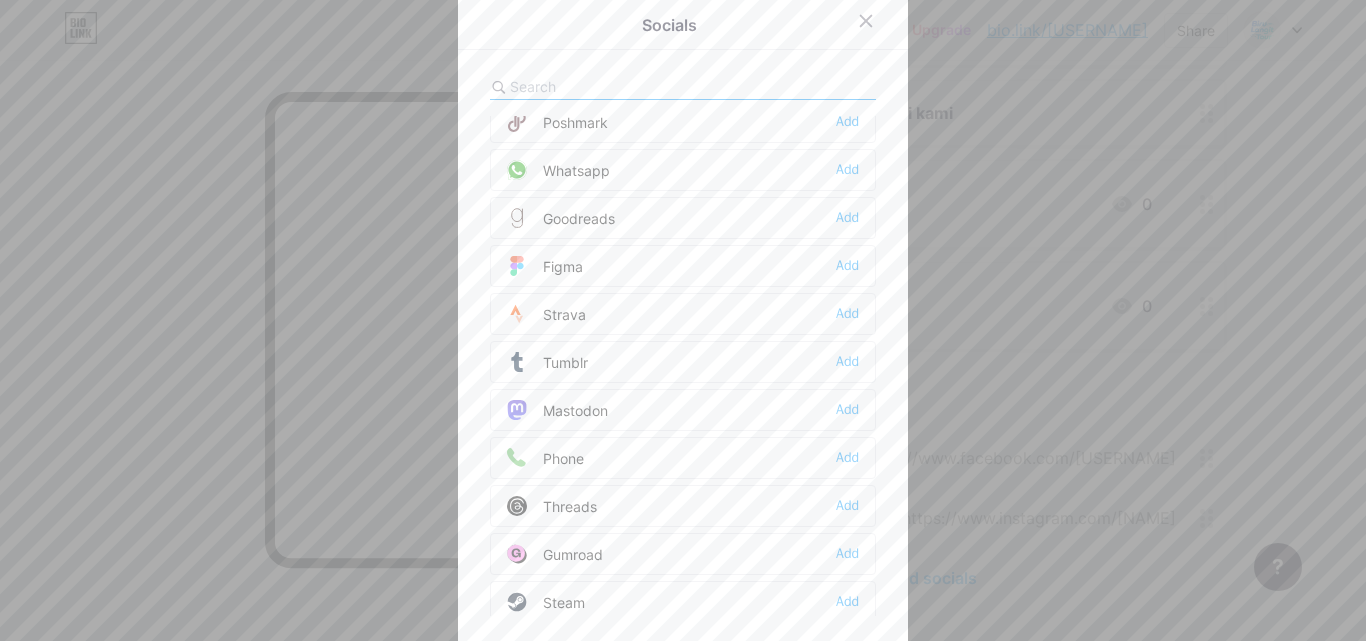 scroll, scrollTop: 1804, scrollLeft: 0, axis: vertical 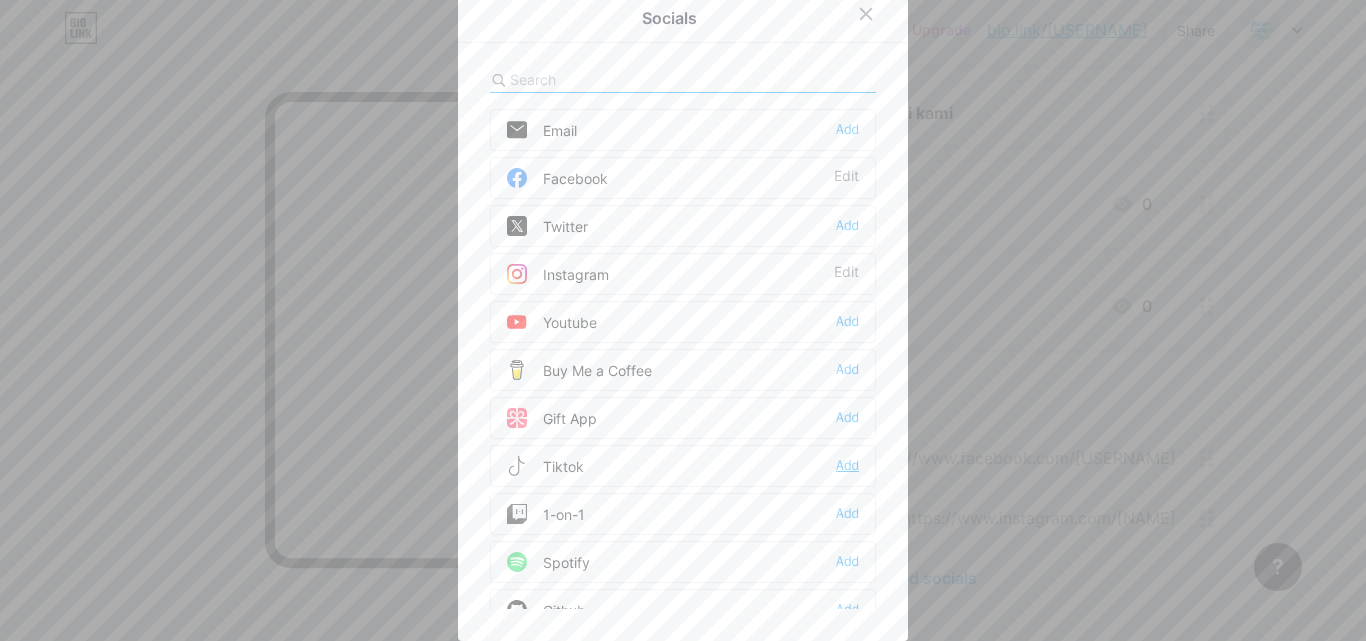 click on "Add" at bounding box center [847, 466] 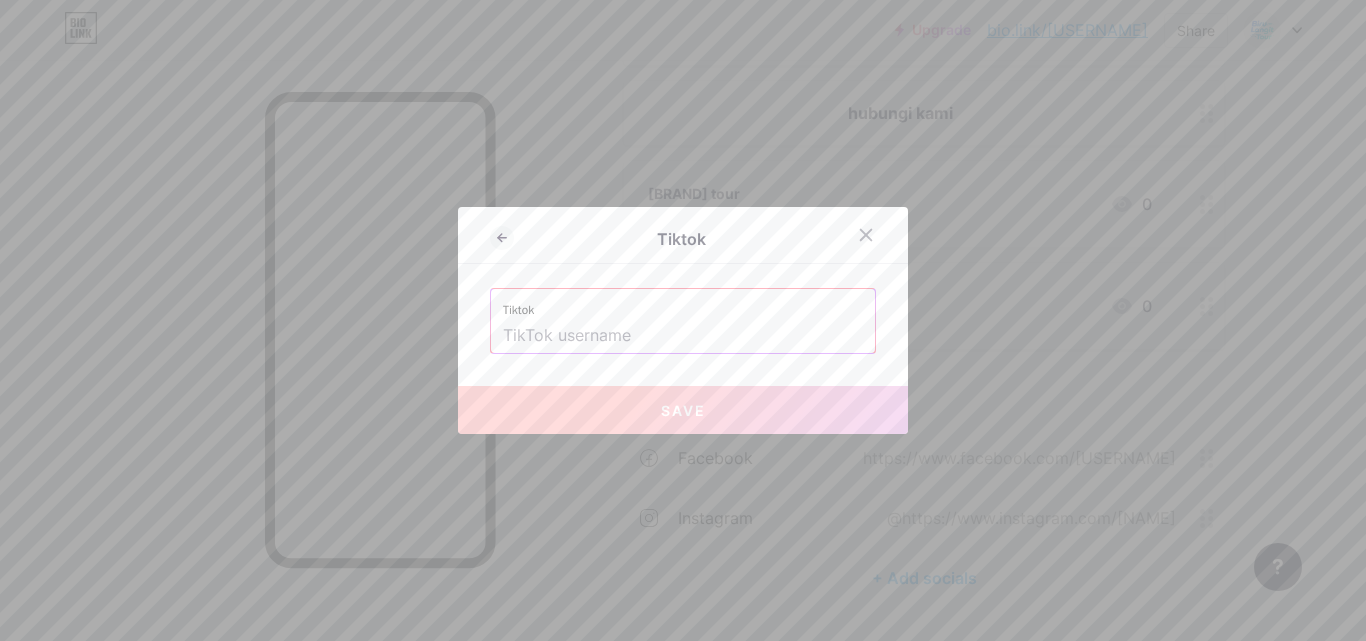 scroll, scrollTop: 0, scrollLeft: 0, axis: both 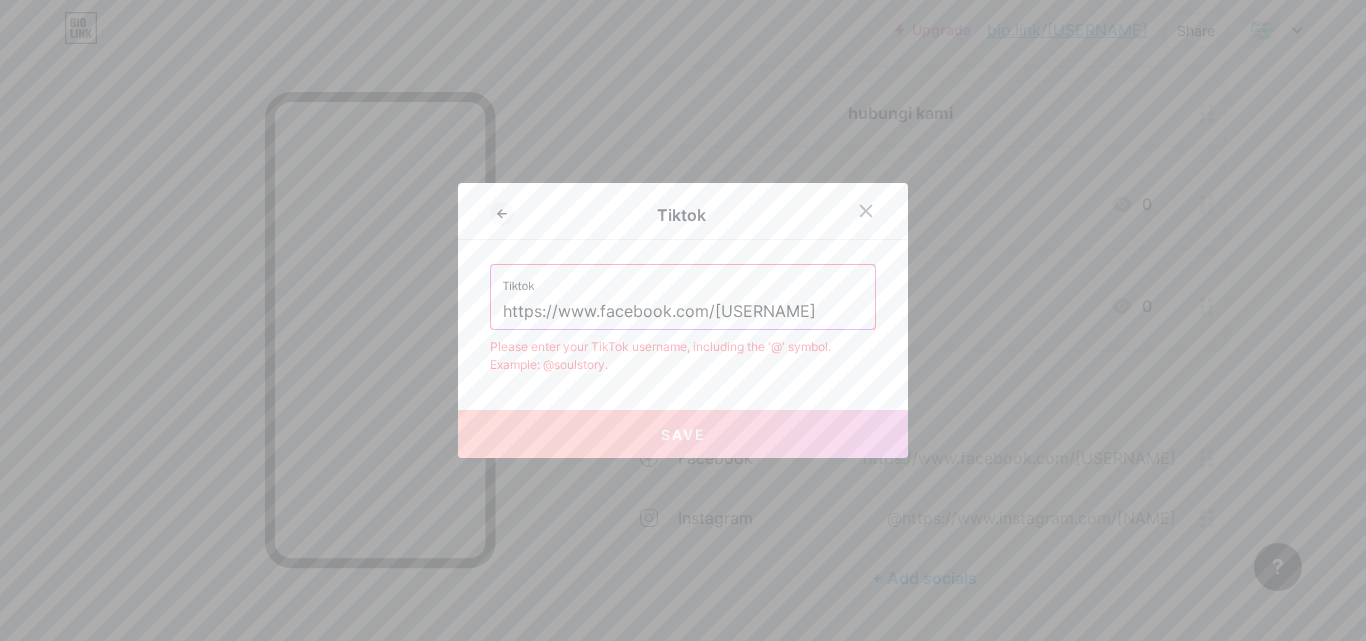 click on "https://www.facebook.com/[USERNAME]" at bounding box center (683, 312) 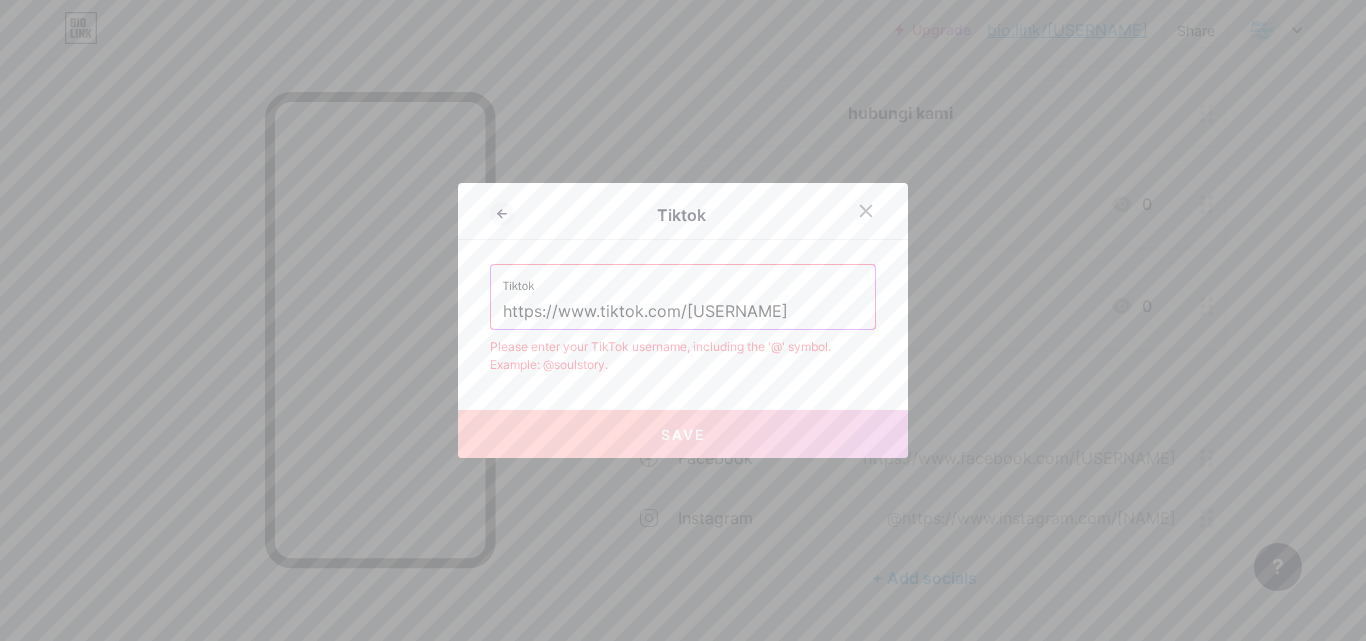 click on "https://www.tiktok.com/[USERNAME]" at bounding box center (683, 312) 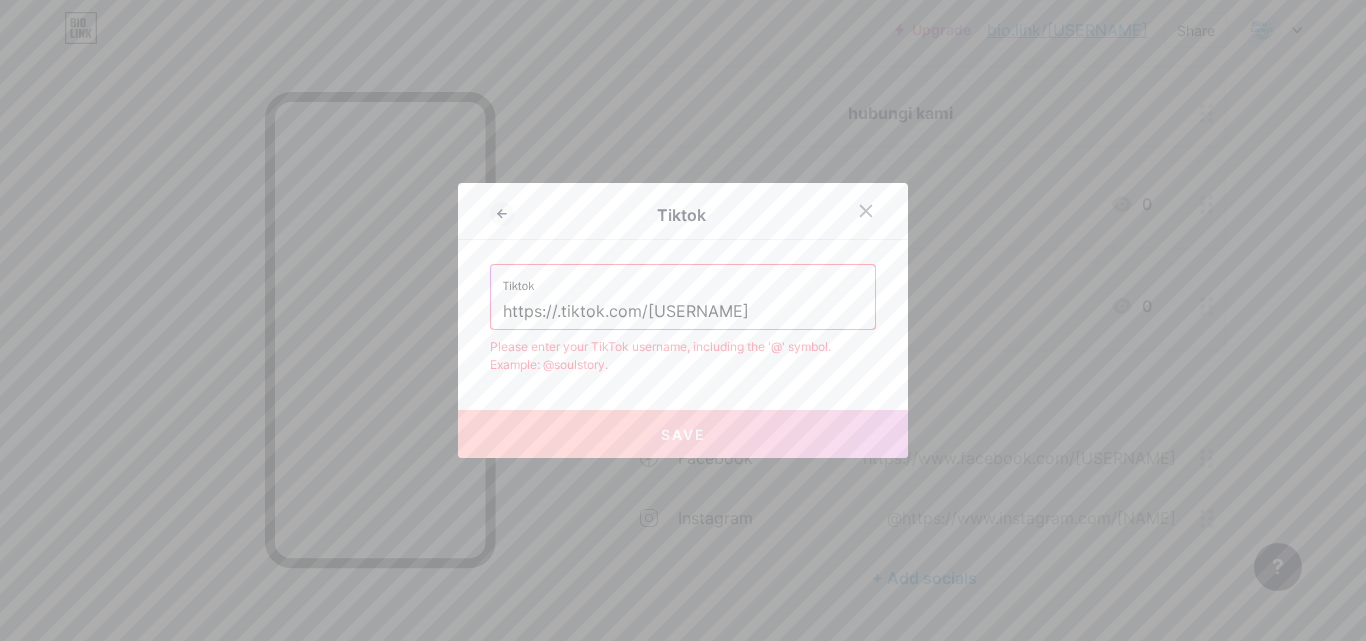 click on "https://.tiktok.com/[USERNAME]" at bounding box center (683, 312) 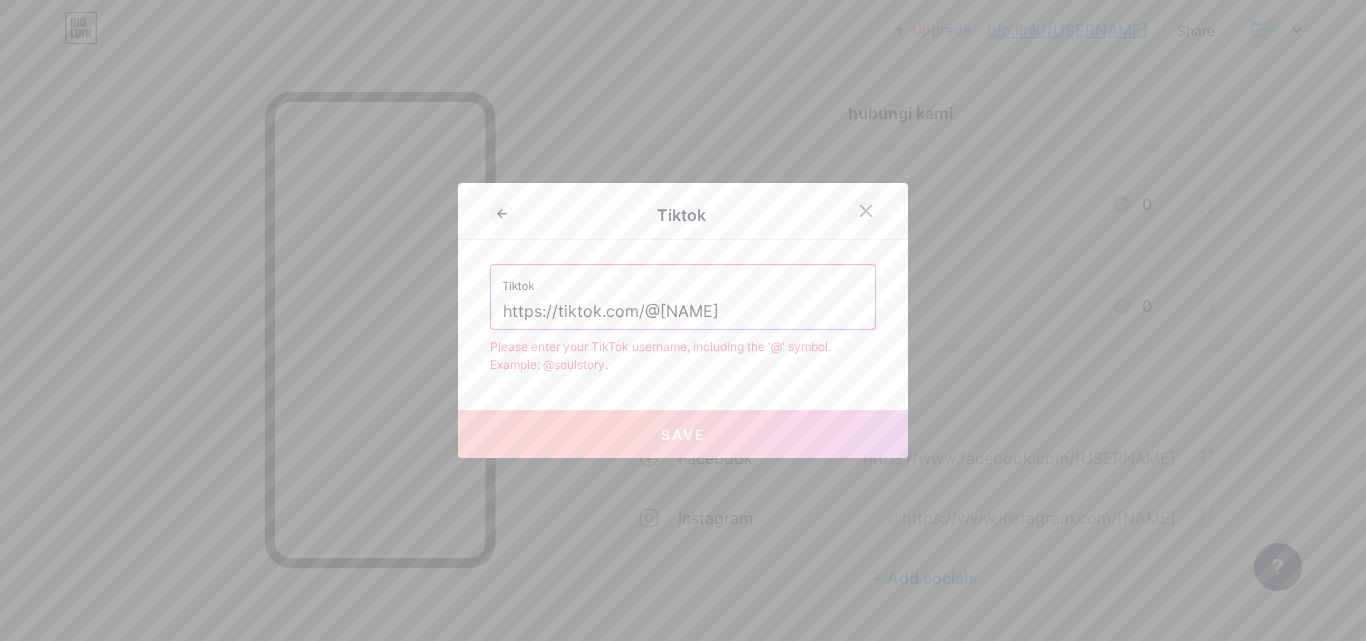 type on "https://tiktok.com/@[NAME]" 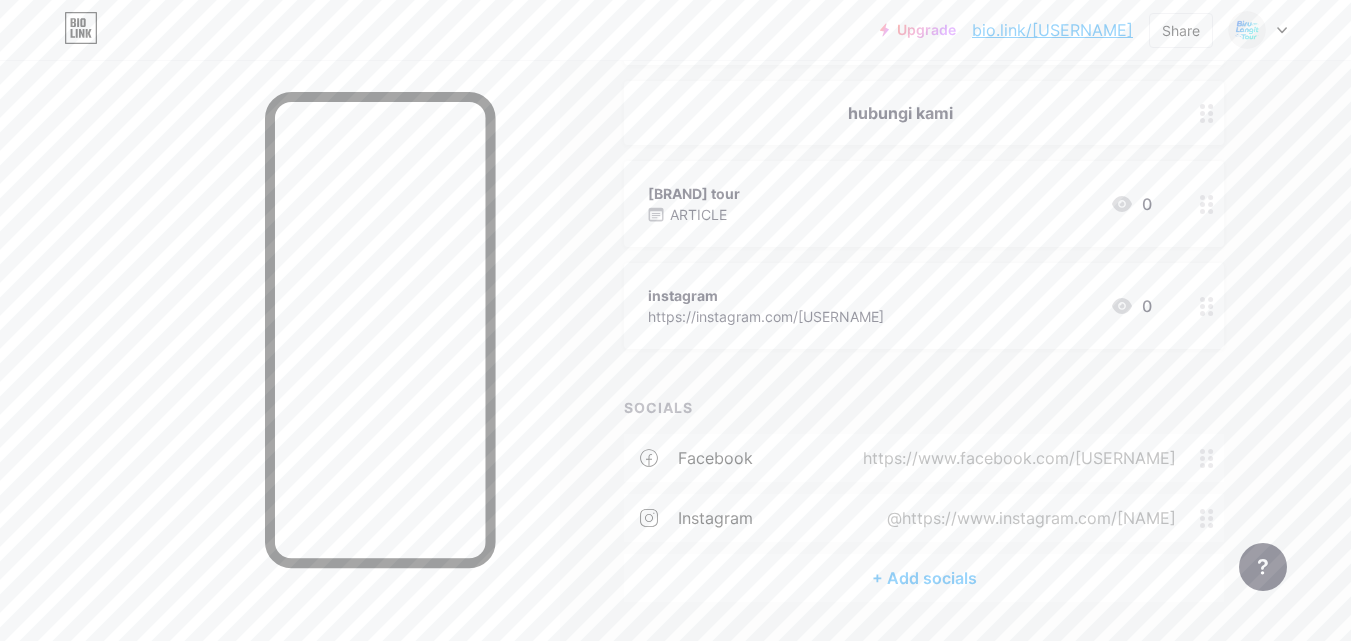 click on "+ Add socials" at bounding box center (924, 578) 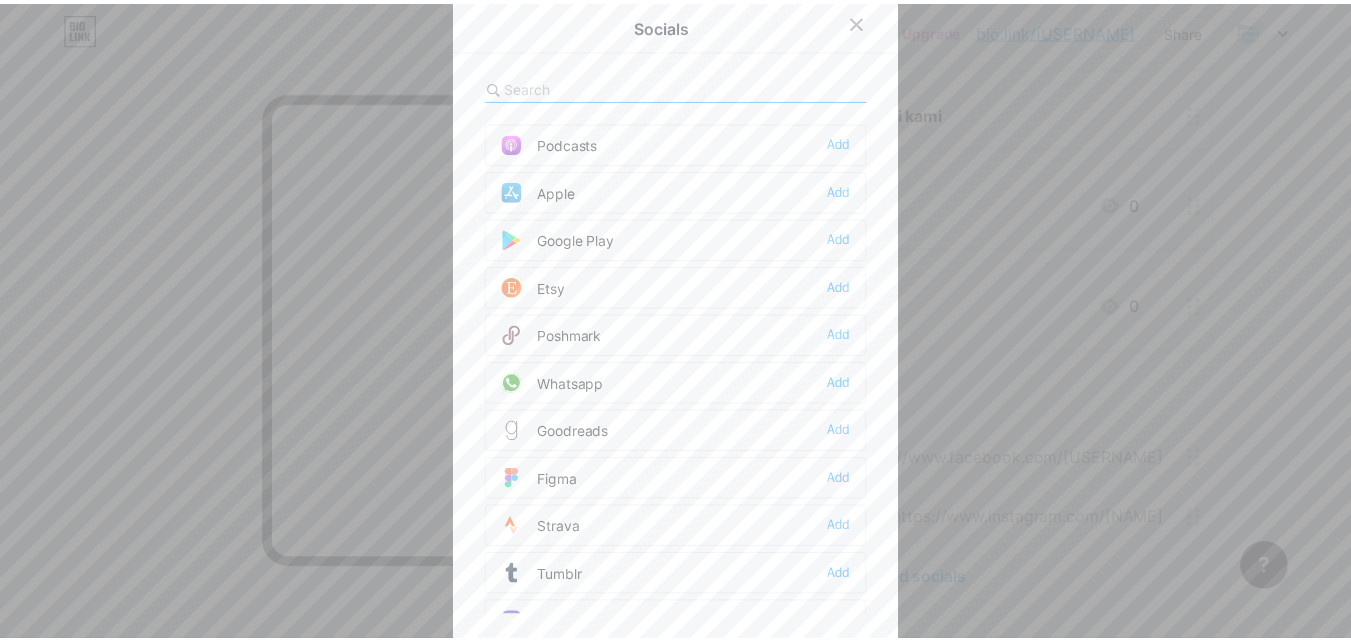 scroll, scrollTop: 1484, scrollLeft: 0, axis: vertical 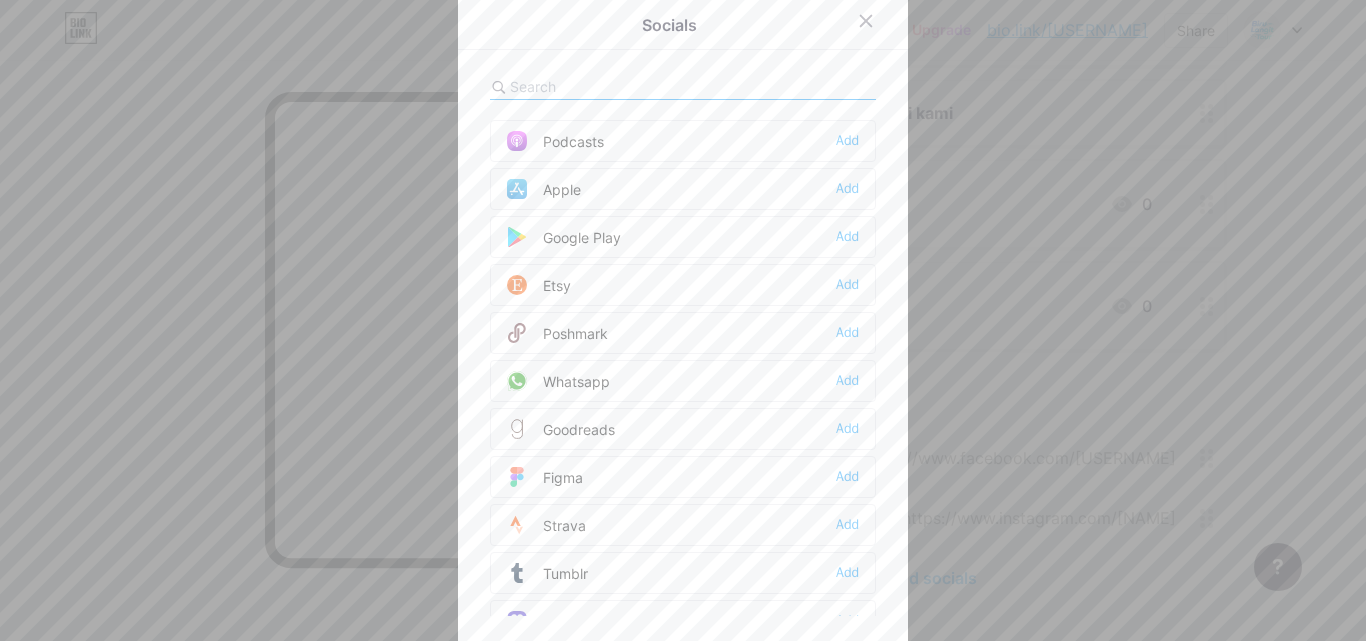 click on "Whatsapp
Add" at bounding box center [683, 381] 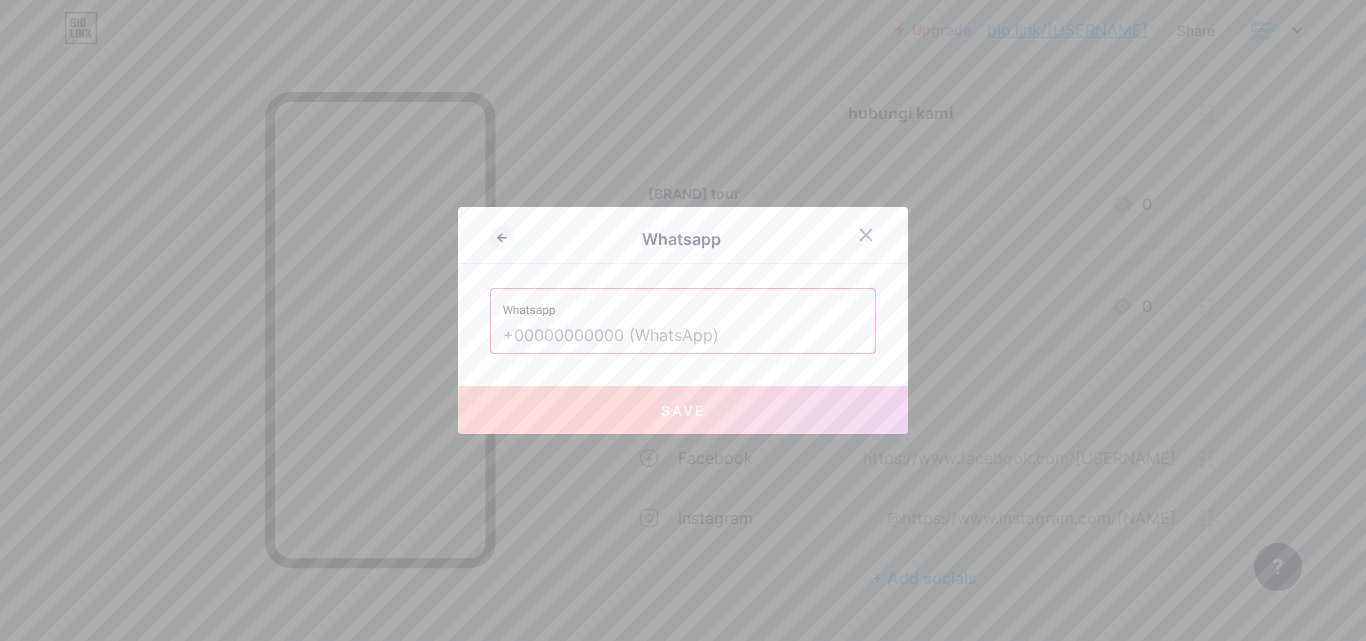 click at bounding box center (683, 336) 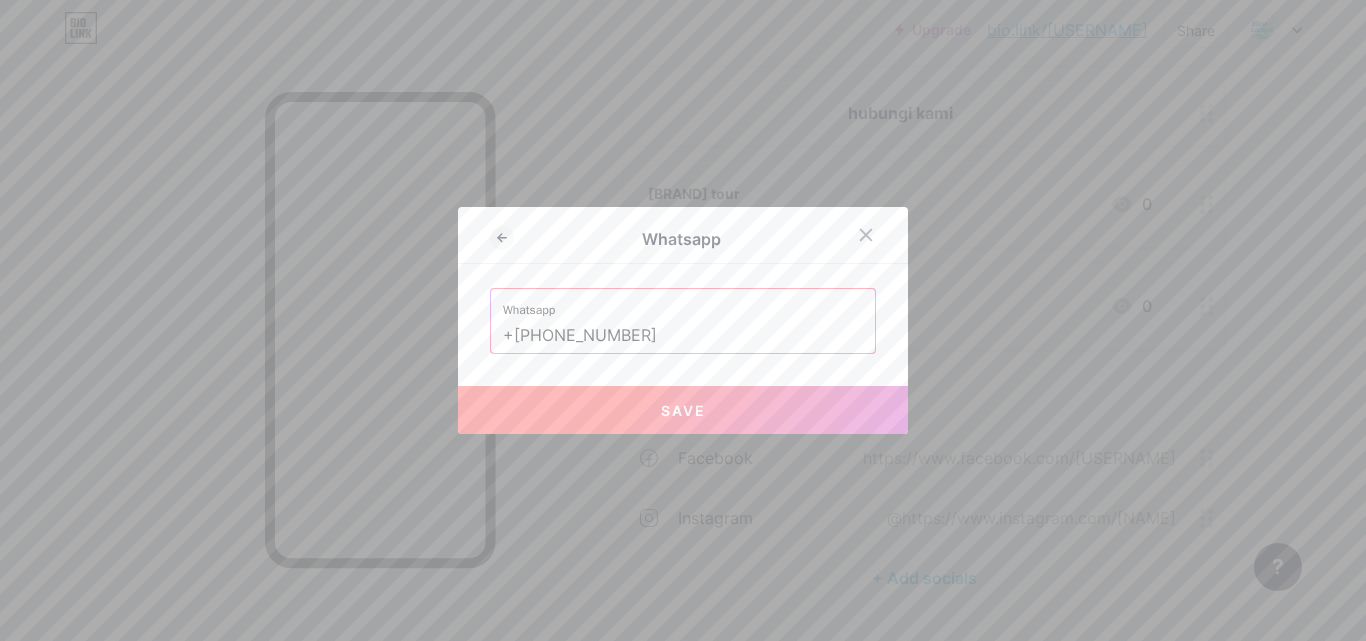 click on "Save" at bounding box center [683, 410] 